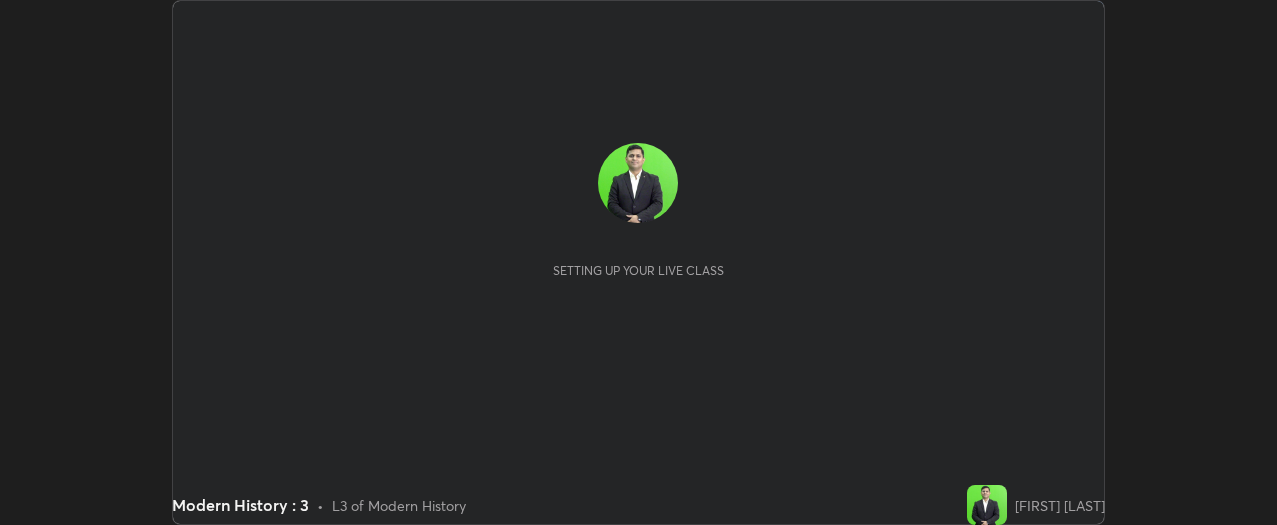 scroll, scrollTop: 0, scrollLeft: 0, axis: both 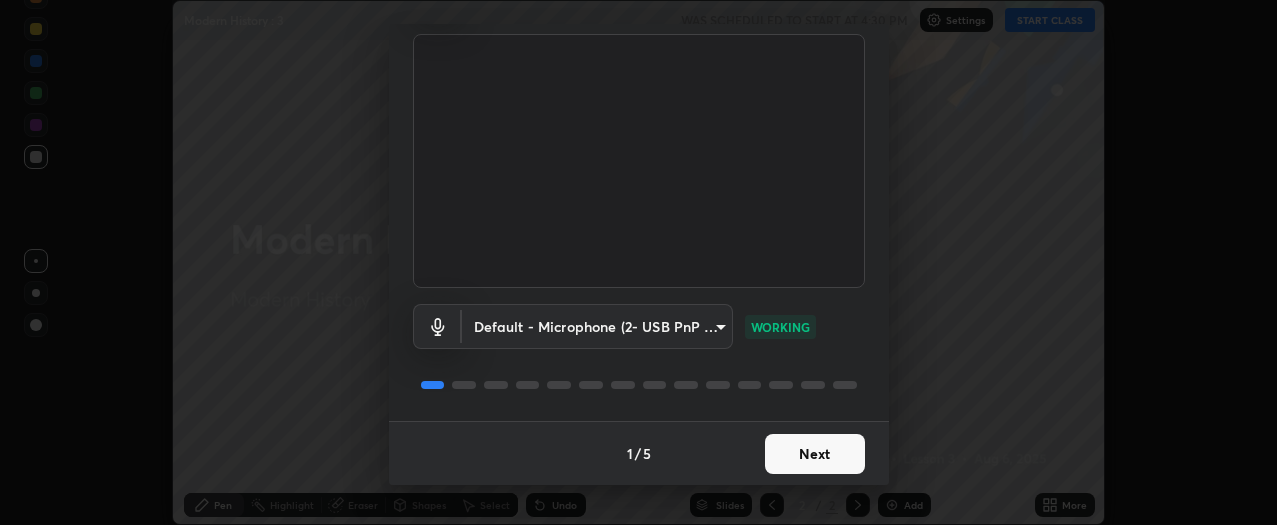 click on "Next" at bounding box center (815, 454) 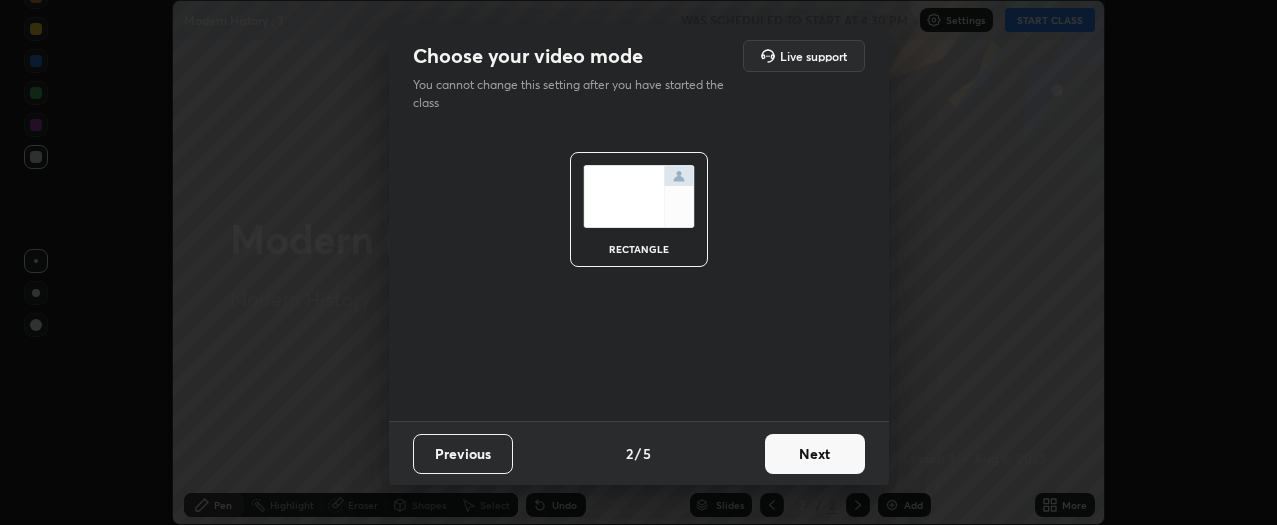 click on "Next" at bounding box center [815, 454] 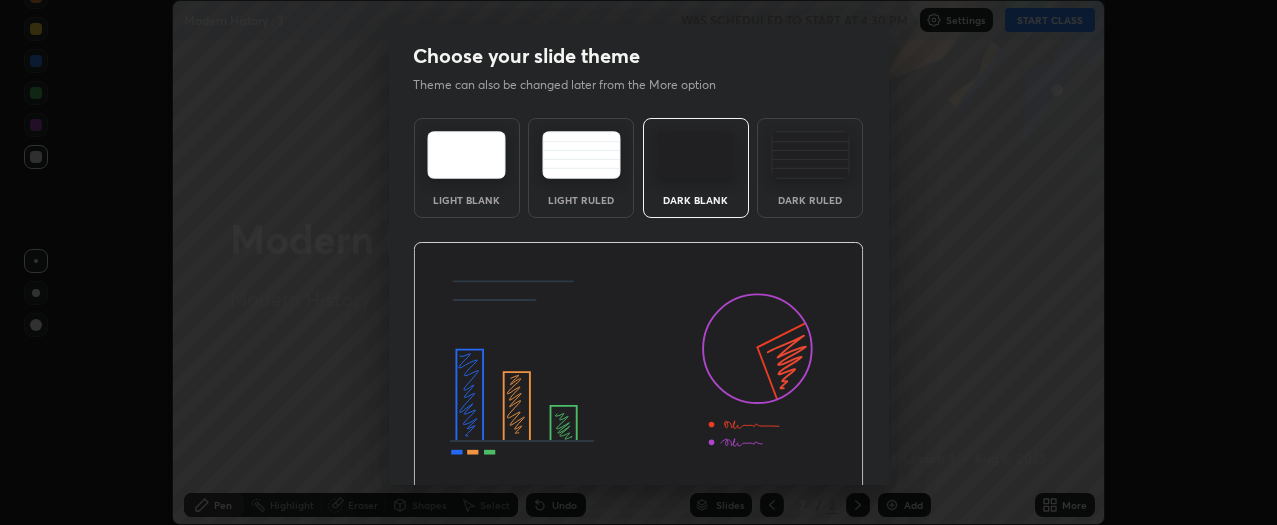 click at bounding box center [638, 369] 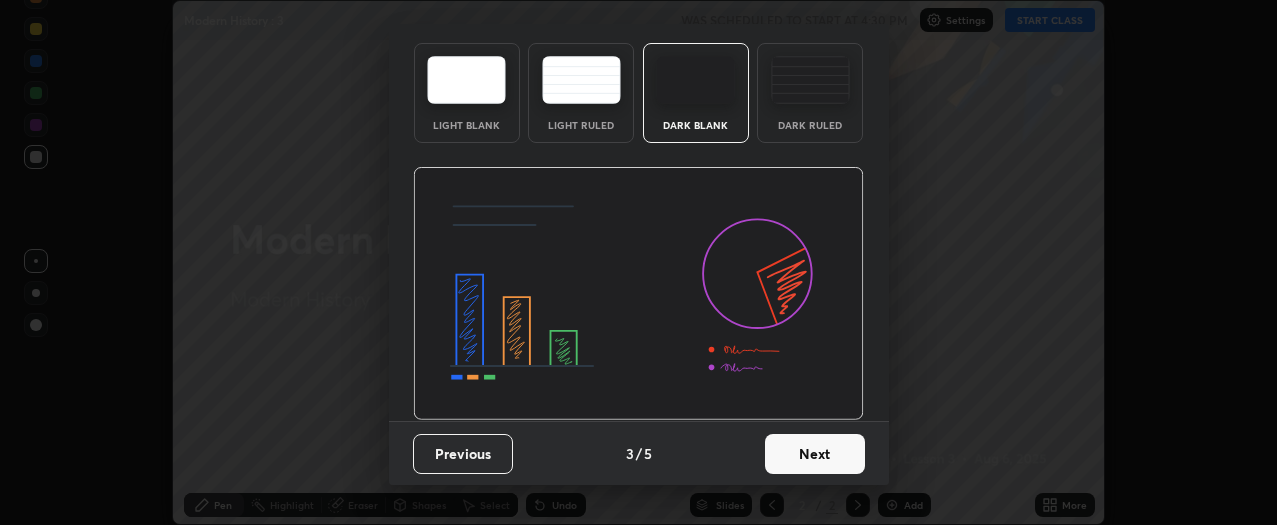 click on "Next" at bounding box center [815, 454] 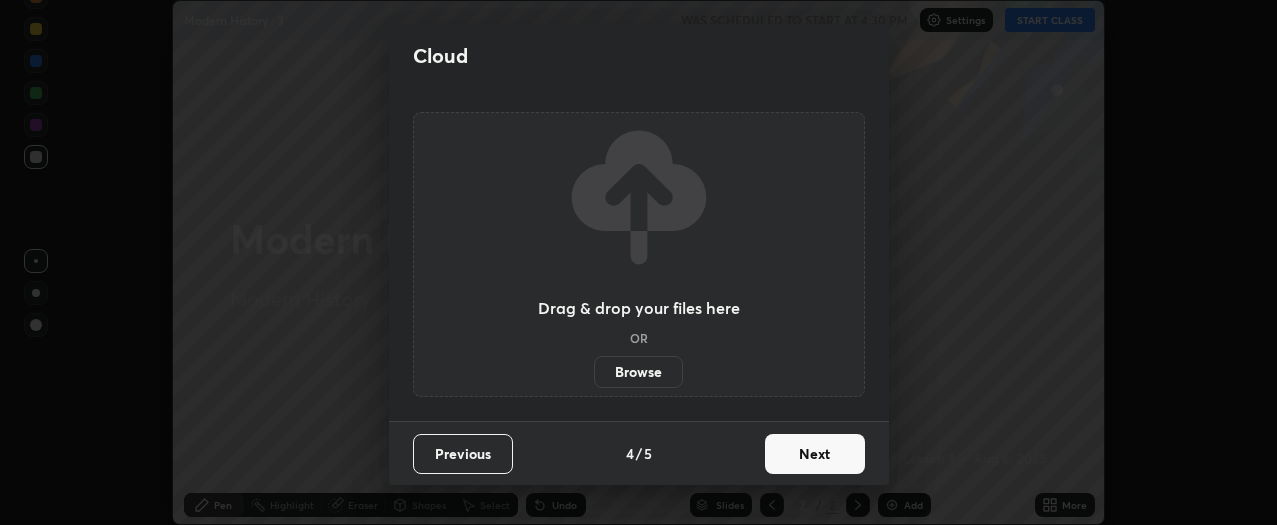 click on "Next" at bounding box center (815, 454) 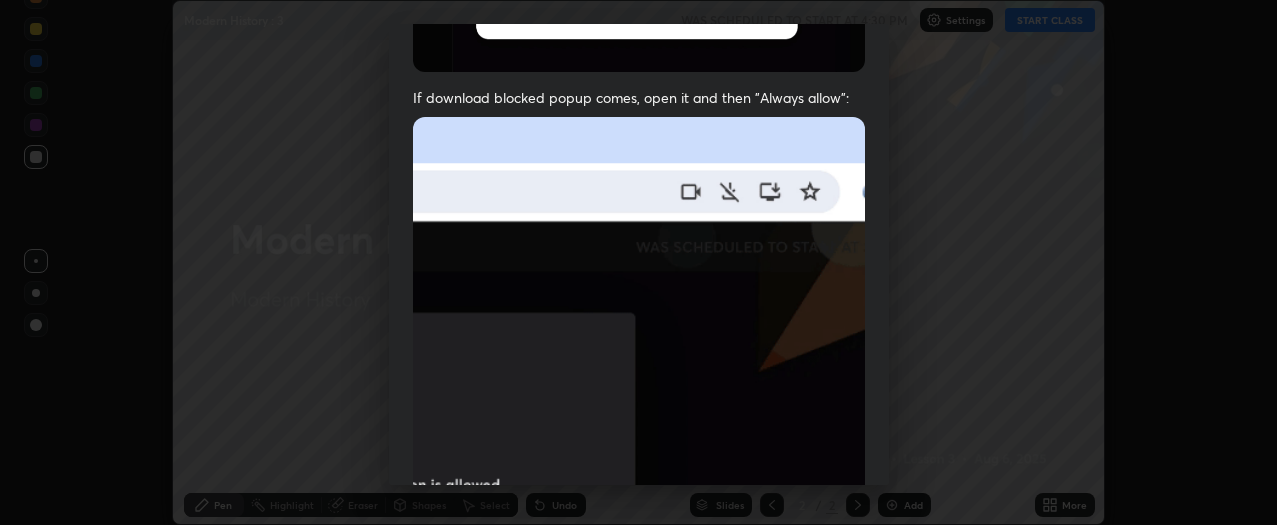 scroll, scrollTop: 356, scrollLeft: 0, axis: vertical 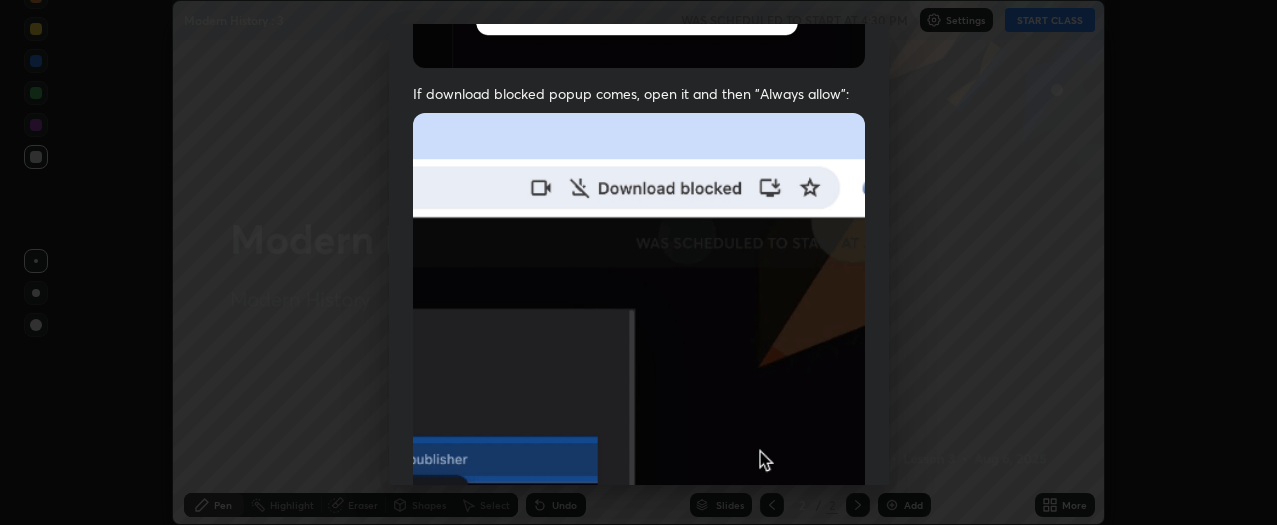 click on "Allow automatic downloads Please provide the following download permissions to ensure class recording is generating without any issues. Allow "Download multiple files" if prompted: If download blocked popup comes, open it and then "Always allow": I agree that if I don't provide required permissions, class recording will not be generated Previous 5 / 5 Done" at bounding box center [638, 262] 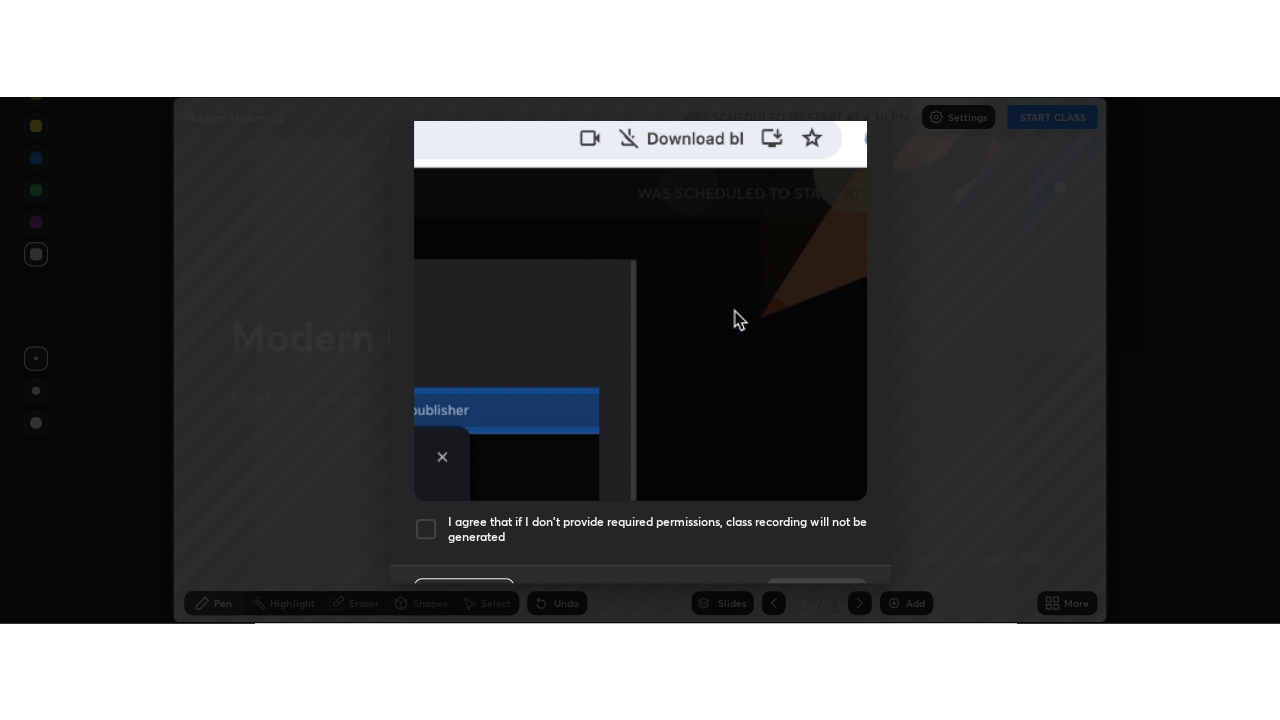 scroll, scrollTop: 539, scrollLeft: 0, axis: vertical 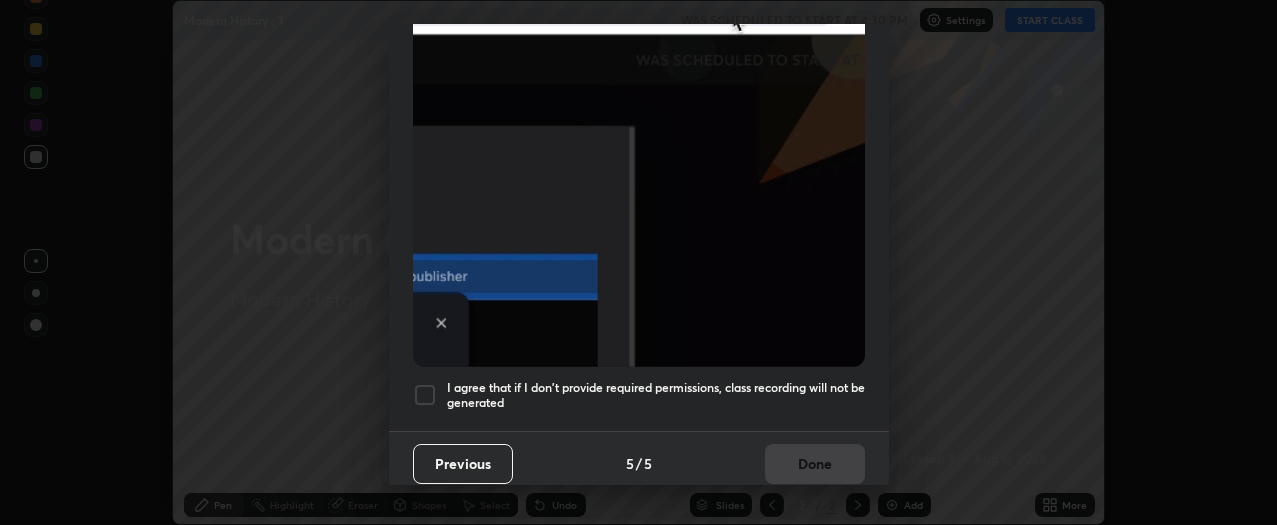 click at bounding box center (425, 395) 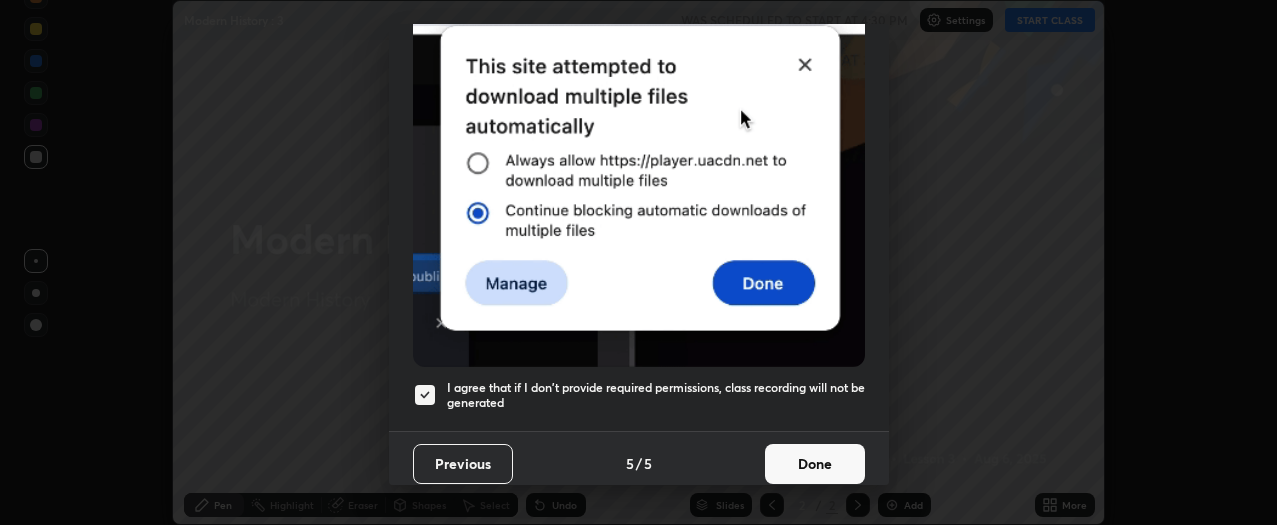 click on "Done" at bounding box center [815, 464] 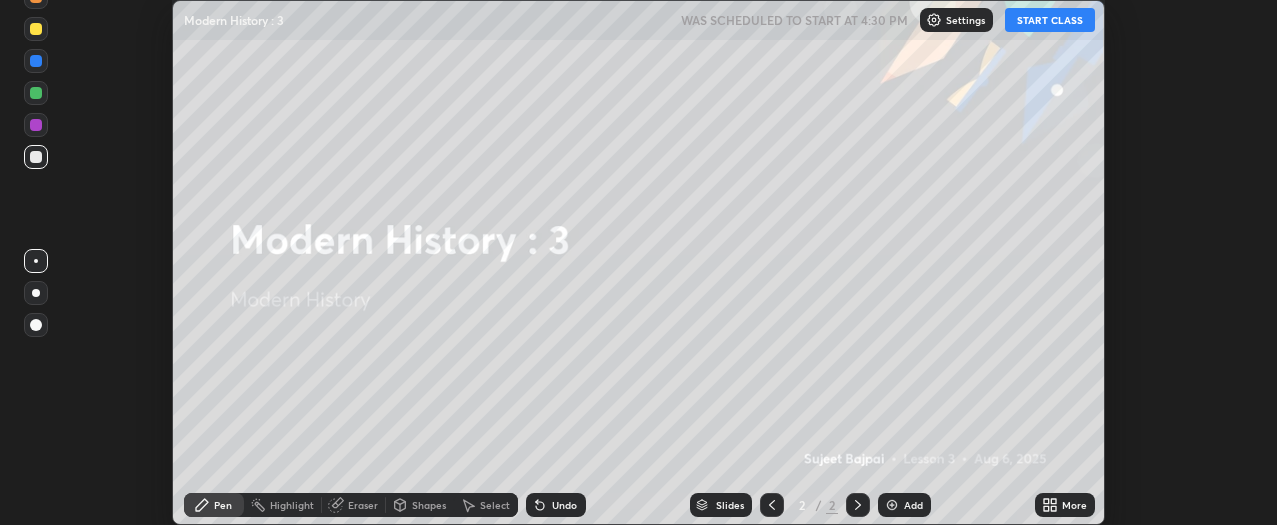 click 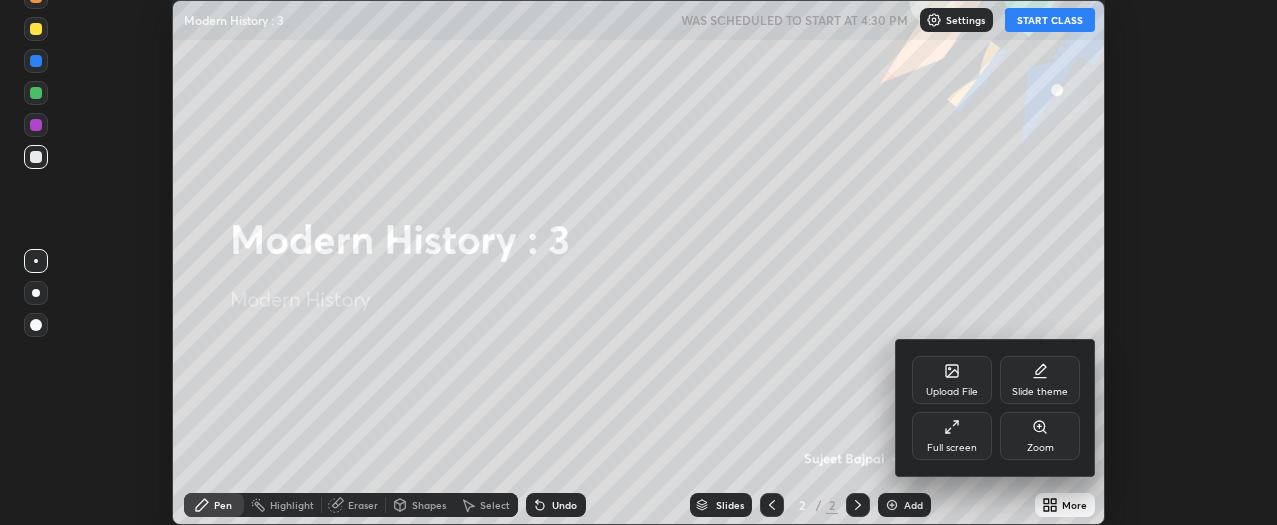 click on "Full screen" at bounding box center [952, 436] 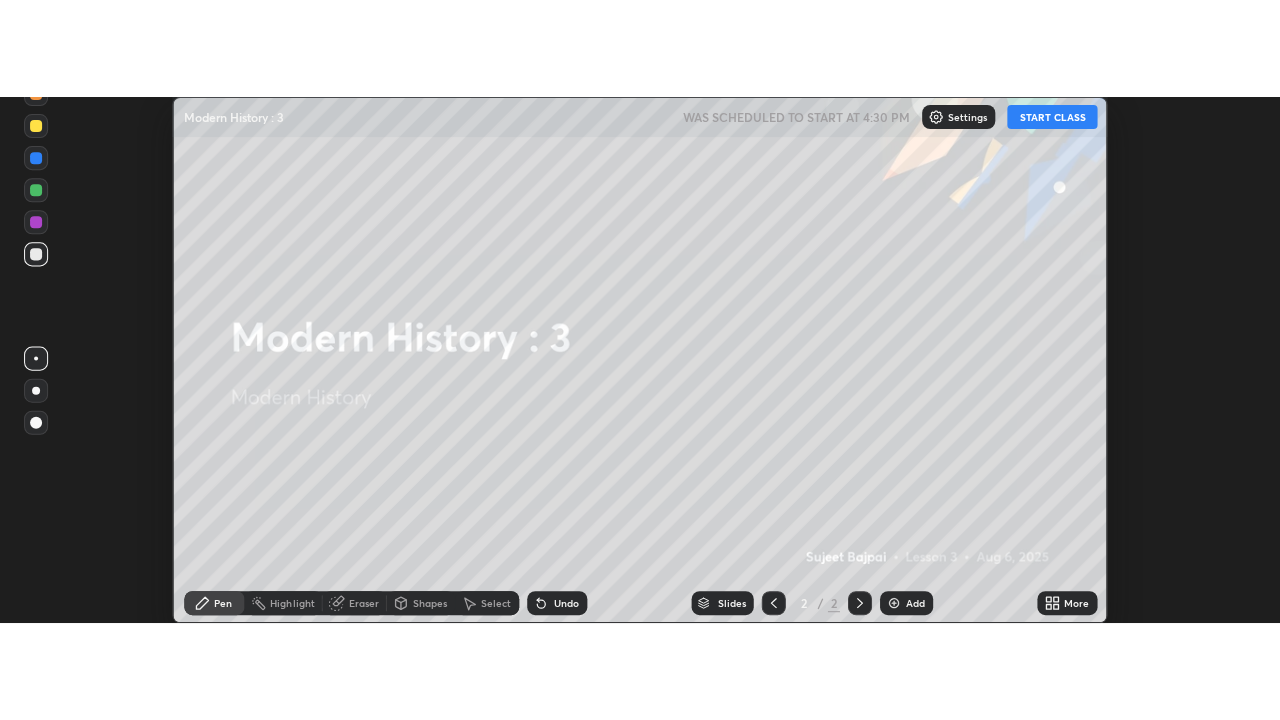 scroll, scrollTop: 99280, scrollLeft: 98720, axis: both 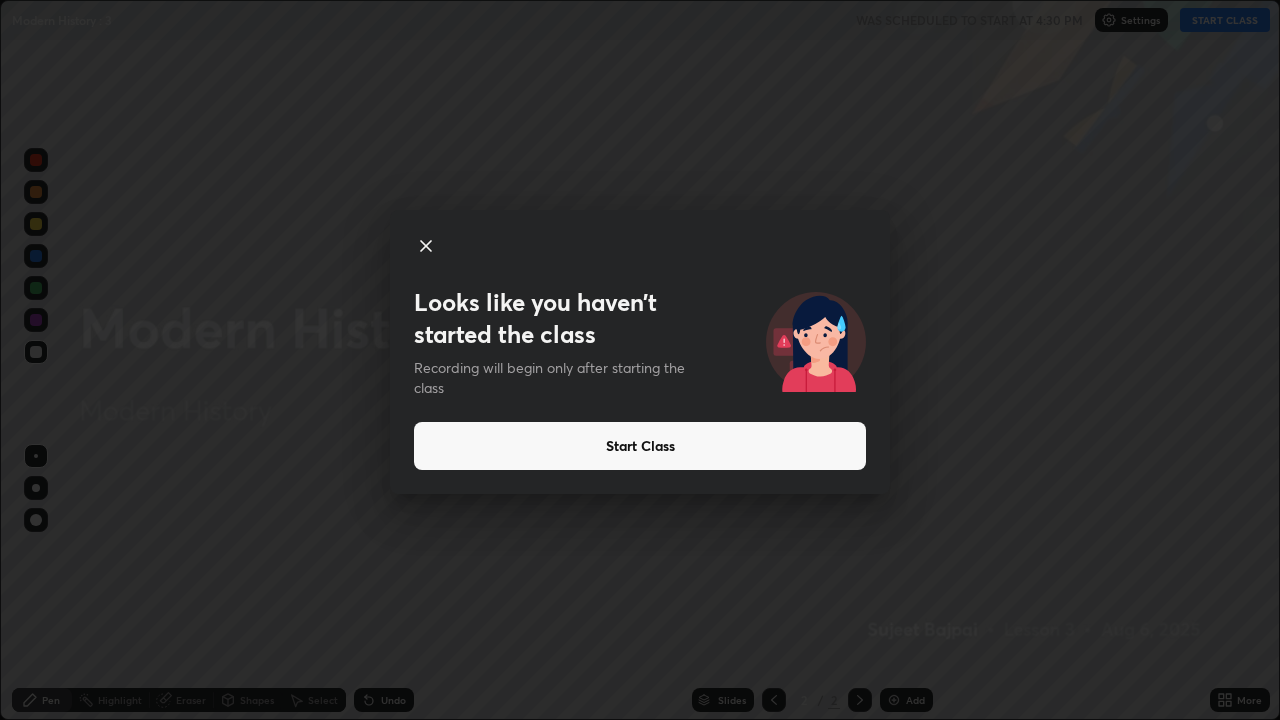 click on "Start Class" at bounding box center (640, 446) 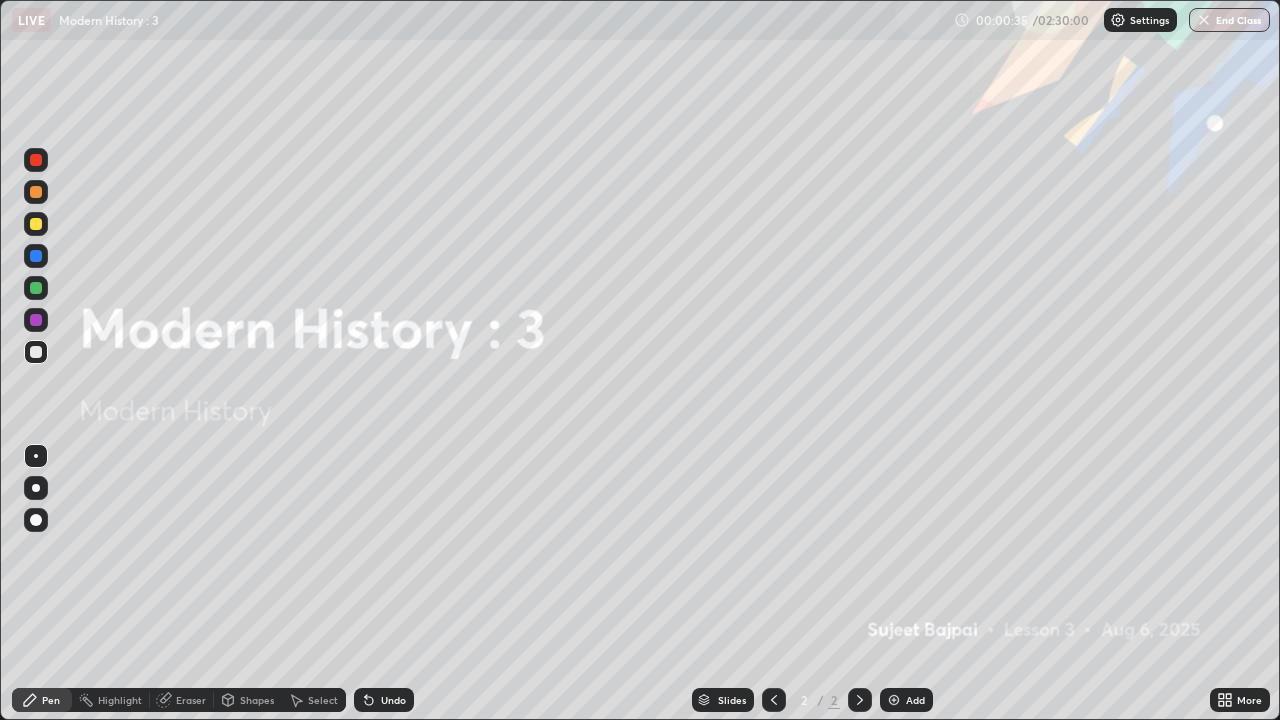 click 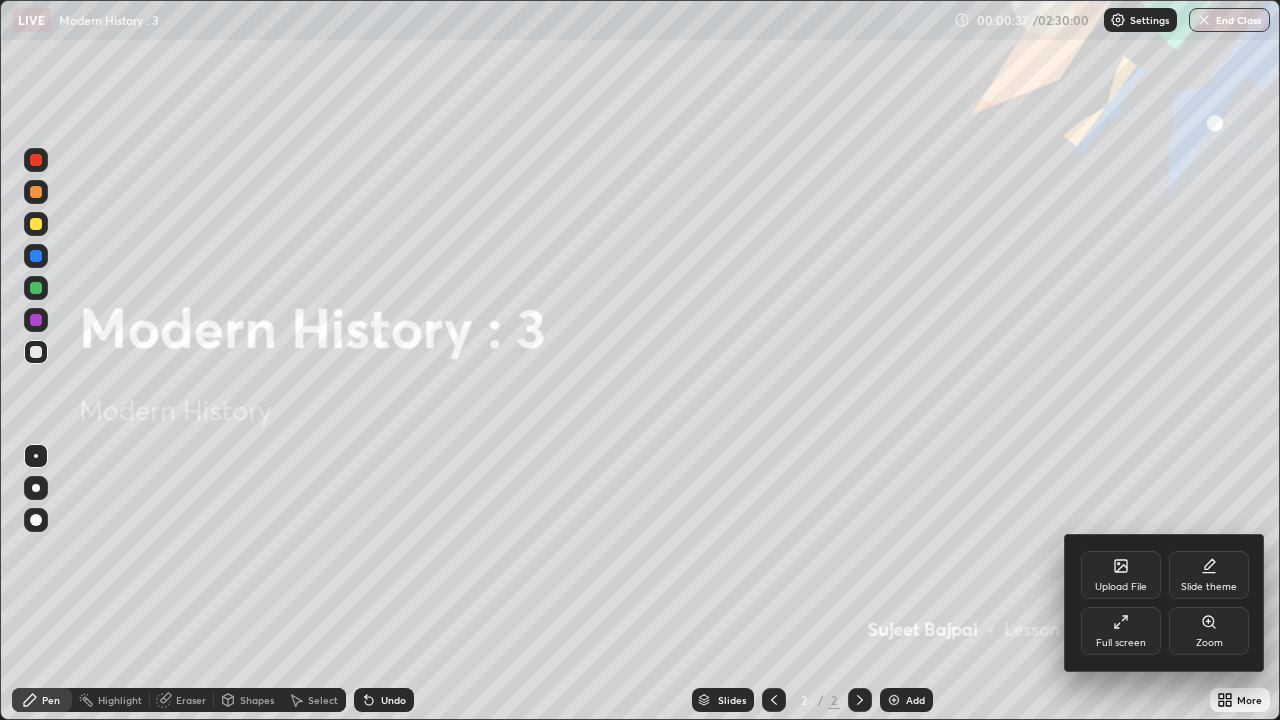 click 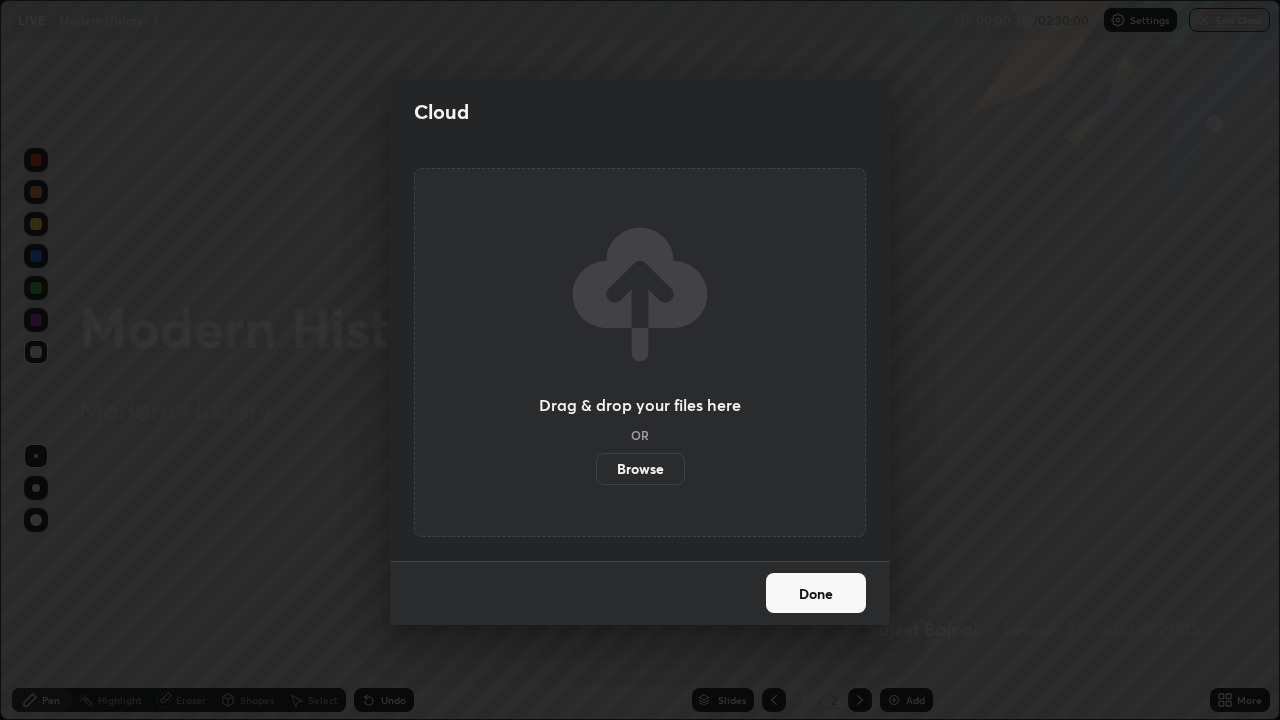 click on "Browse" at bounding box center [640, 469] 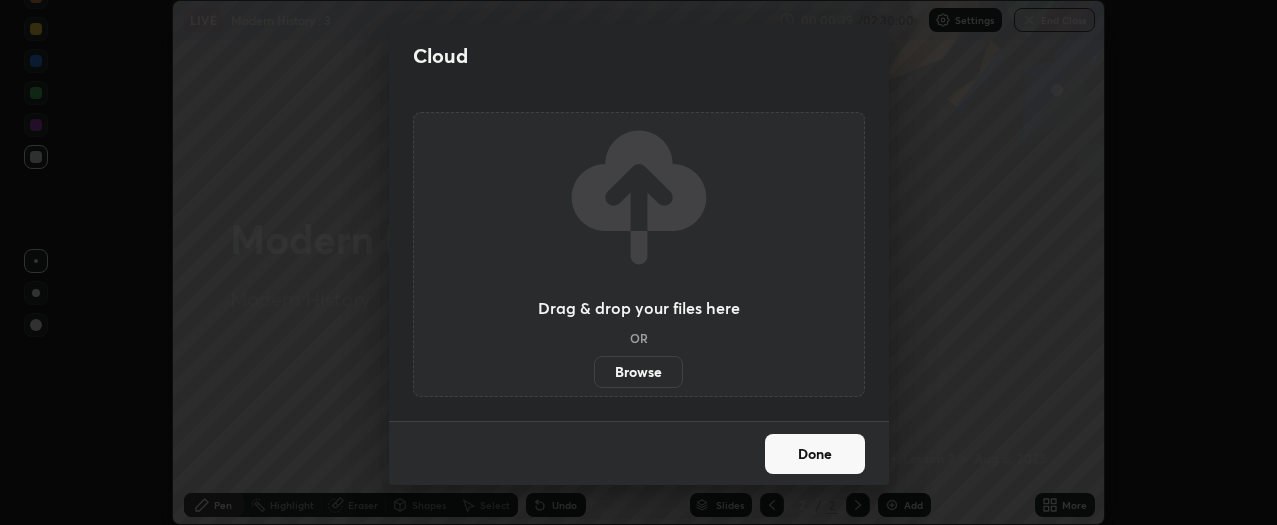 scroll, scrollTop: 525, scrollLeft: 1277, axis: both 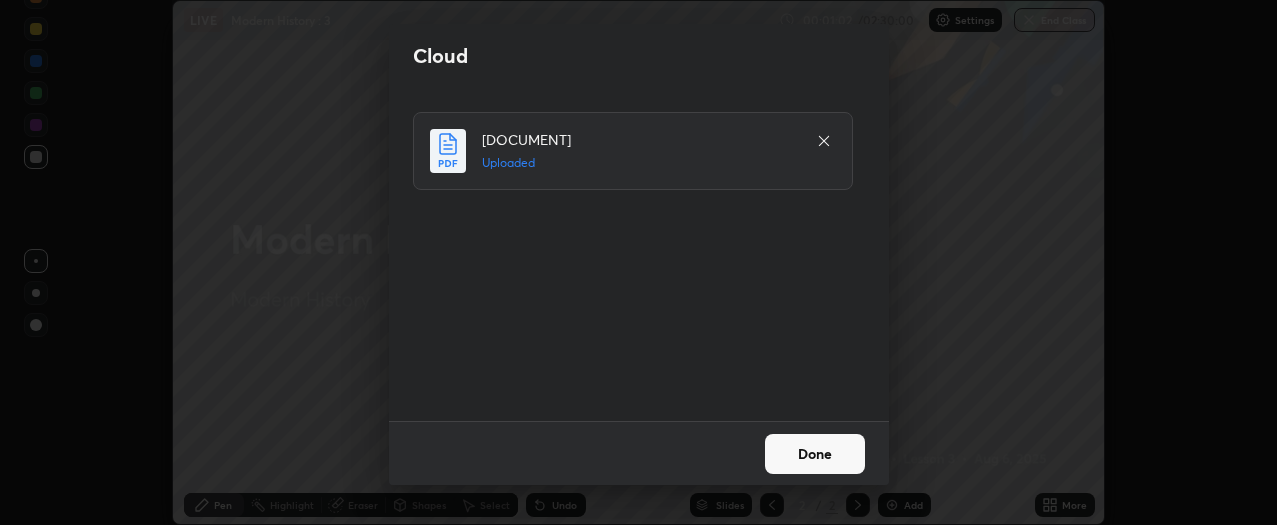 click on "Done" at bounding box center (815, 454) 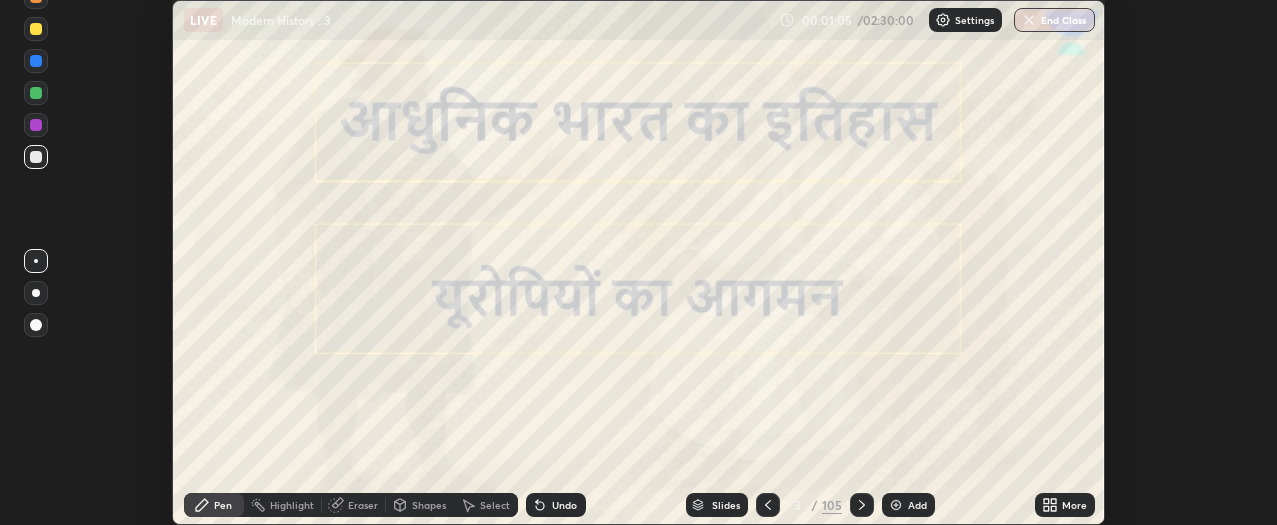 click 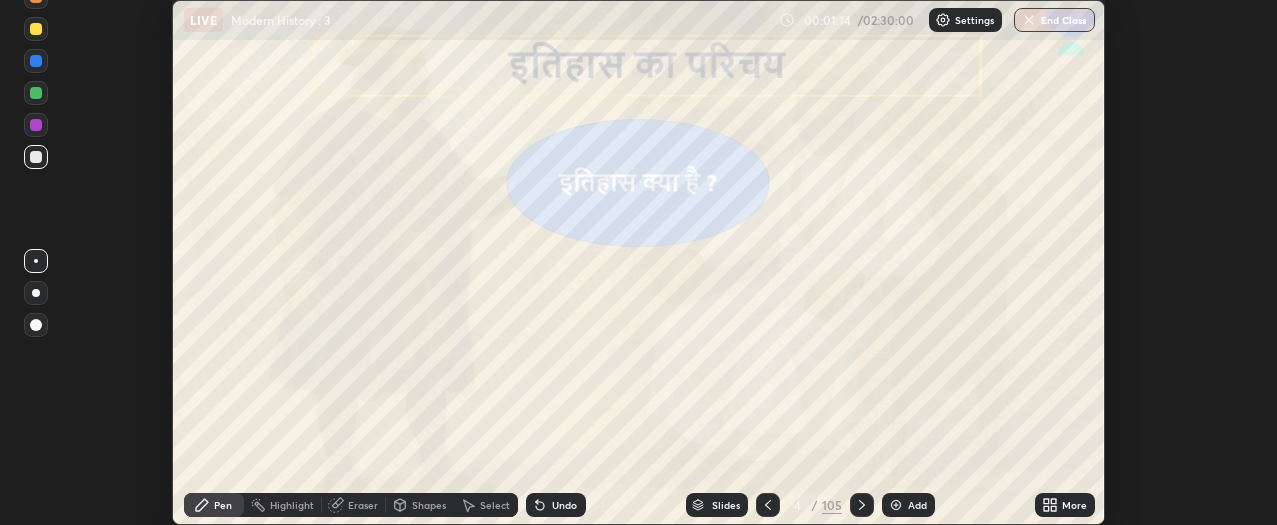 click 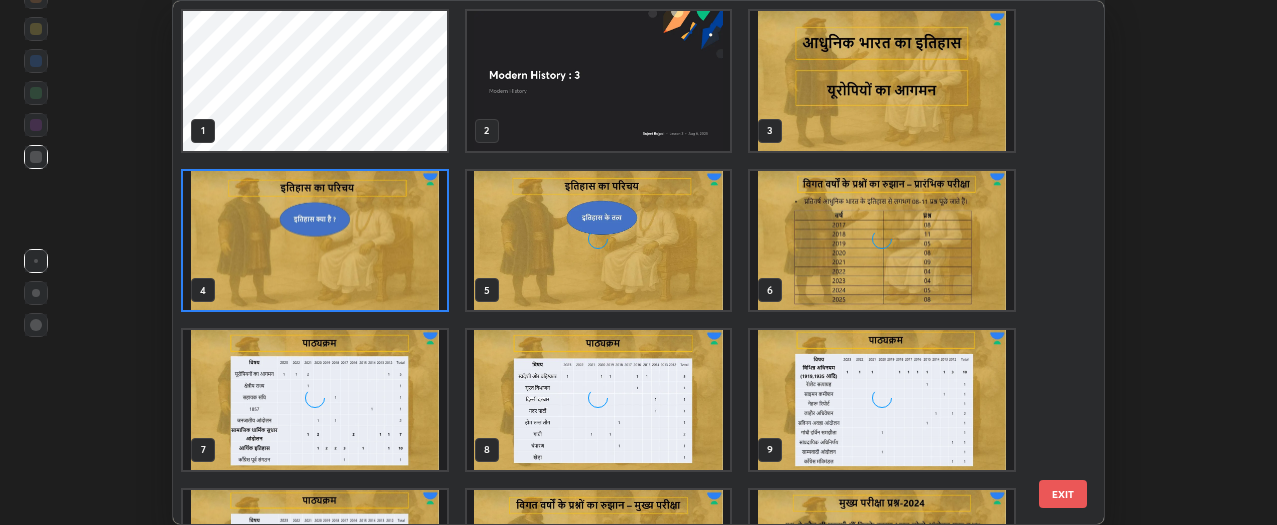 scroll, scrollTop: 7, scrollLeft: 10, axis: both 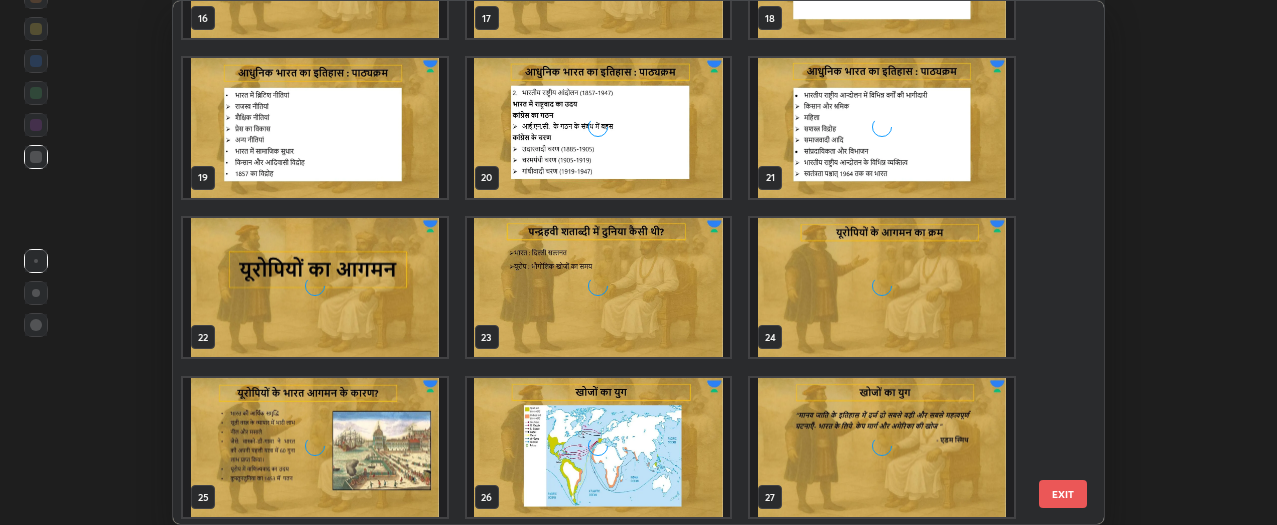 click on "EXIT" at bounding box center [1063, 494] 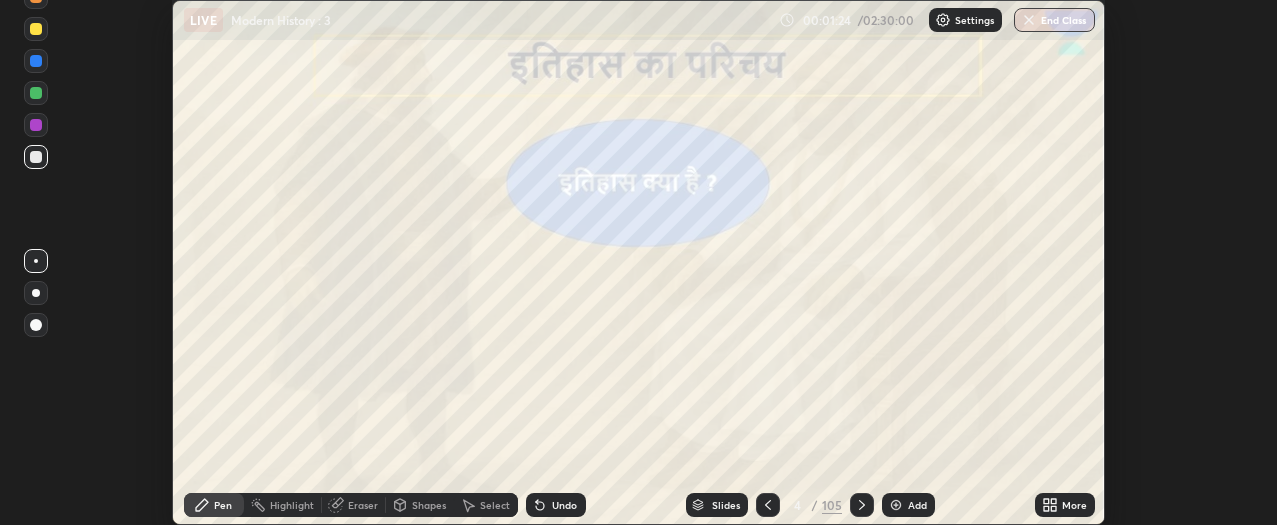 click on "Slides" at bounding box center [726, 505] 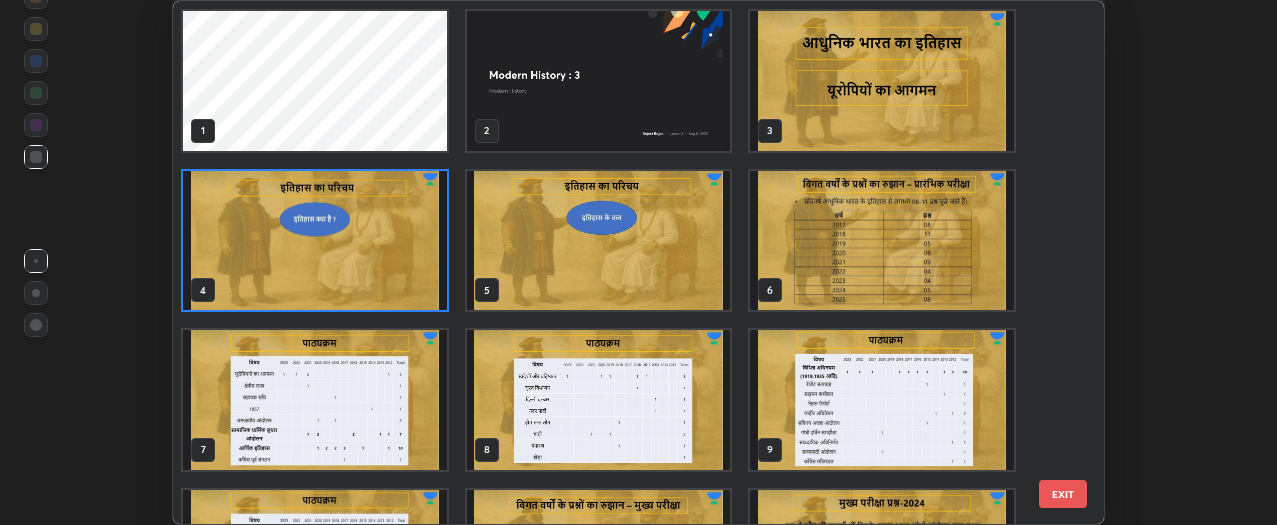 scroll, scrollTop: 7, scrollLeft: 10, axis: both 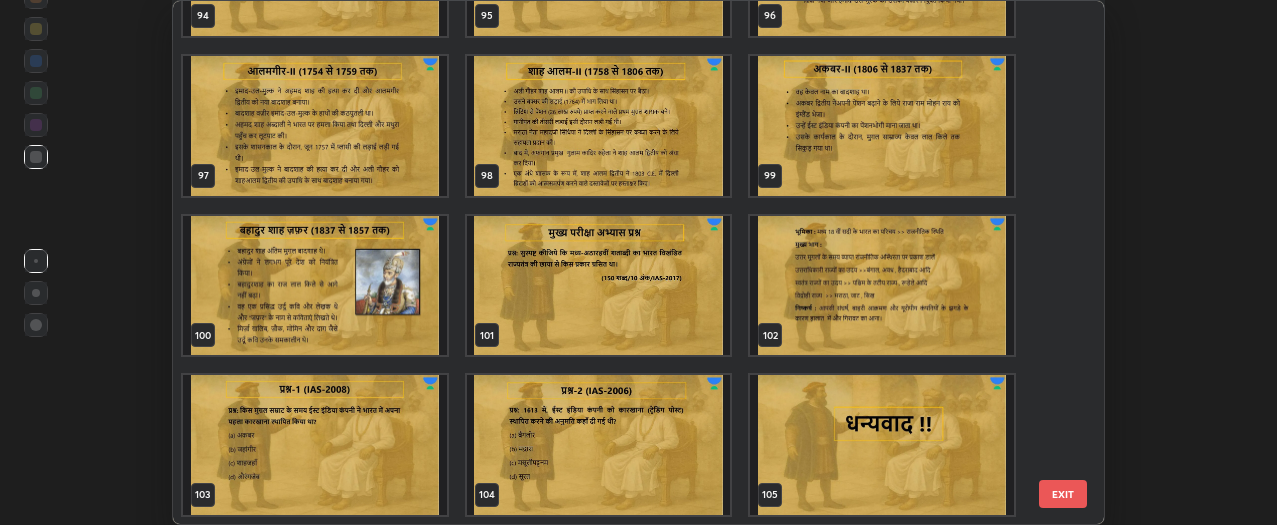 click at bounding box center [882, 445] 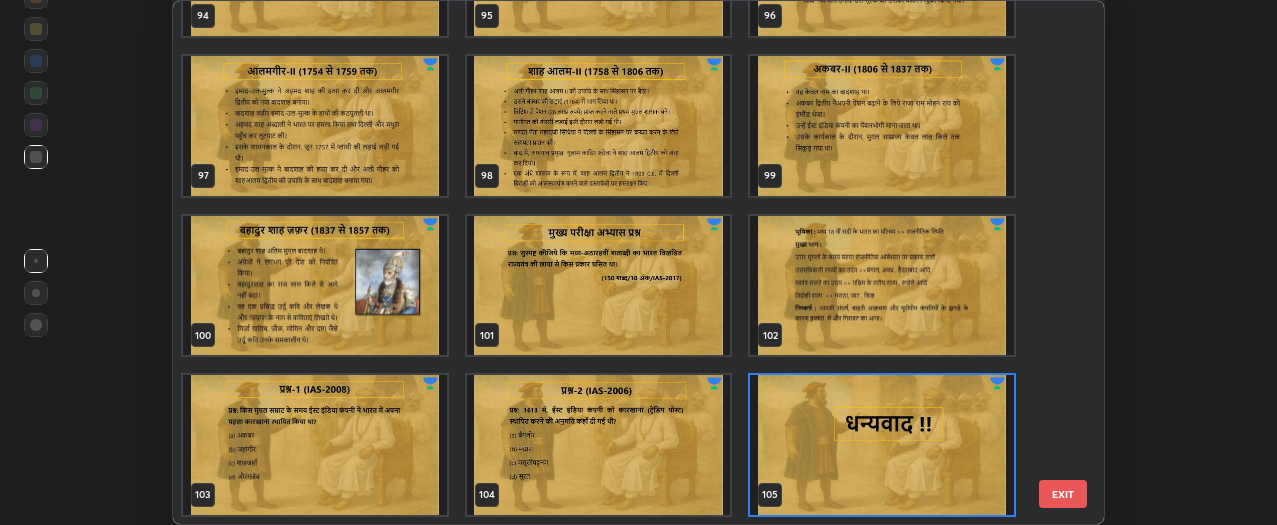 click on "EXIT" at bounding box center (1063, 494) 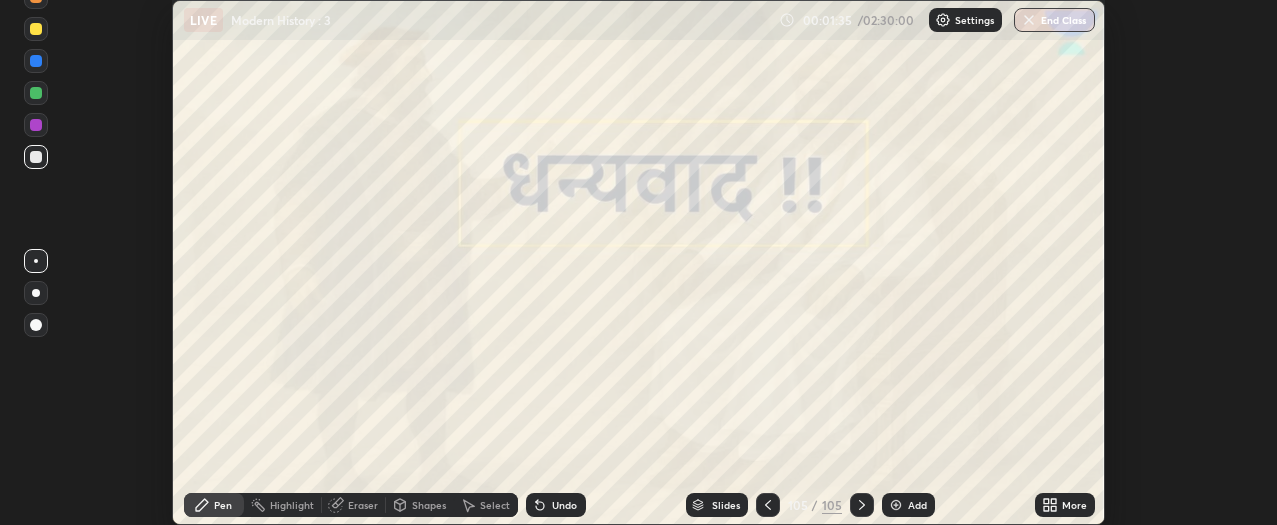 click on "Add" at bounding box center [917, 505] 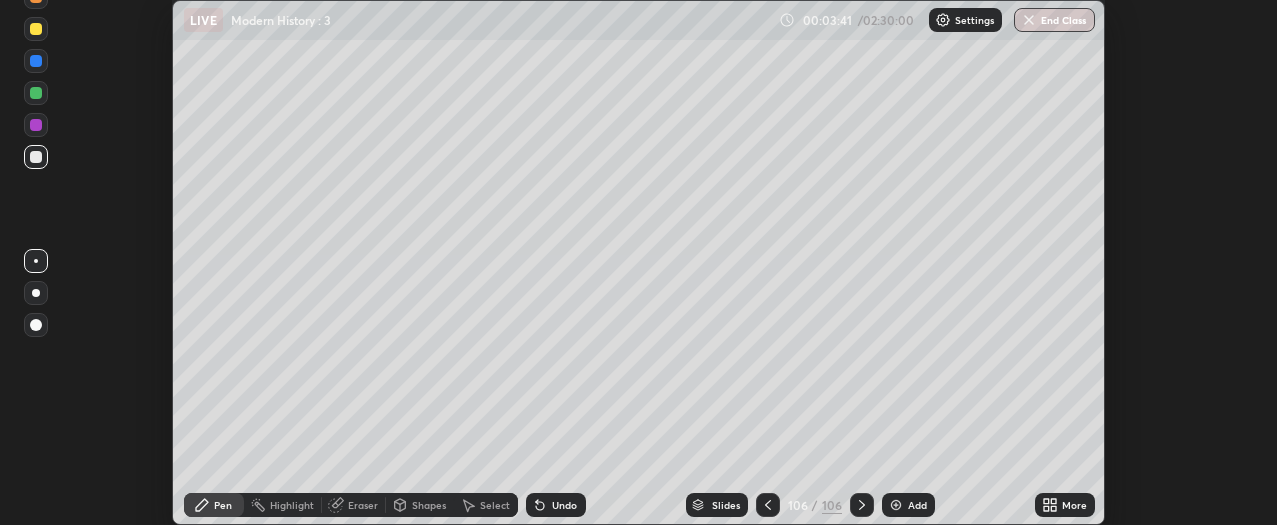 click 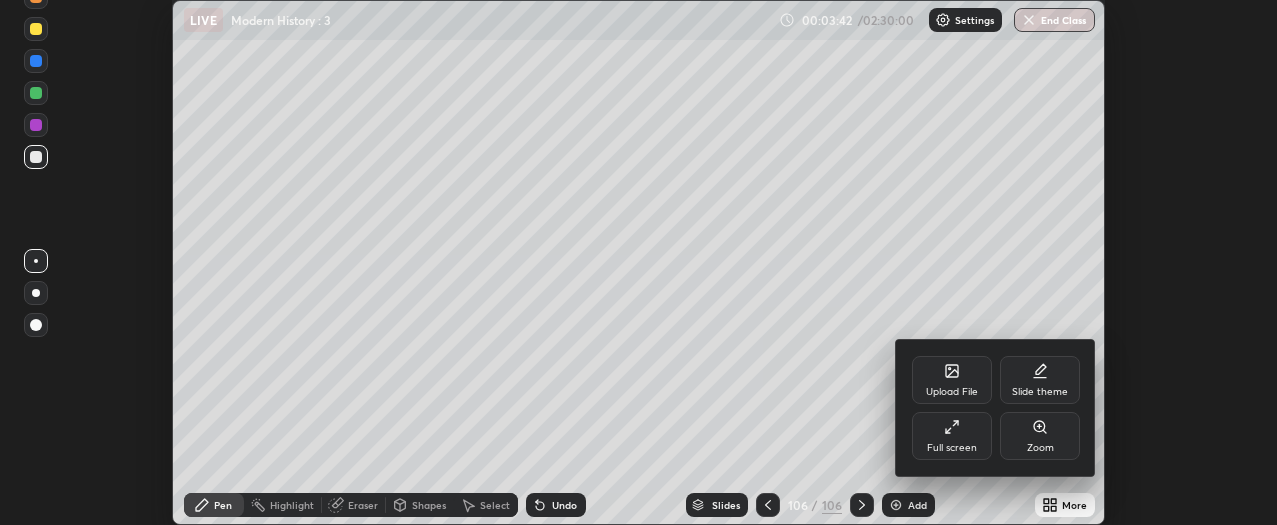 click on "Upload File" at bounding box center (952, 392) 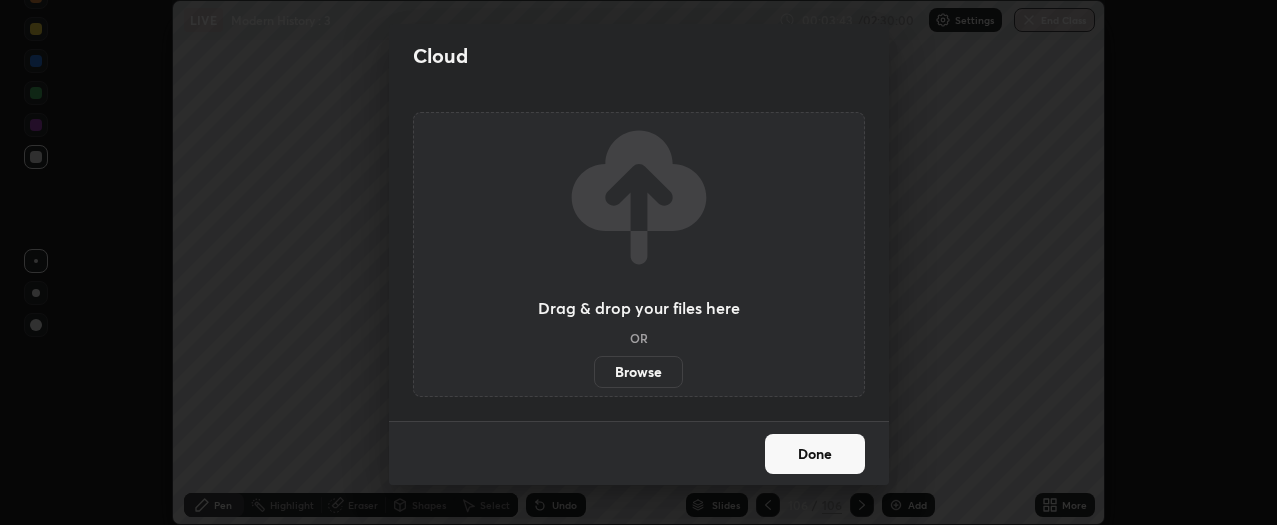 click on "Browse" at bounding box center (638, 372) 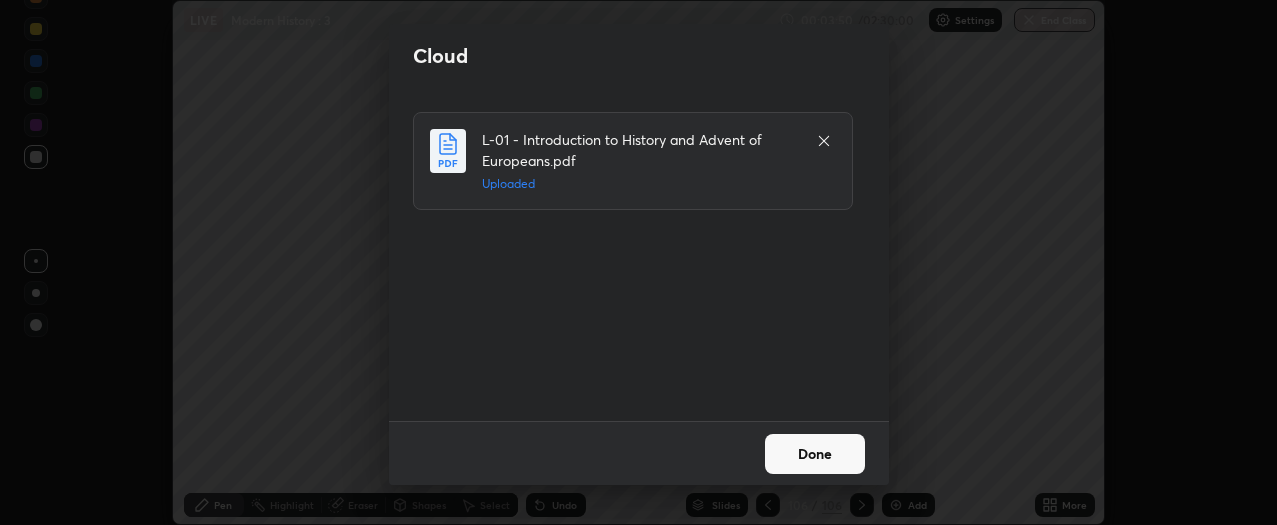 click on "Done" at bounding box center [815, 454] 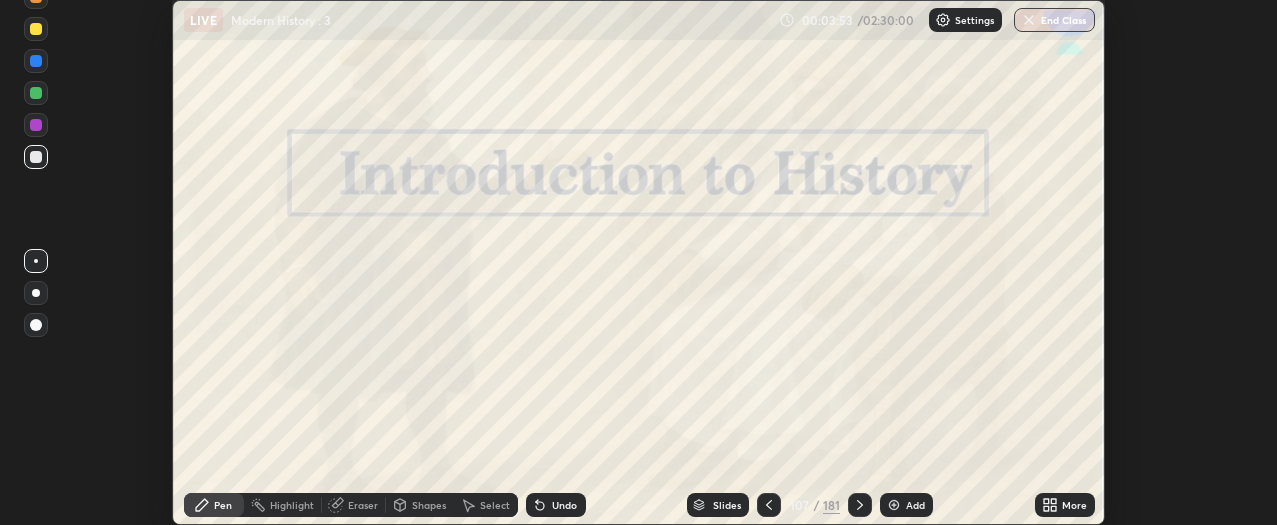 click on "Slides" at bounding box center (718, 505) 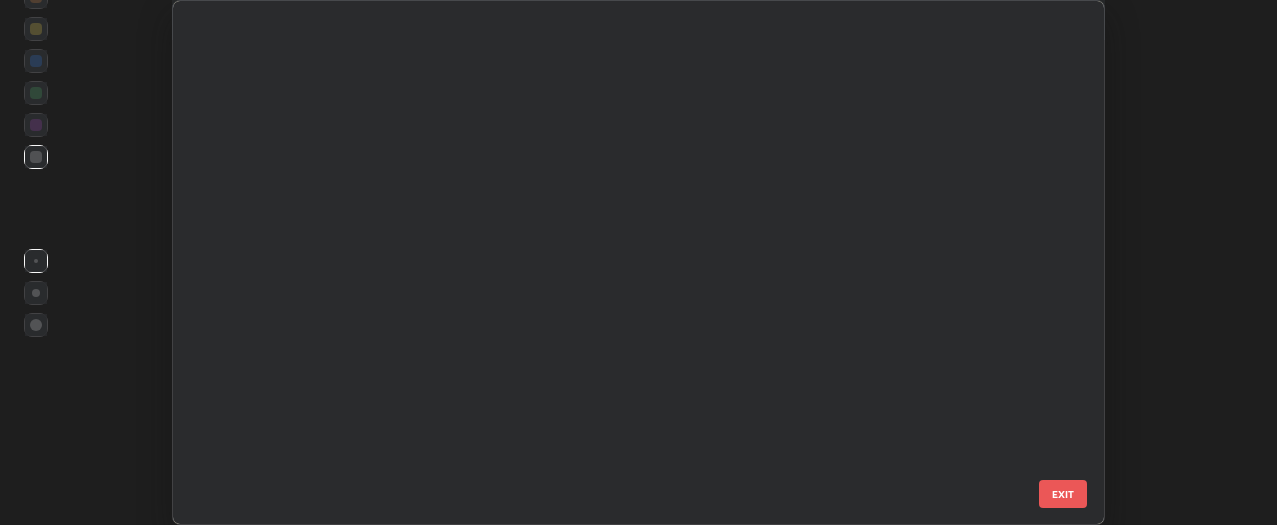 scroll, scrollTop: 5221, scrollLeft: 0, axis: vertical 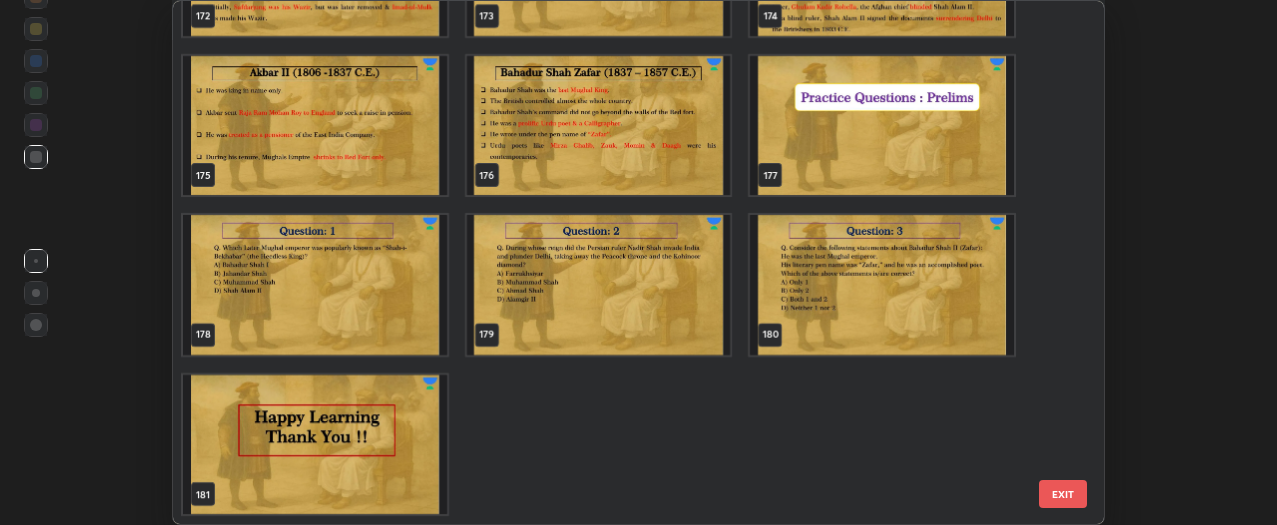 click at bounding box center [315, 445] 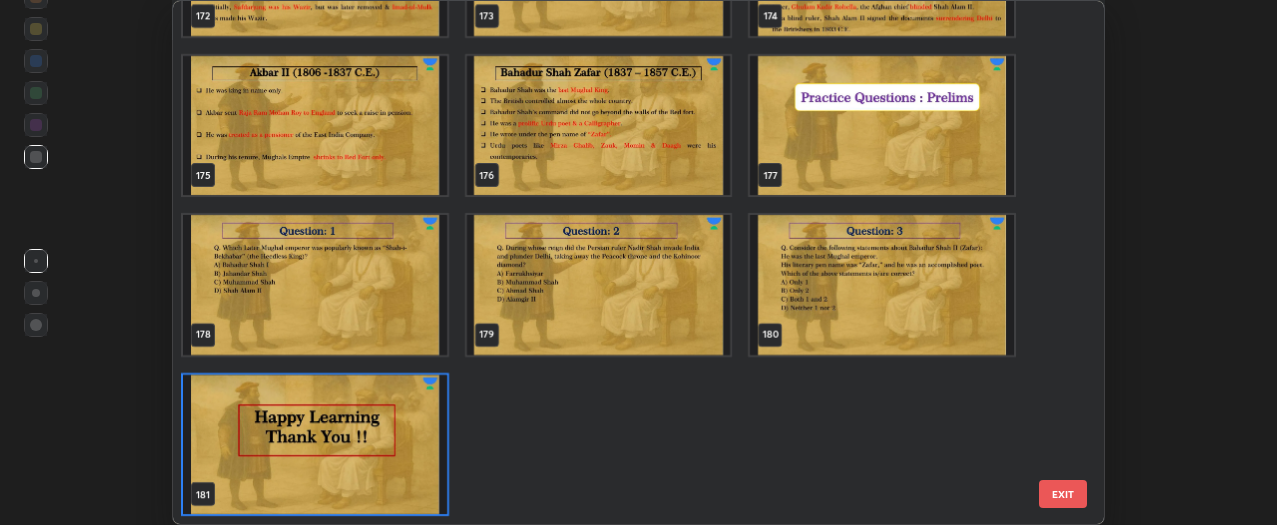 click at bounding box center [315, 445] 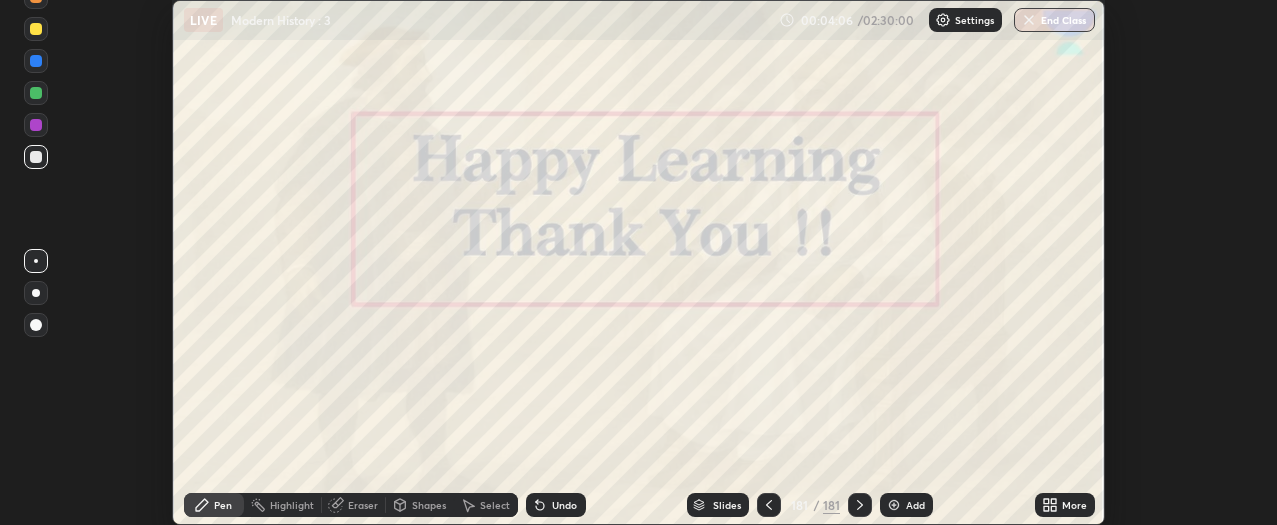 click 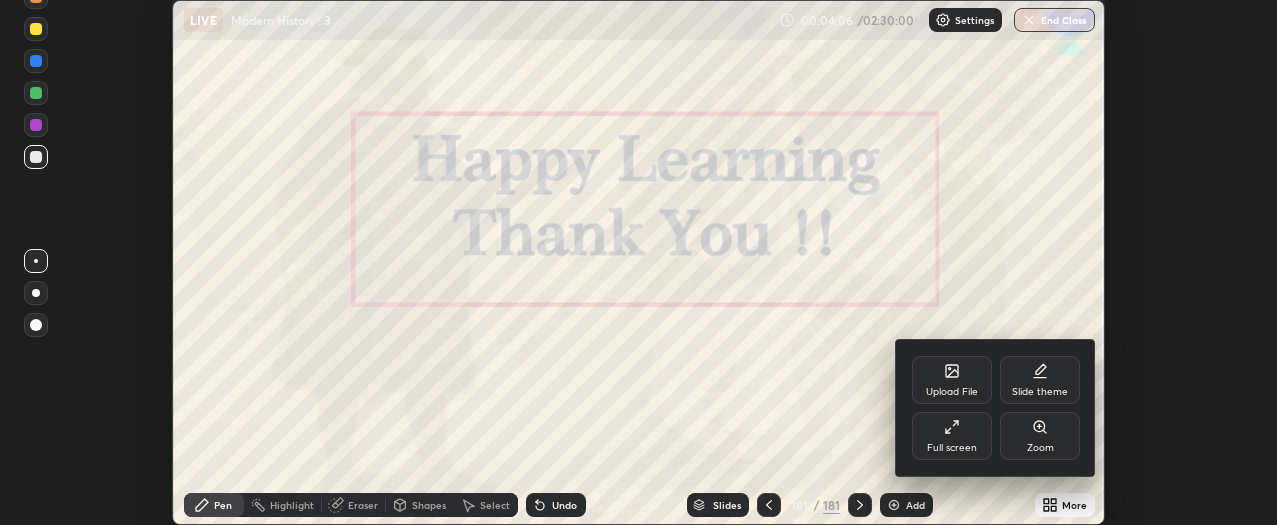 click on "Upload File" at bounding box center [952, 380] 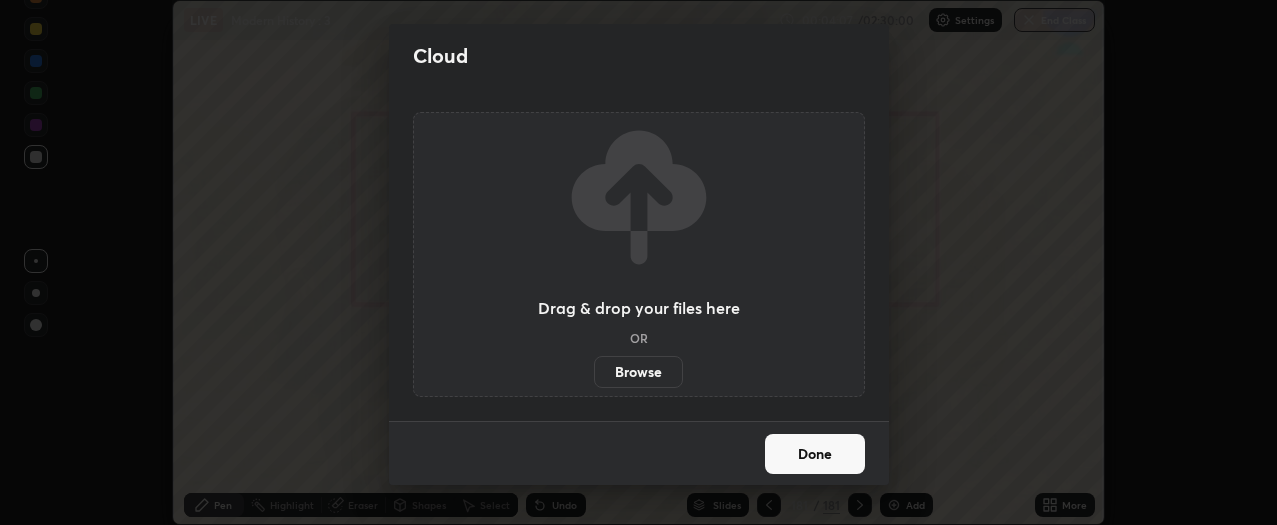 click on "Browse" at bounding box center (638, 372) 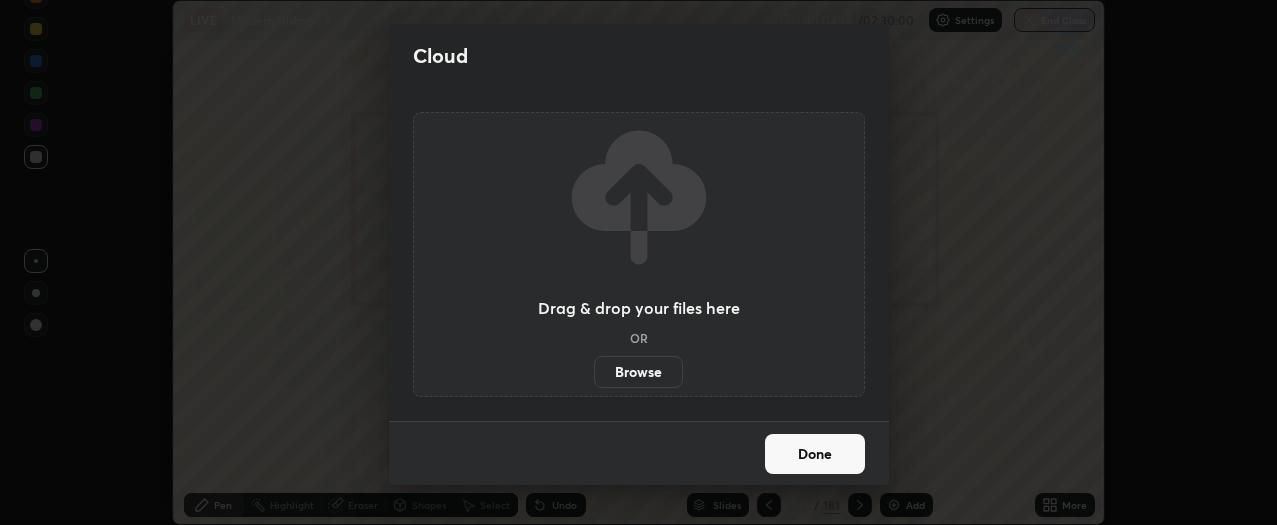 click on "Done" at bounding box center (815, 454) 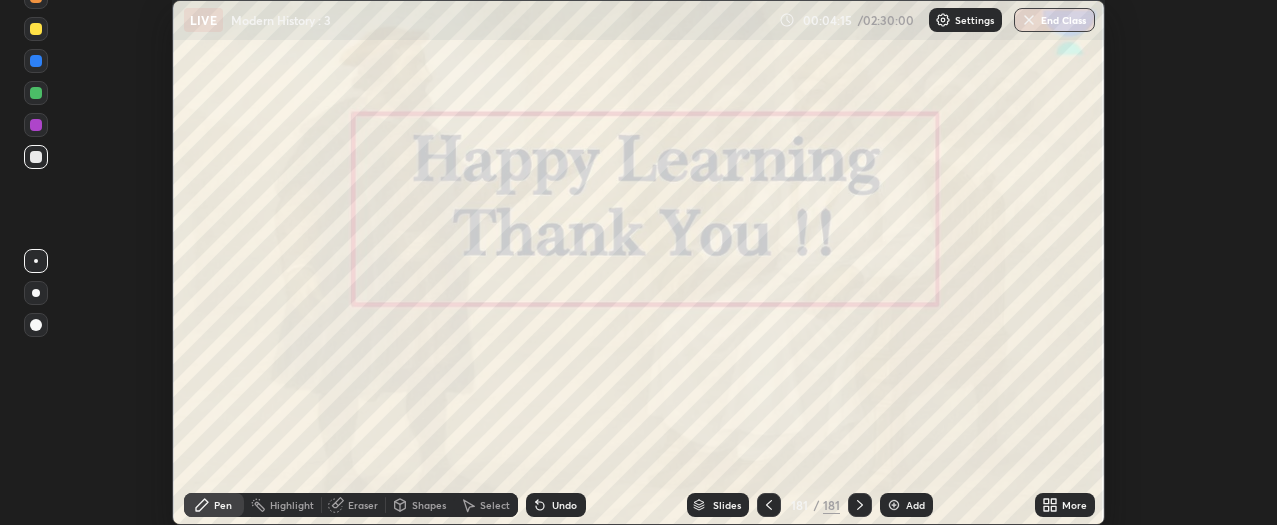 click on "Add" at bounding box center [915, 505] 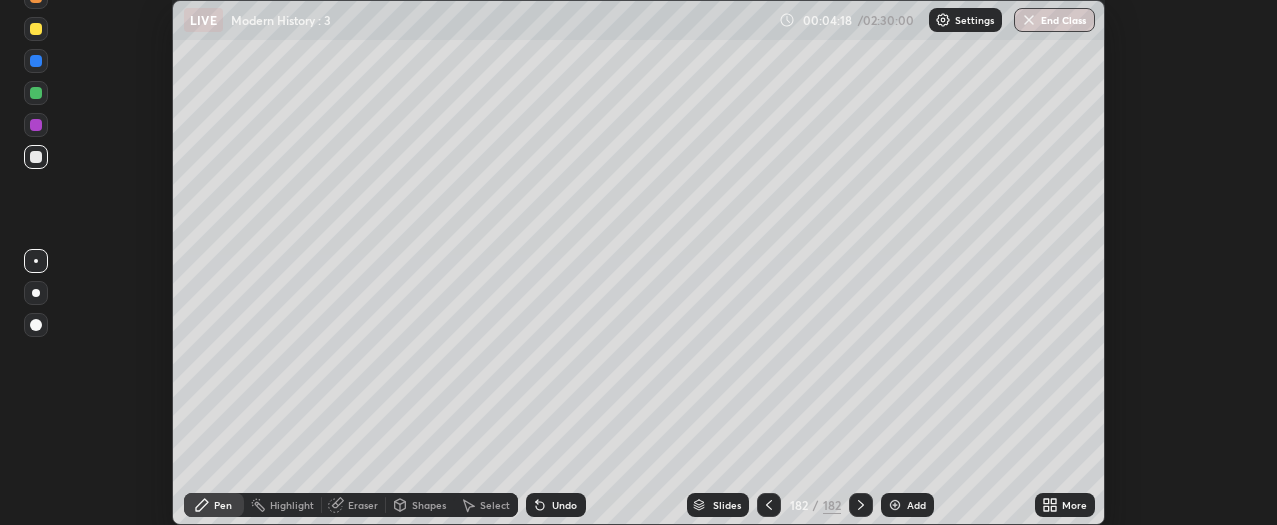 click 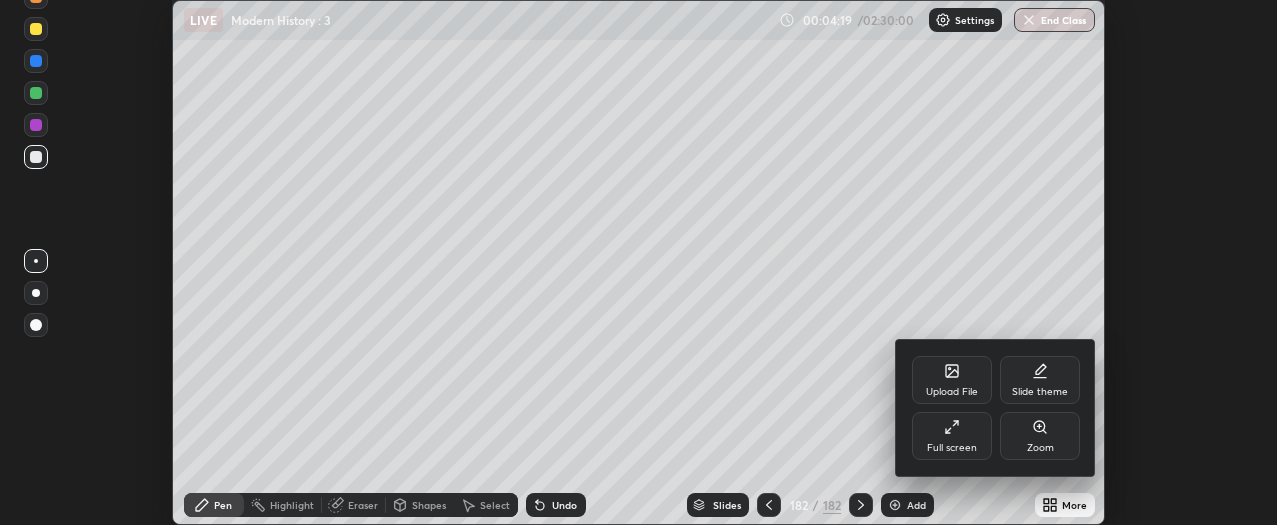 click on "Upload File" at bounding box center [952, 392] 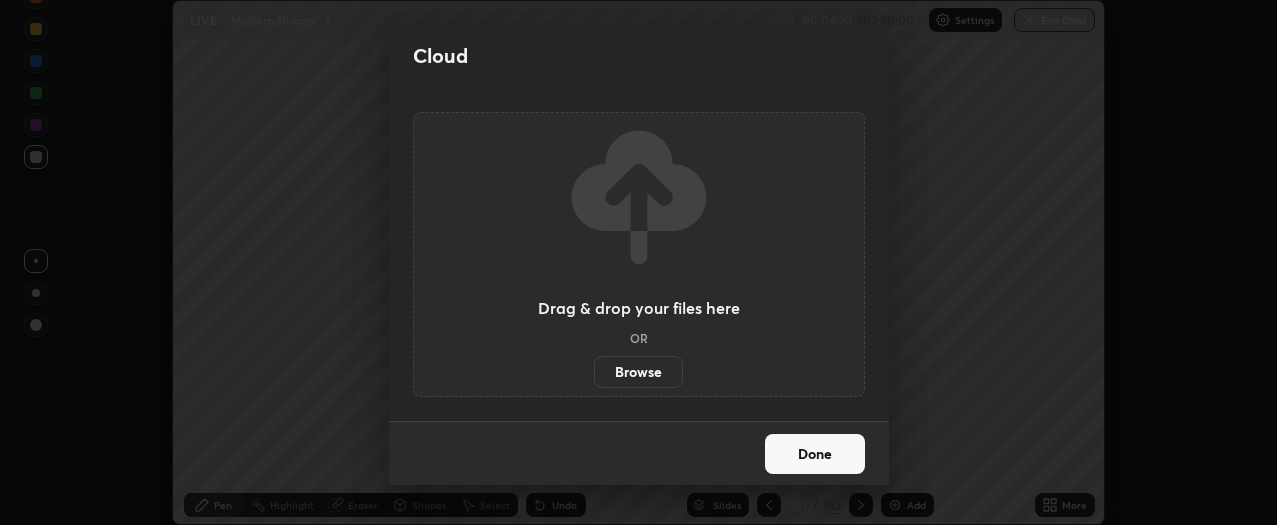 click on "Browse" at bounding box center [638, 372] 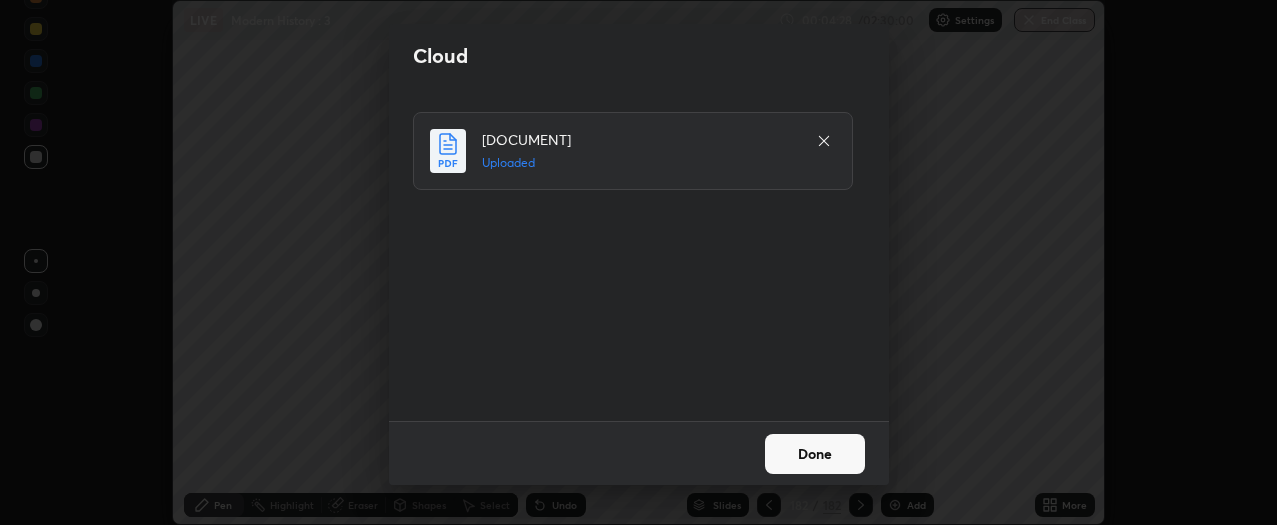 click on "Done" at bounding box center [815, 454] 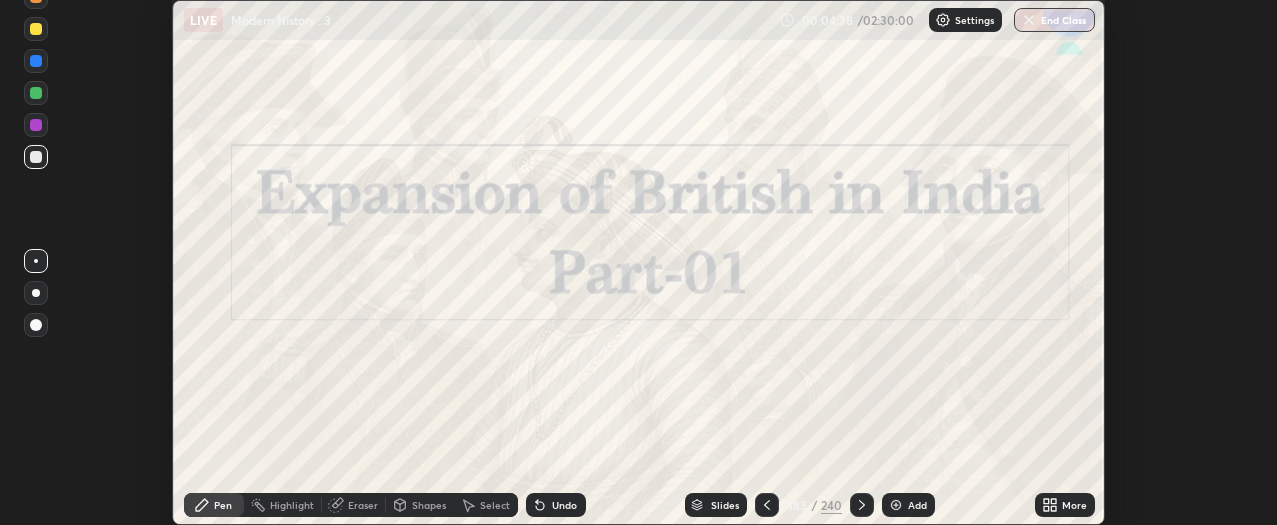click on "More" at bounding box center (1074, 505) 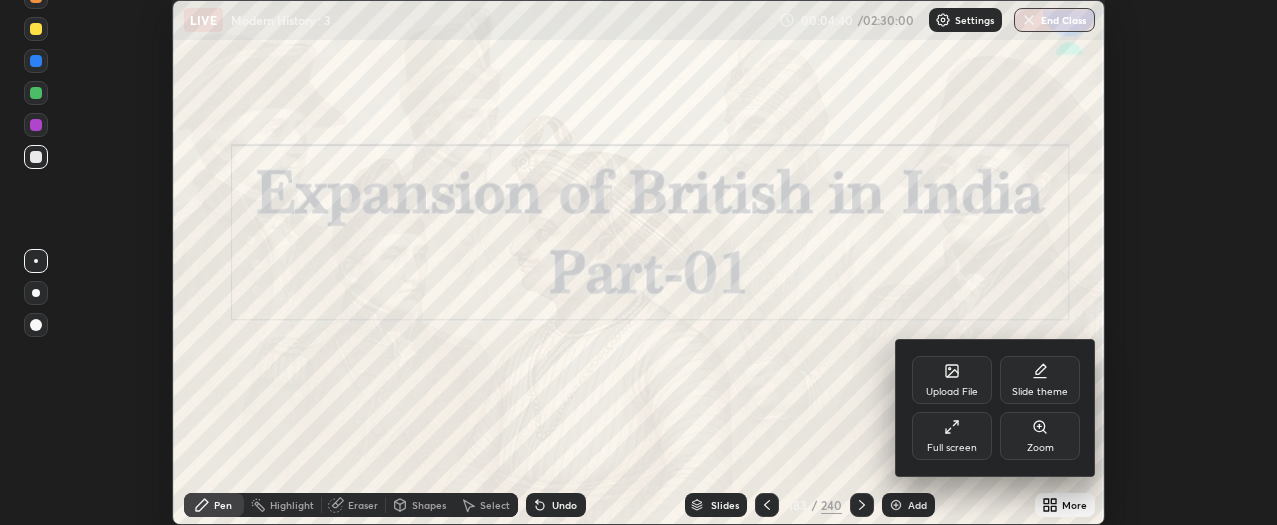click on "Full screen" at bounding box center [952, 436] 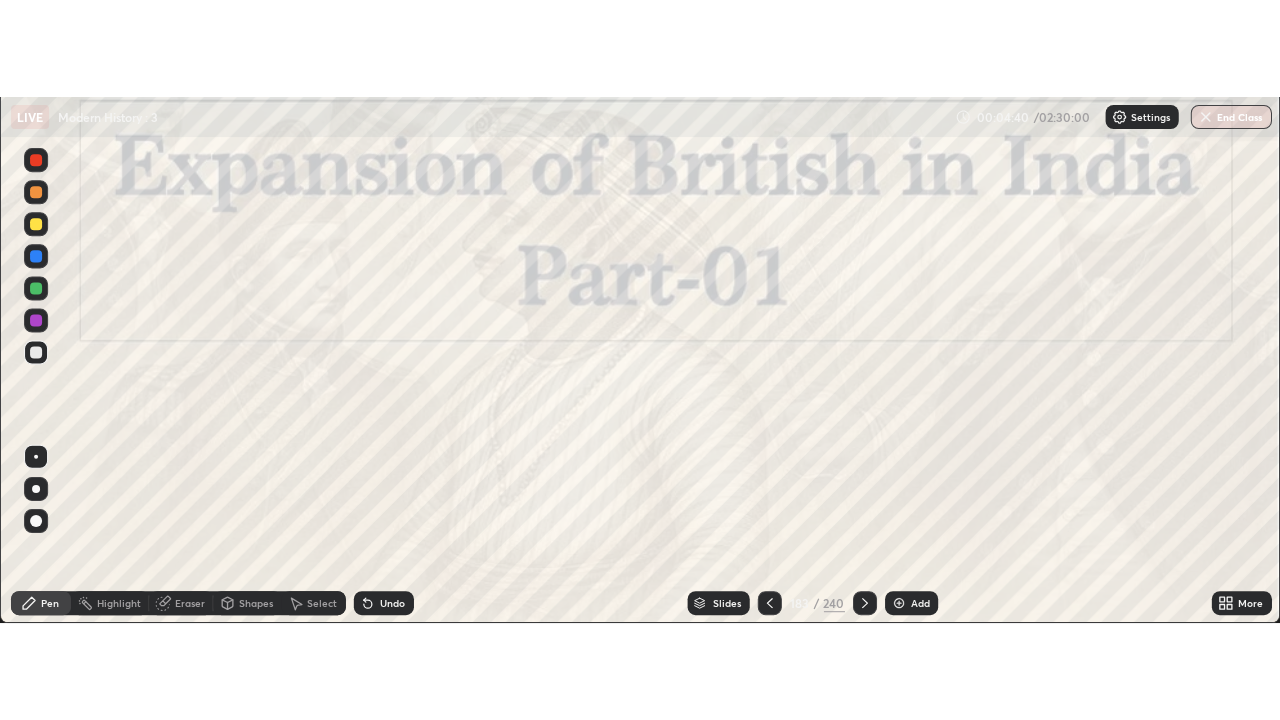 scroll, scrollTop: 99280, scrollLeft: 98720, axis: both 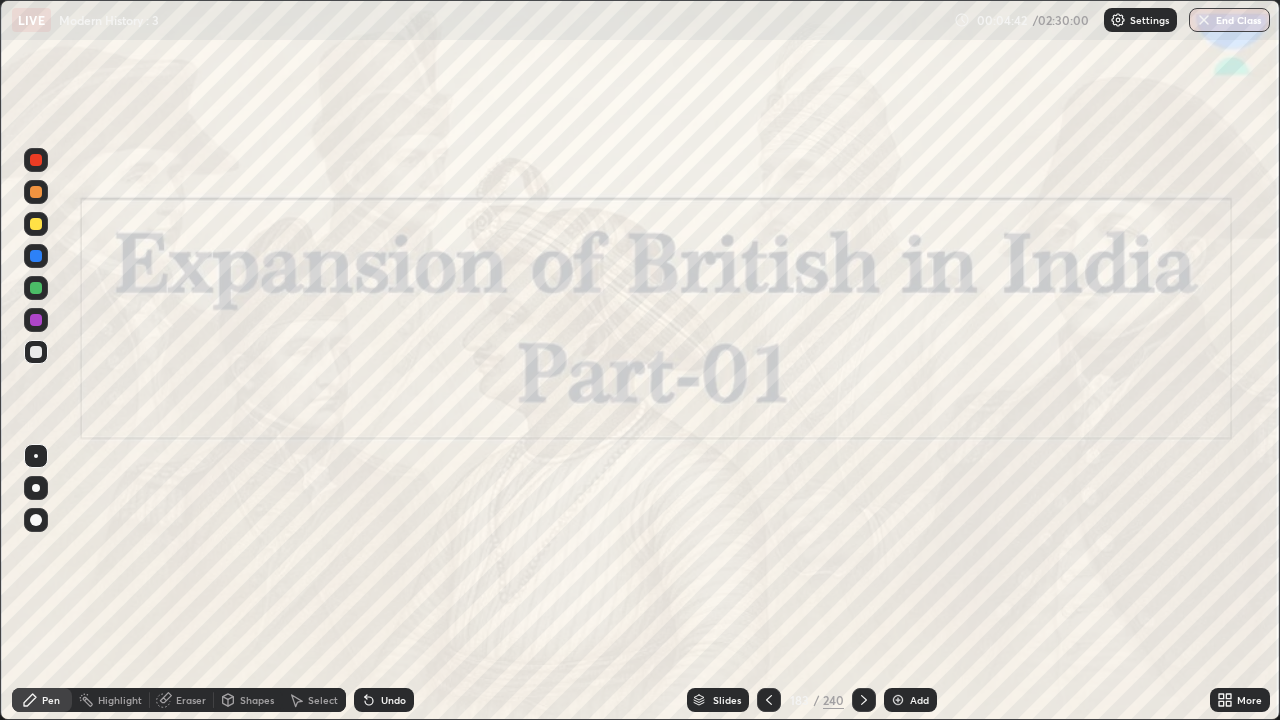 click on "Slides" at bounding box center (718, 700) 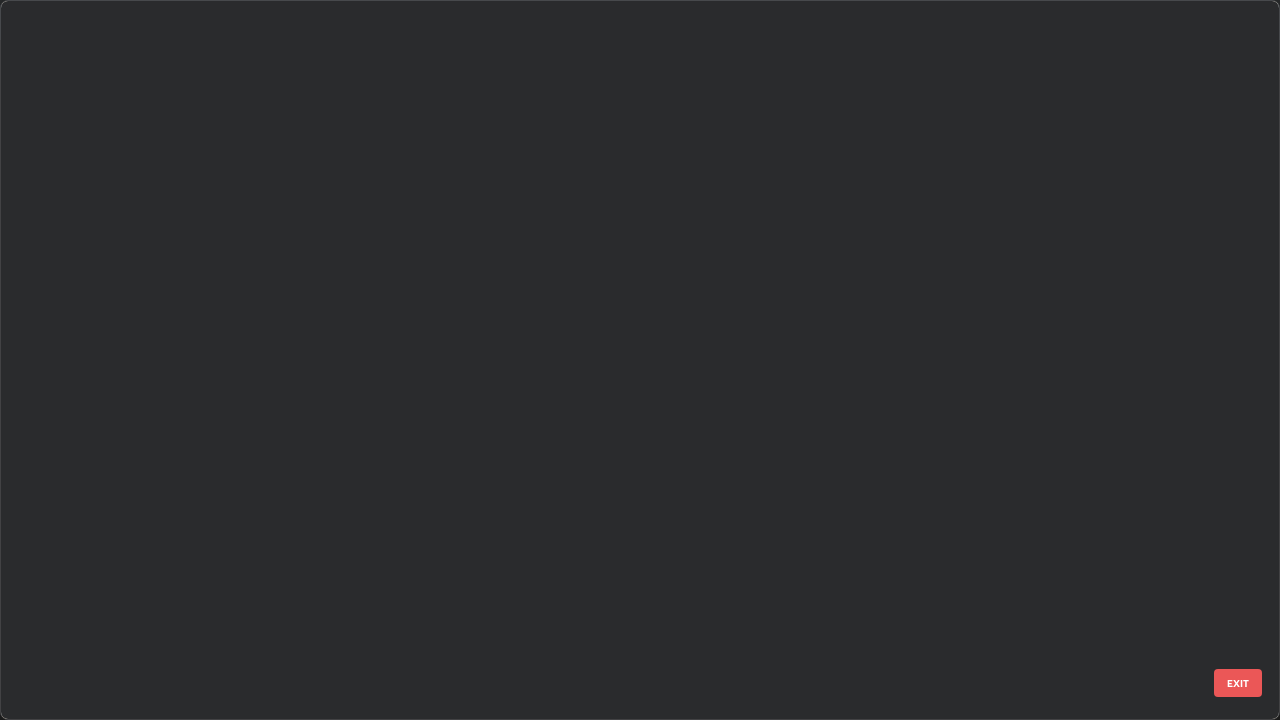 scroll, scrollTop: 12984, scrollLeft: 0, axis: vertical 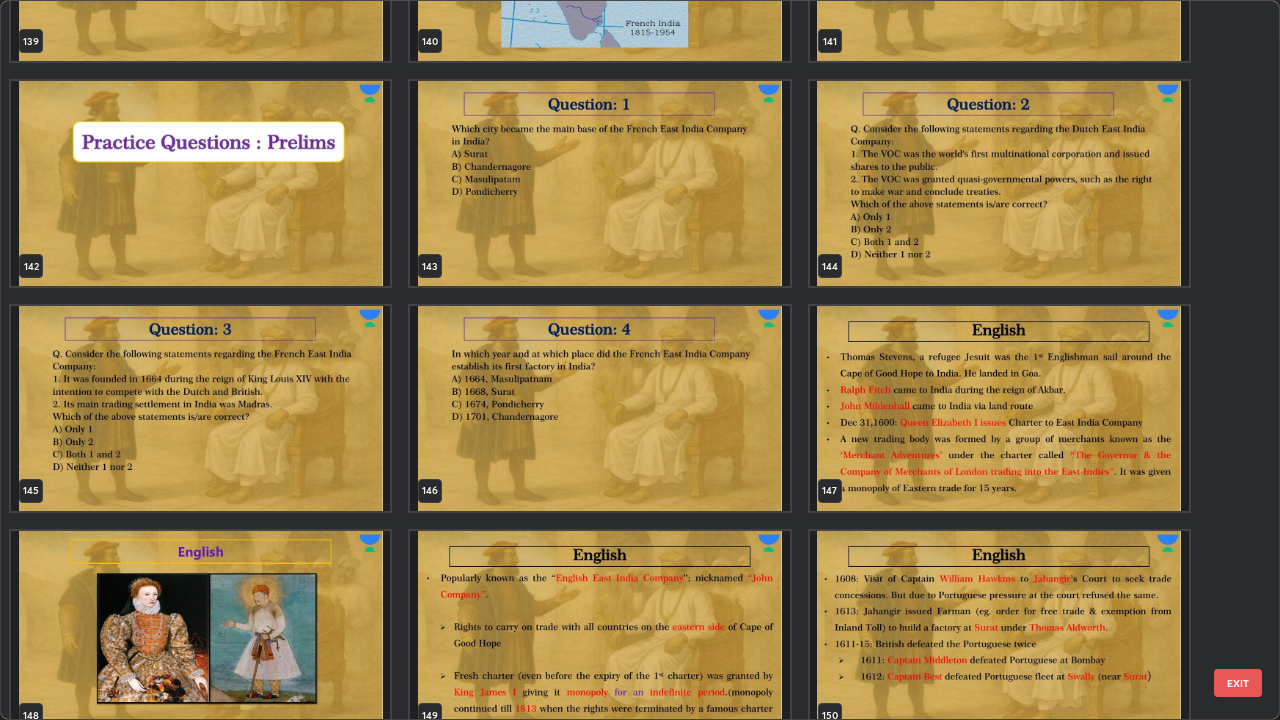 click at bounding box center (999, 408) 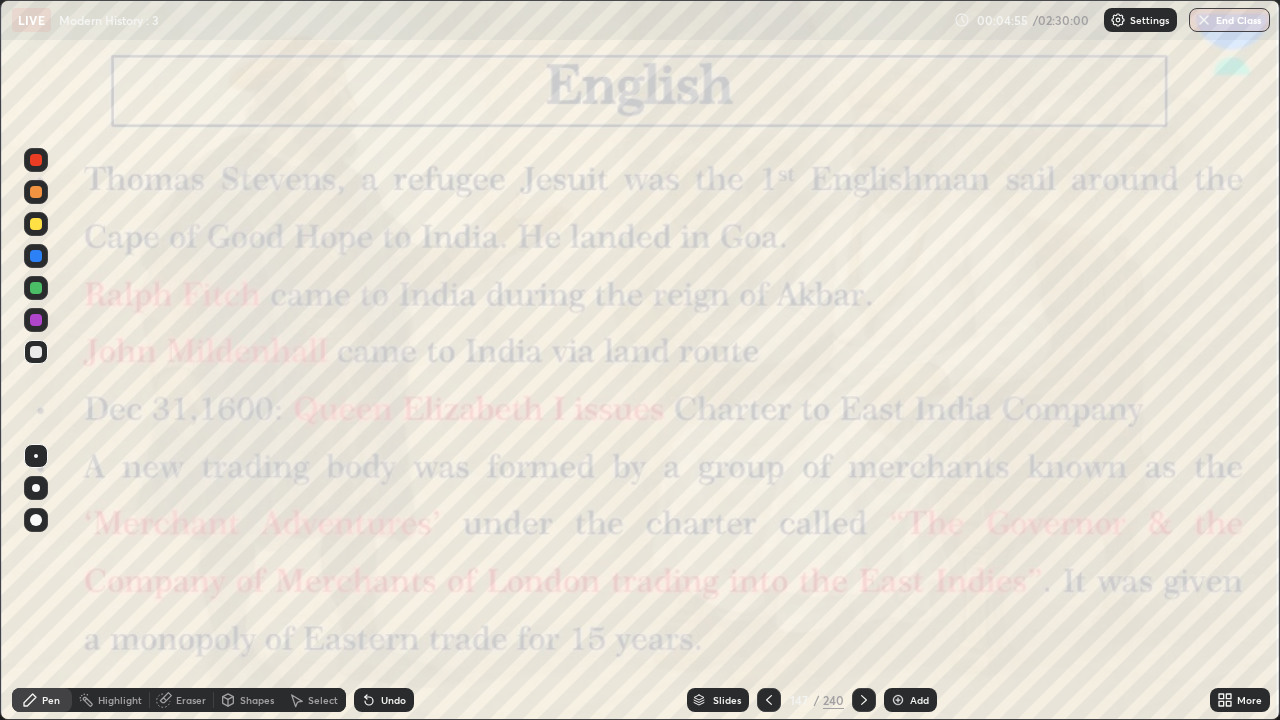 click on "Add" at bounding box center (919, 700) 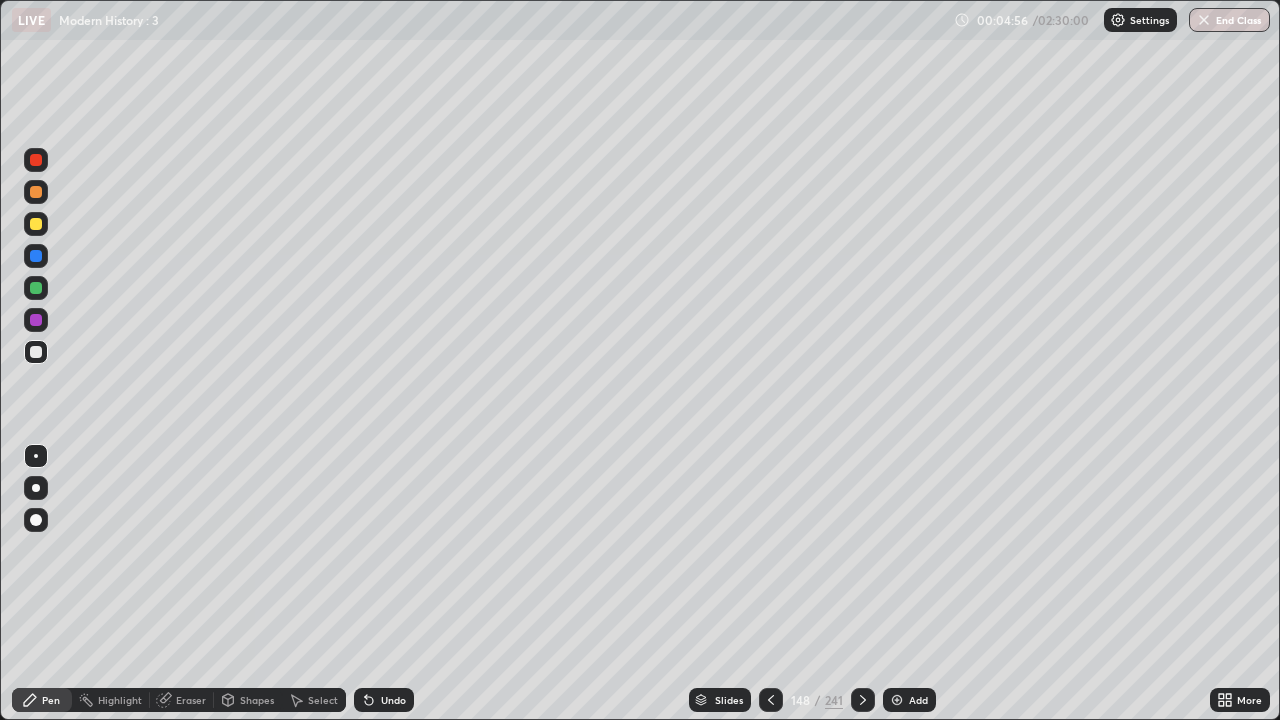 click at bounding box center [897, 700] 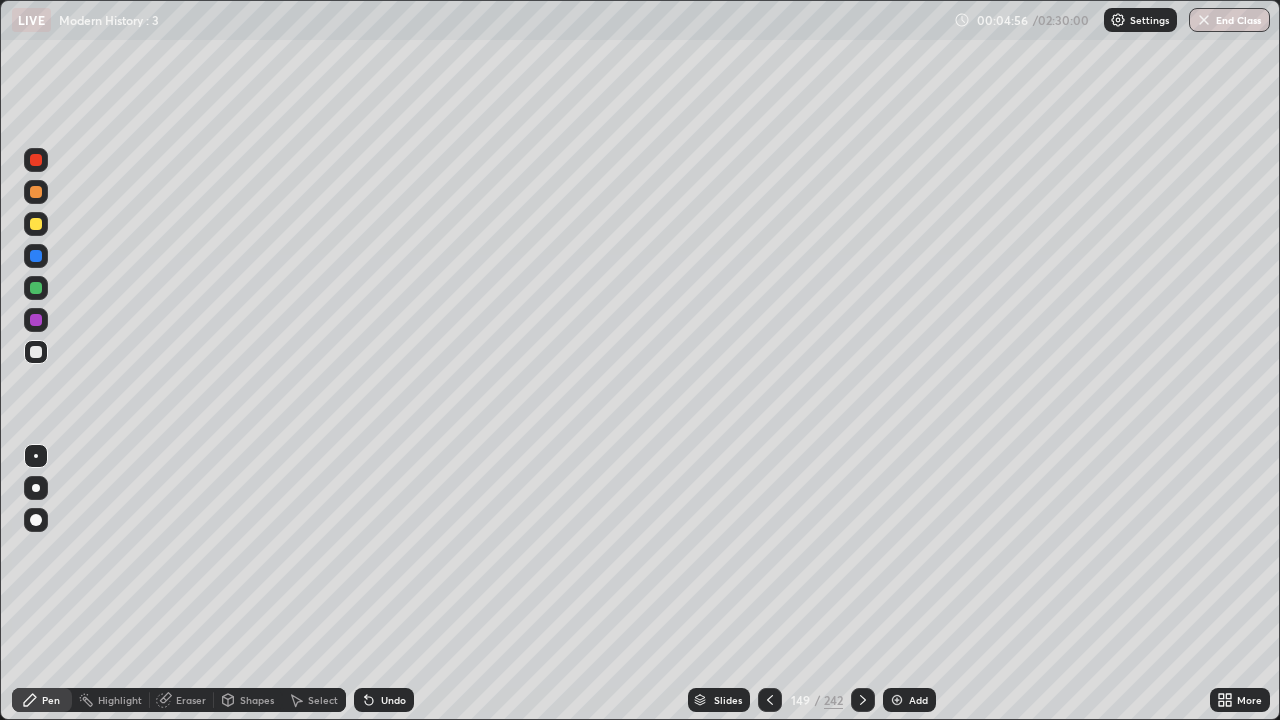 click at bounding box center [897, 700] 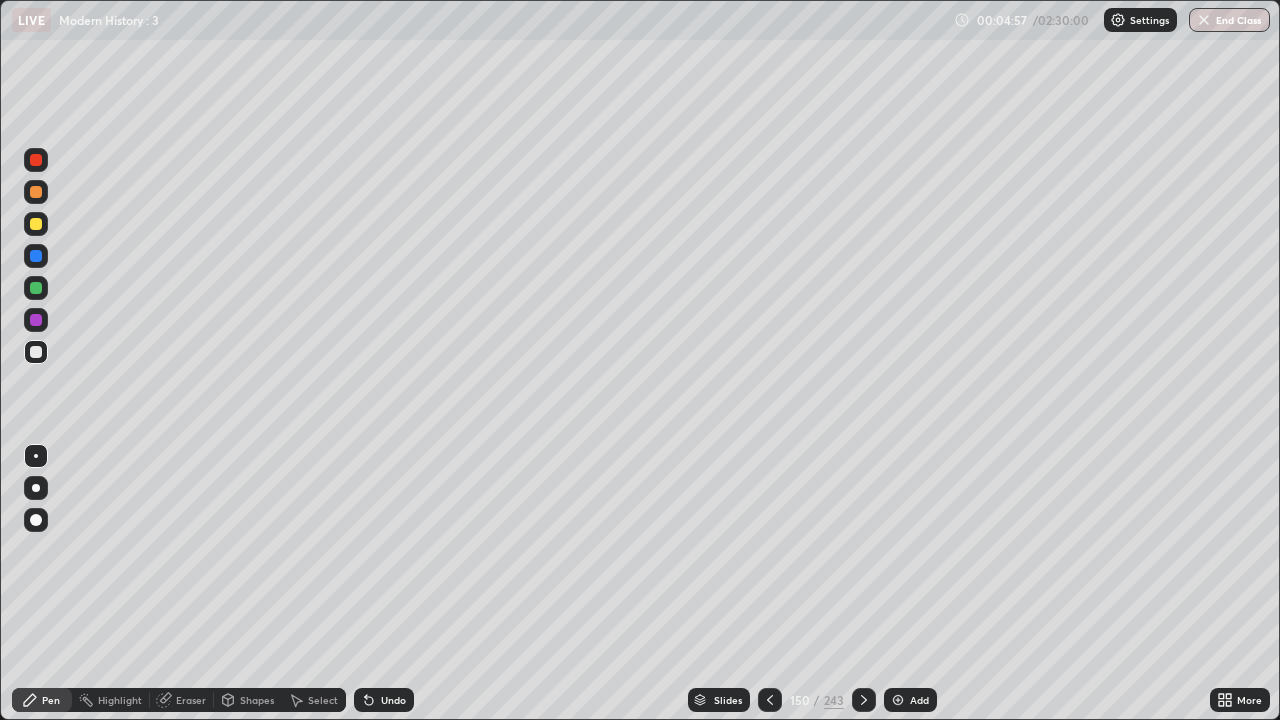 click 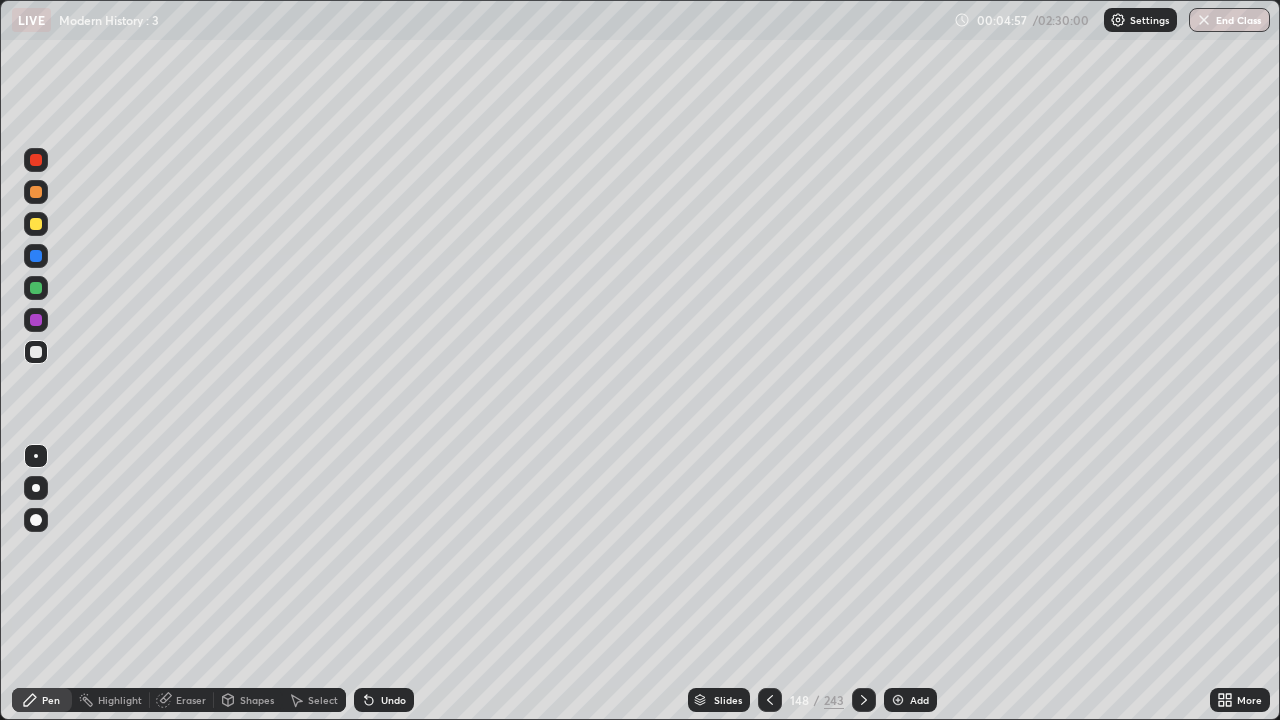 click 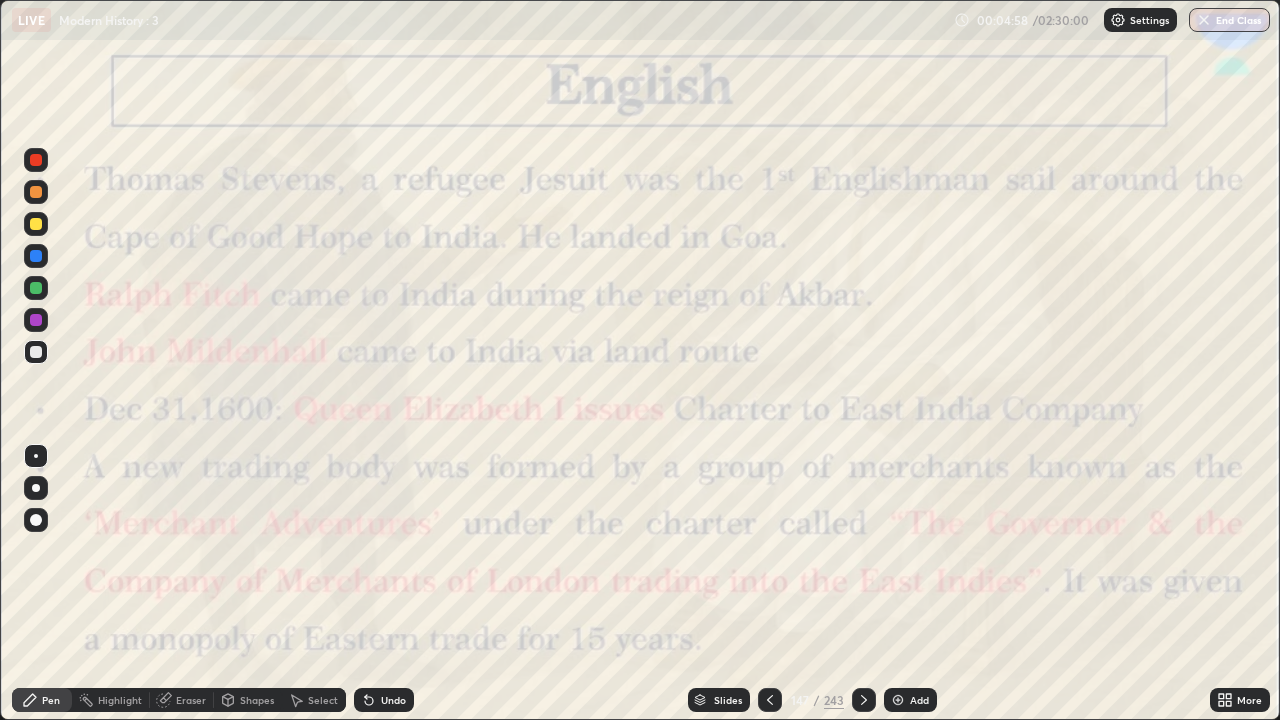 click 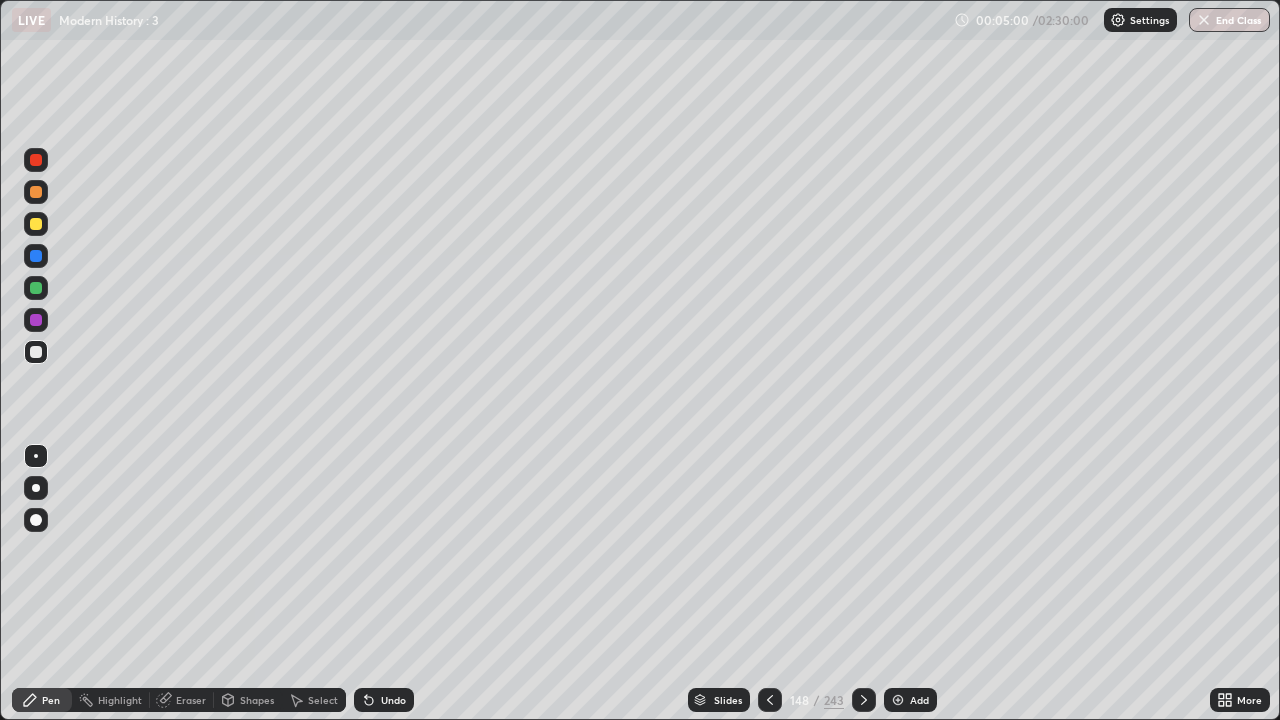 click at bounding box center [36, 352] 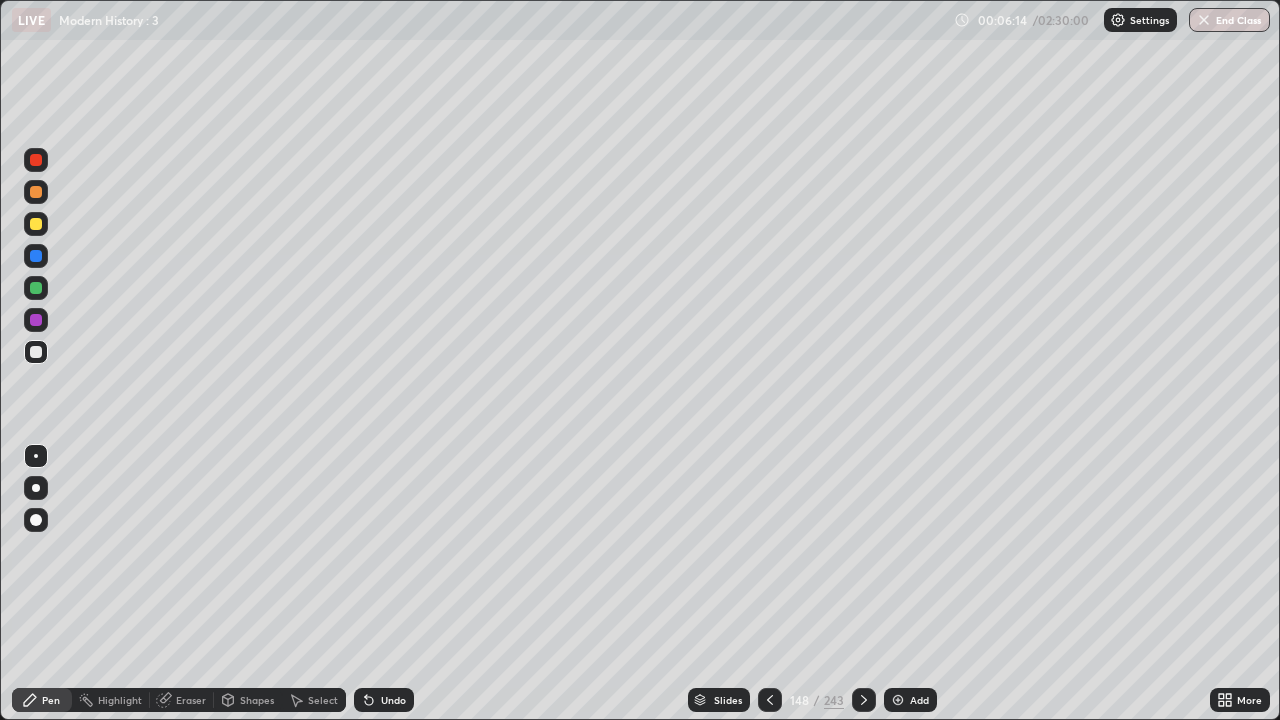 click 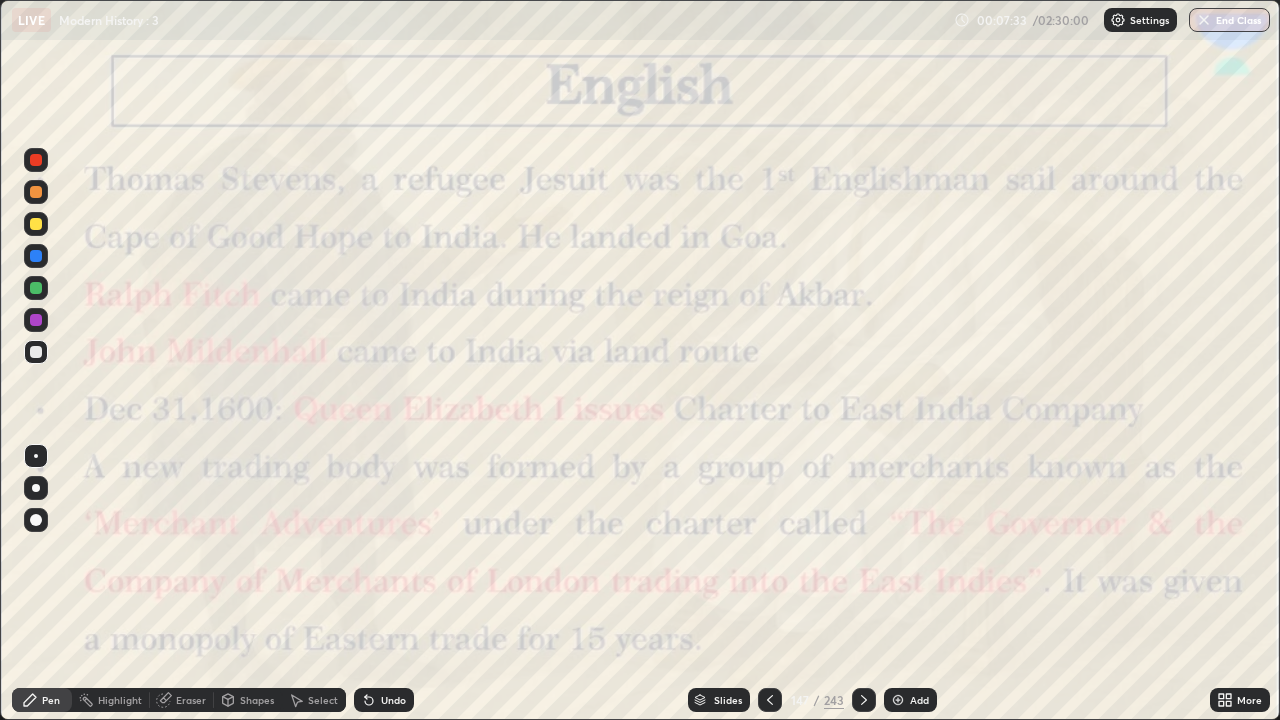 click 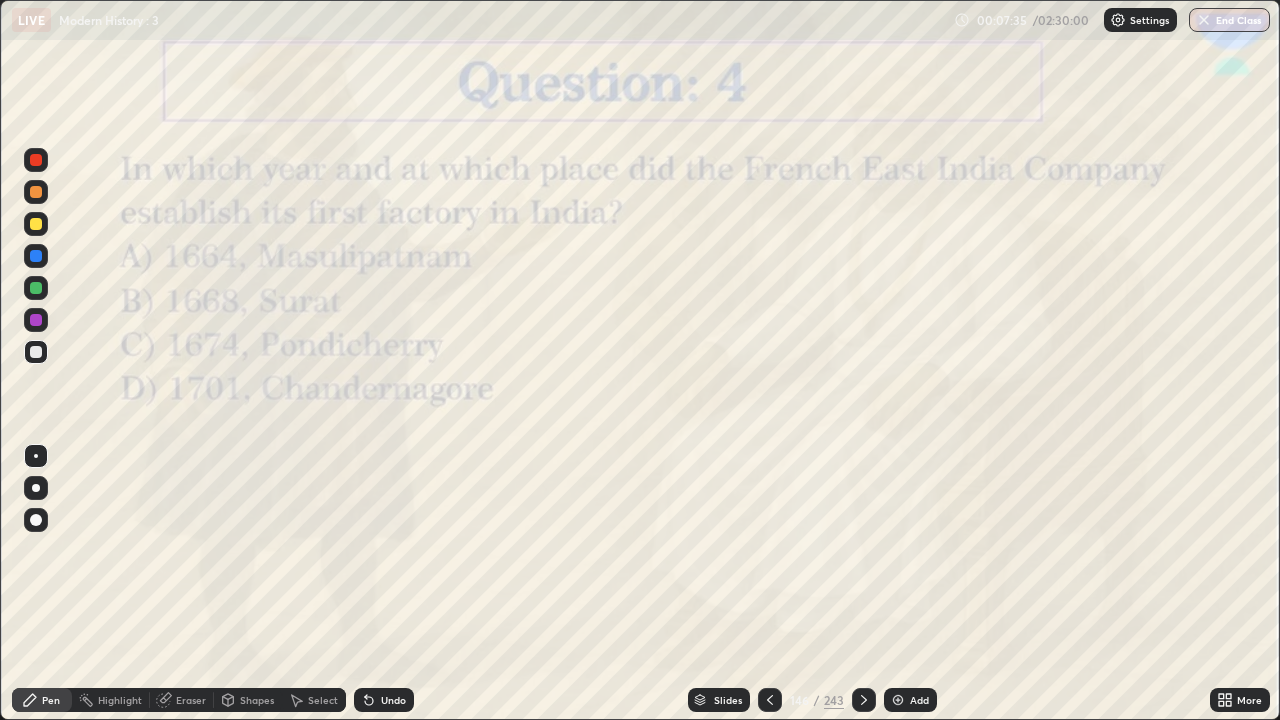 click 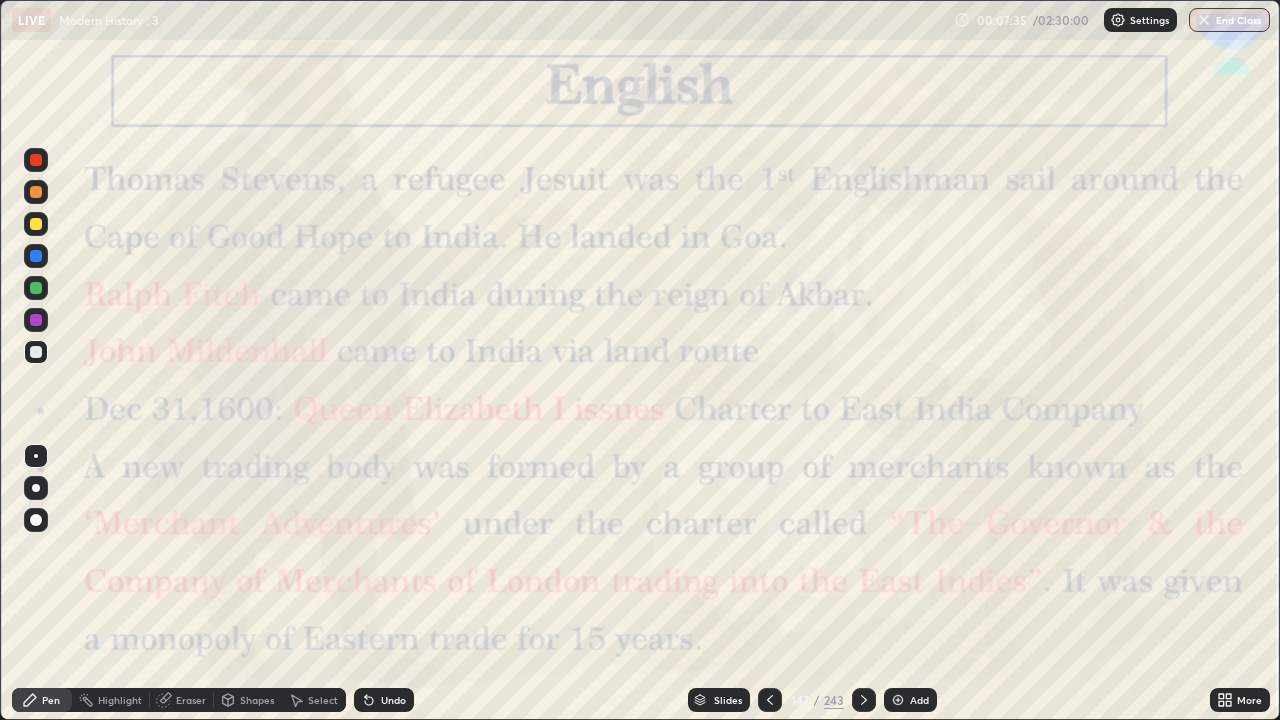 click 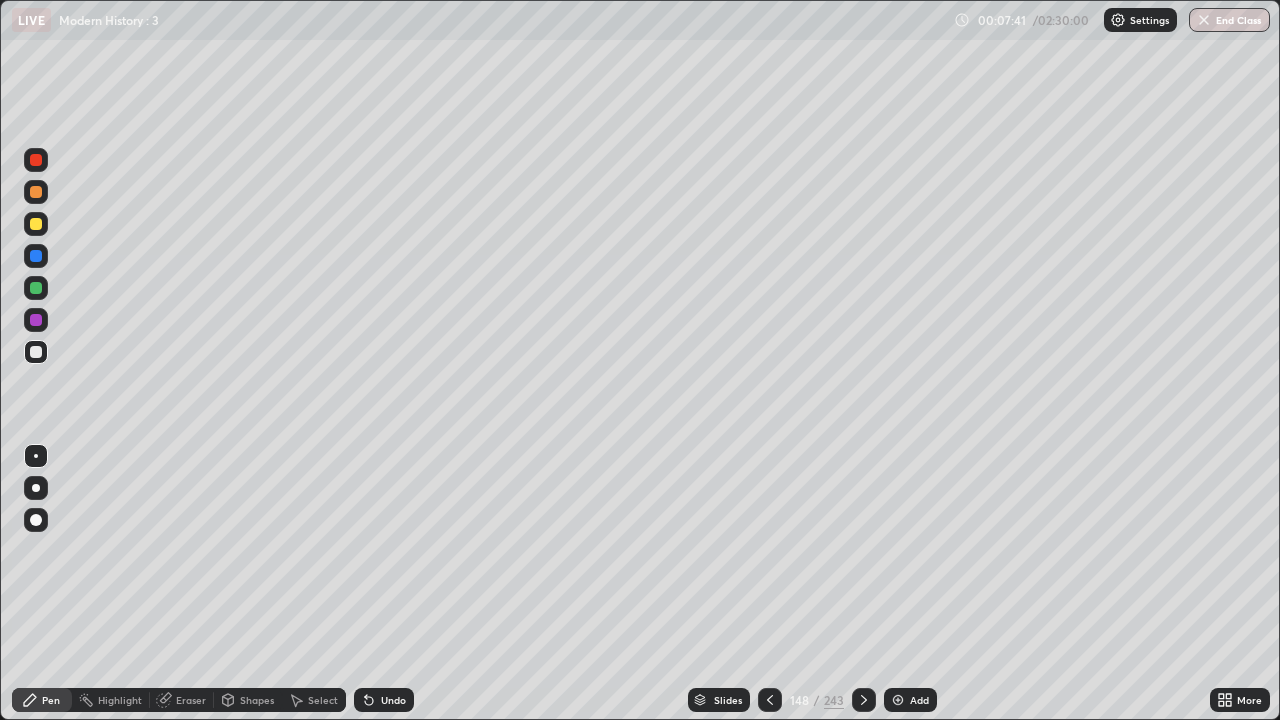 click on "Undo" at bounding box center (393, 700) 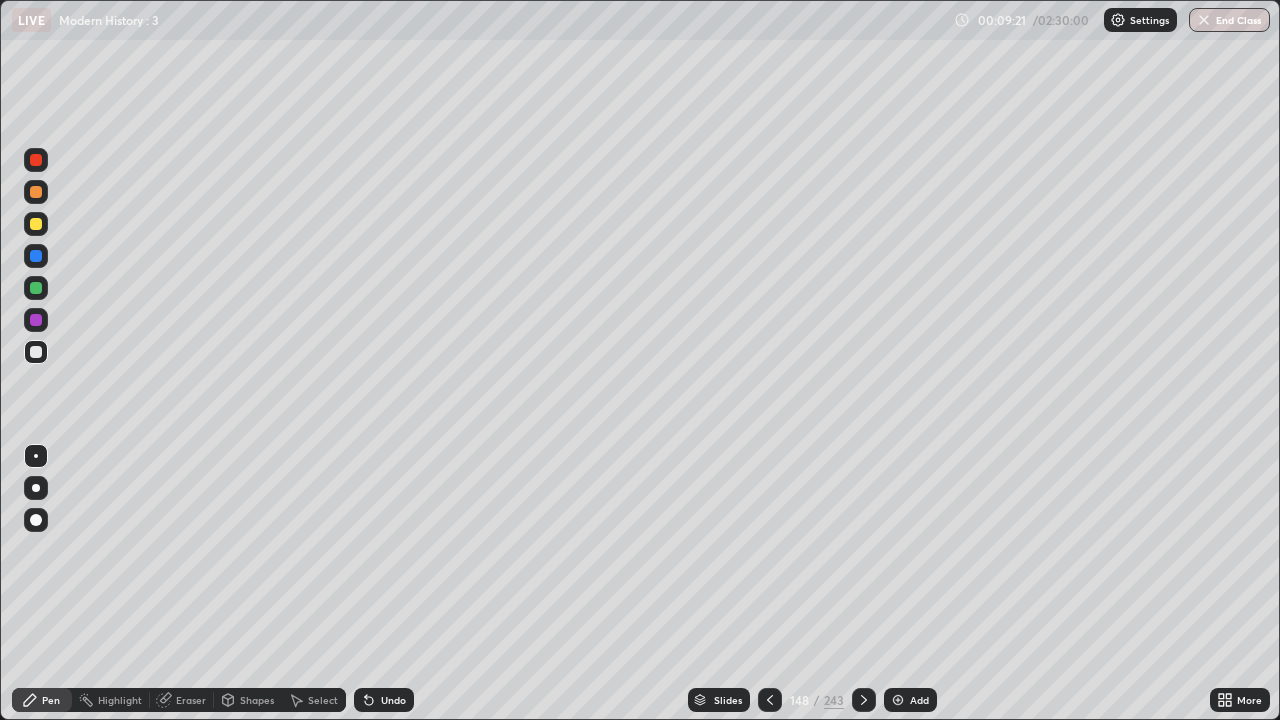 click 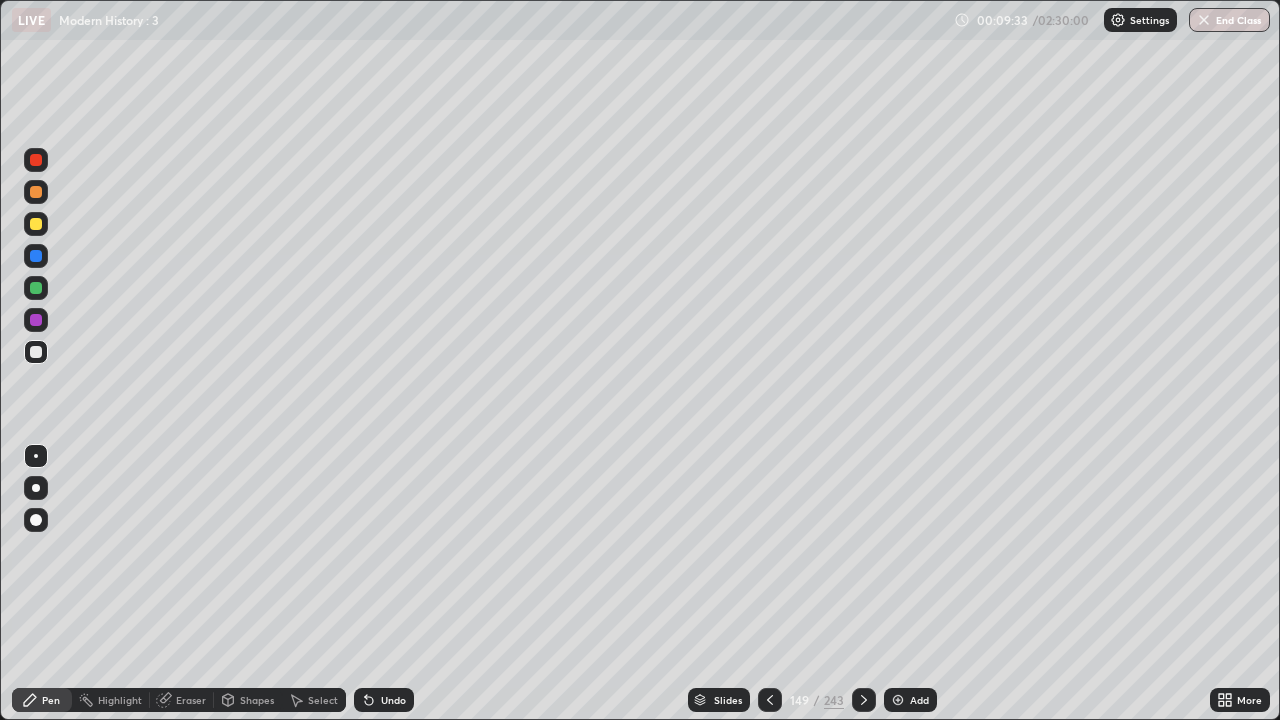 click on "Undo" at bounding box center (384, 700) 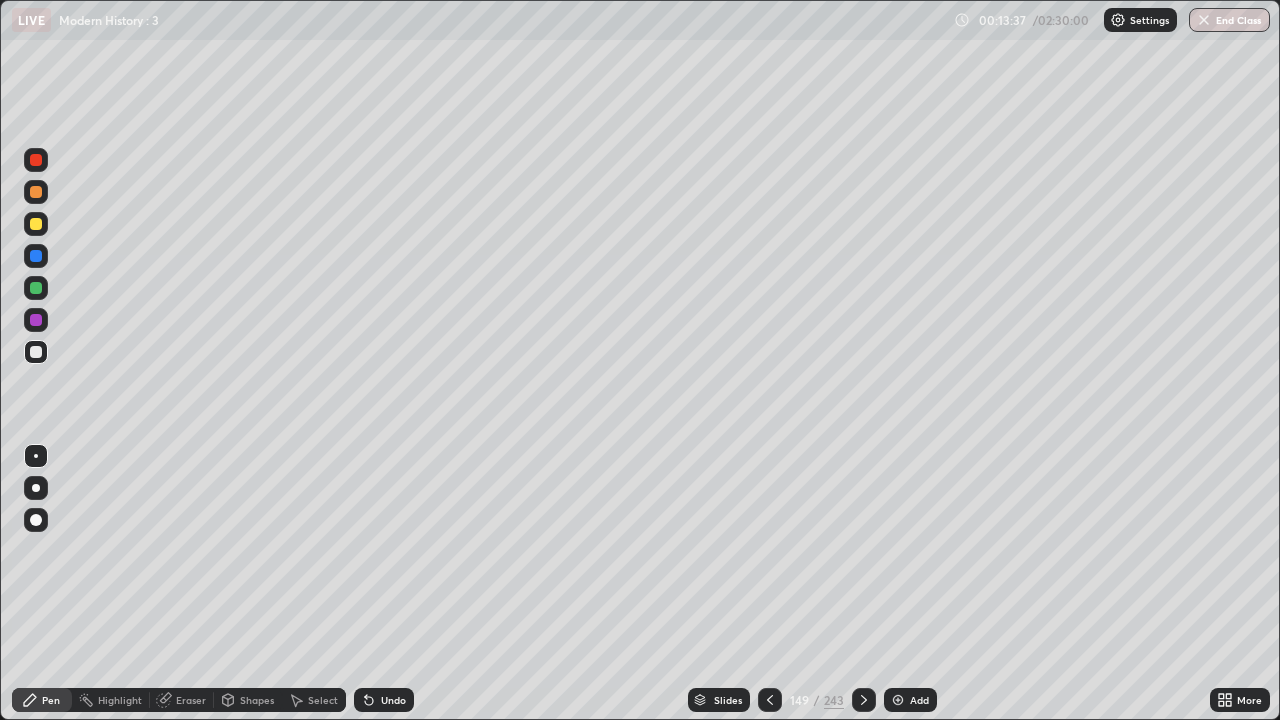 click 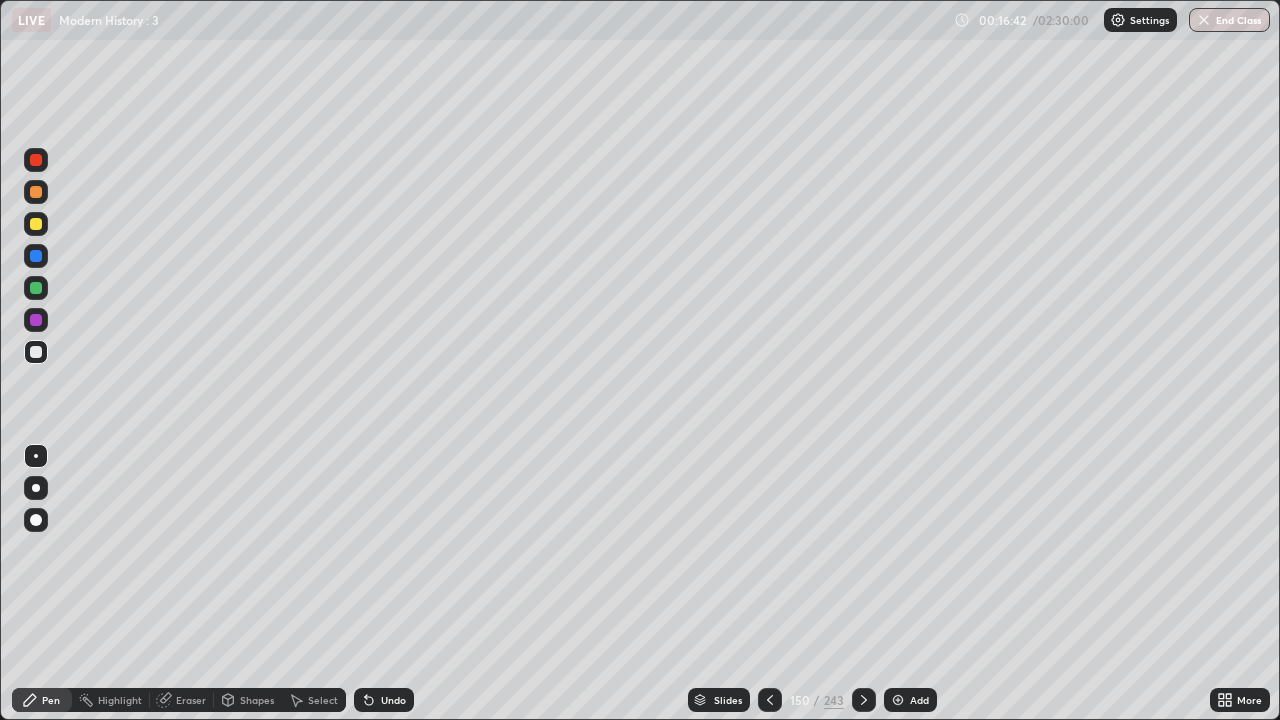 click 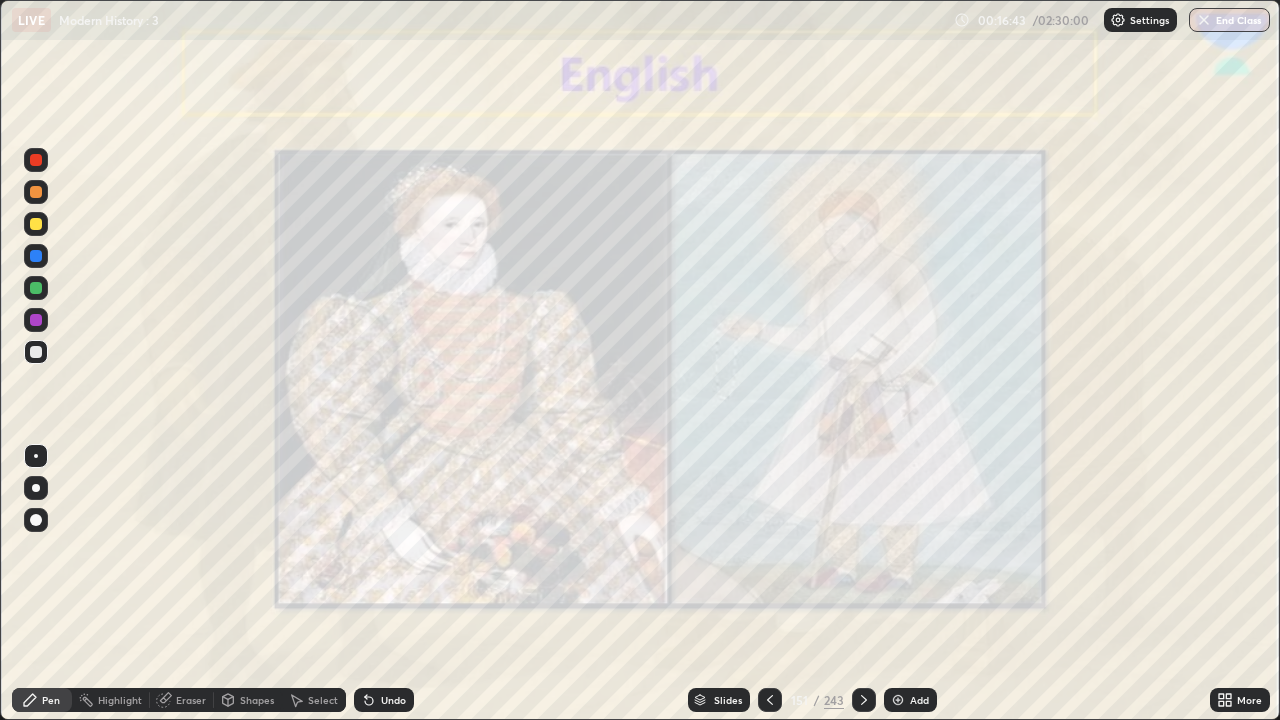 click 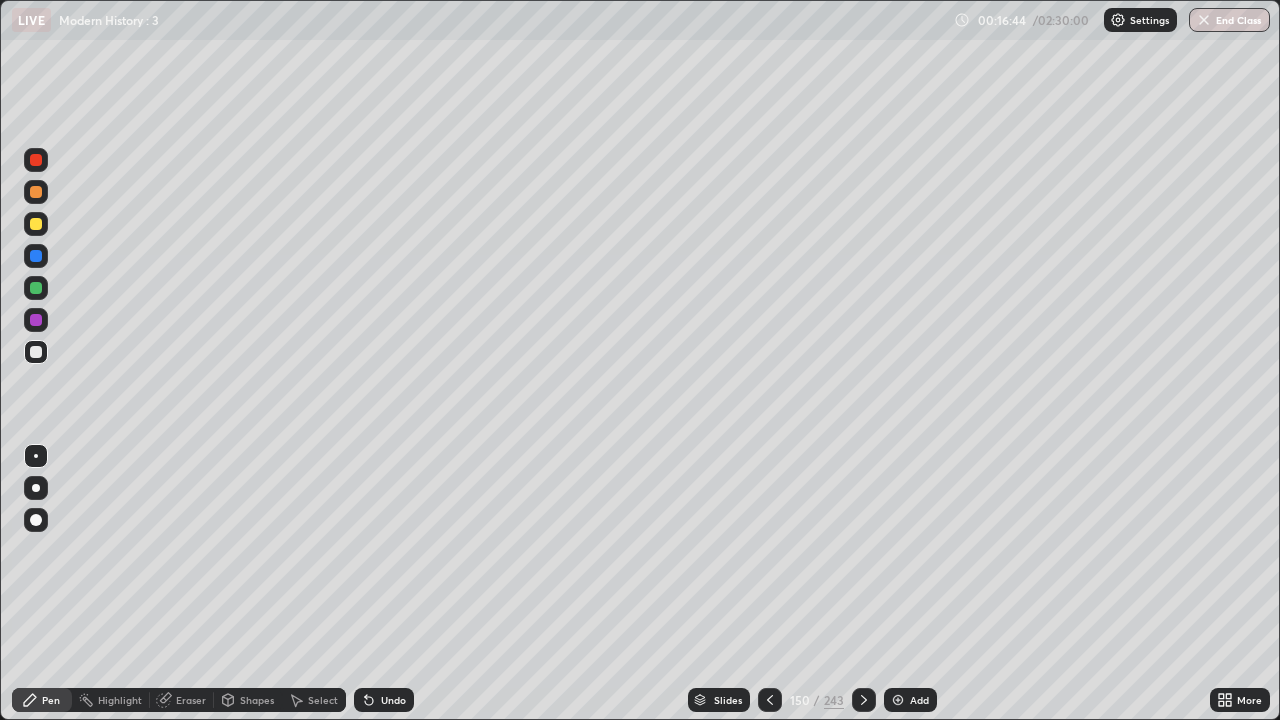 click at bounding box center [898, 700] 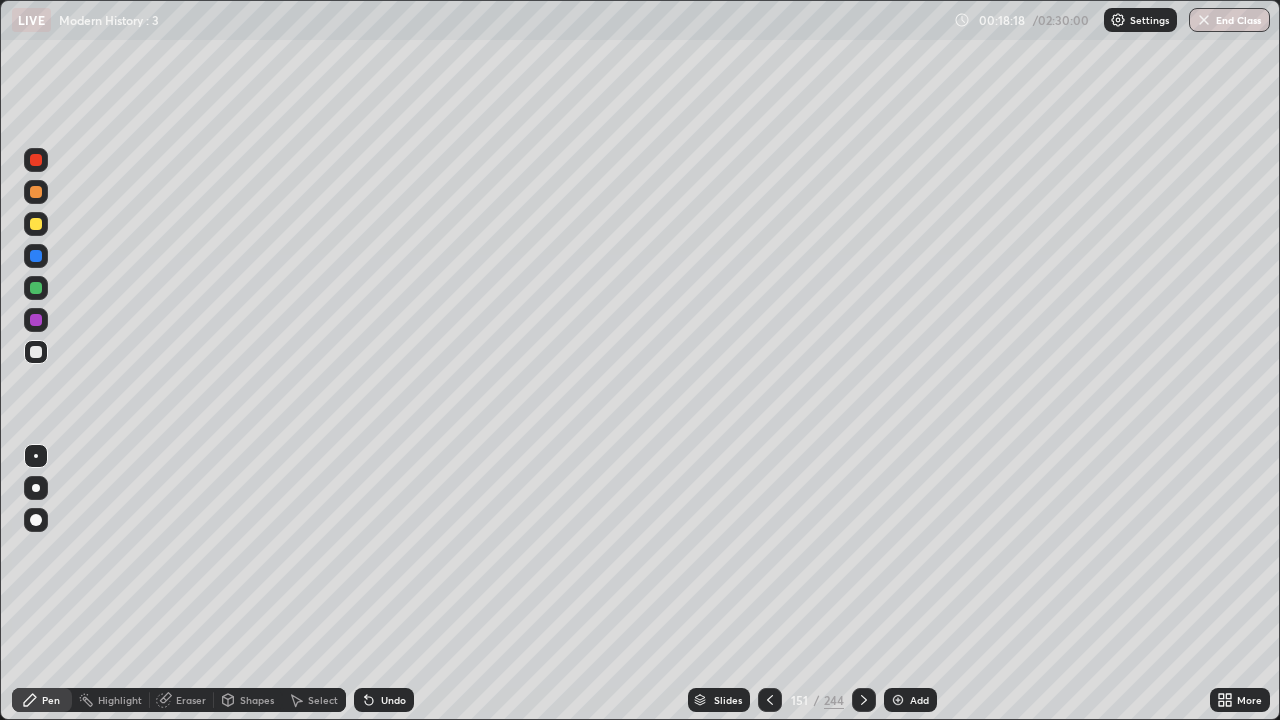 click 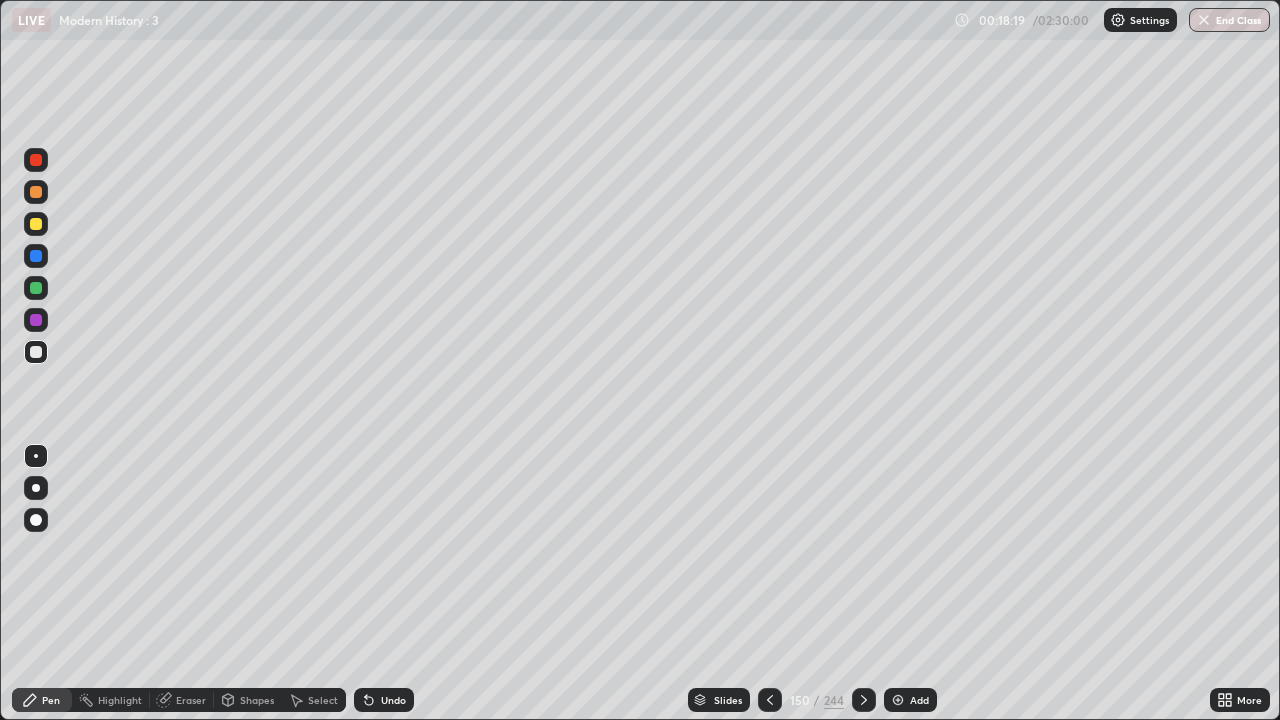 click 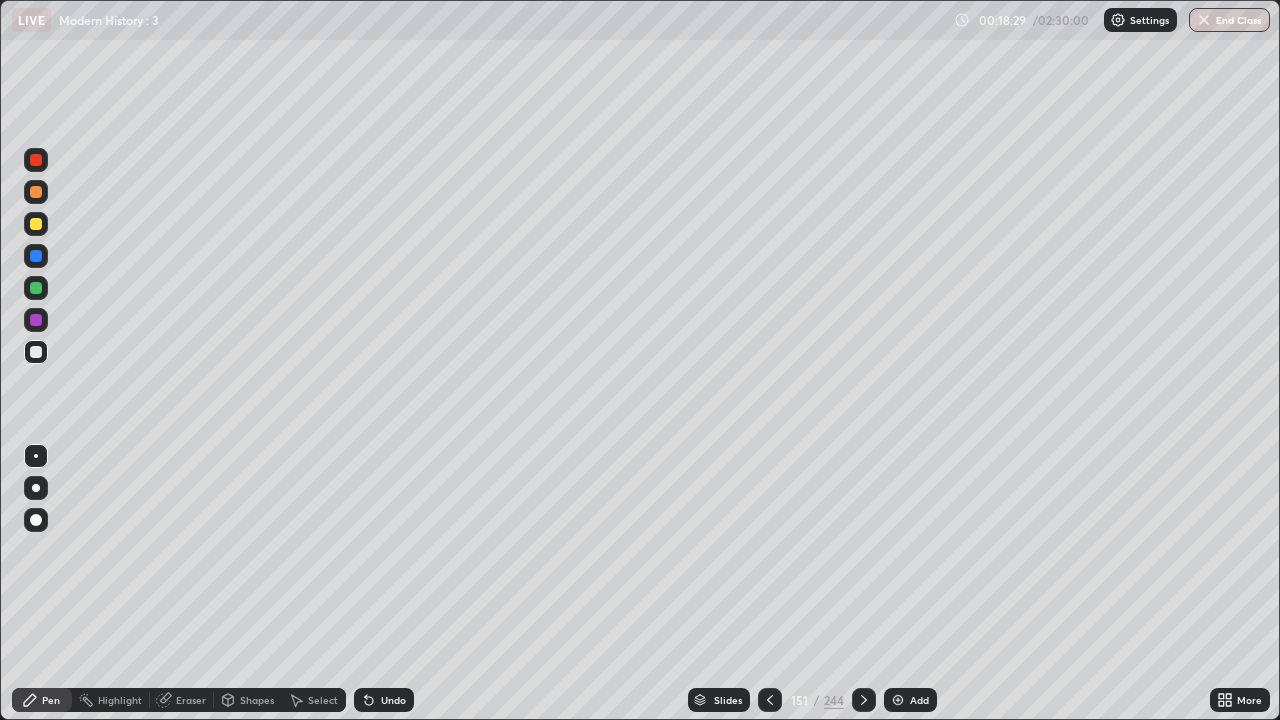 click 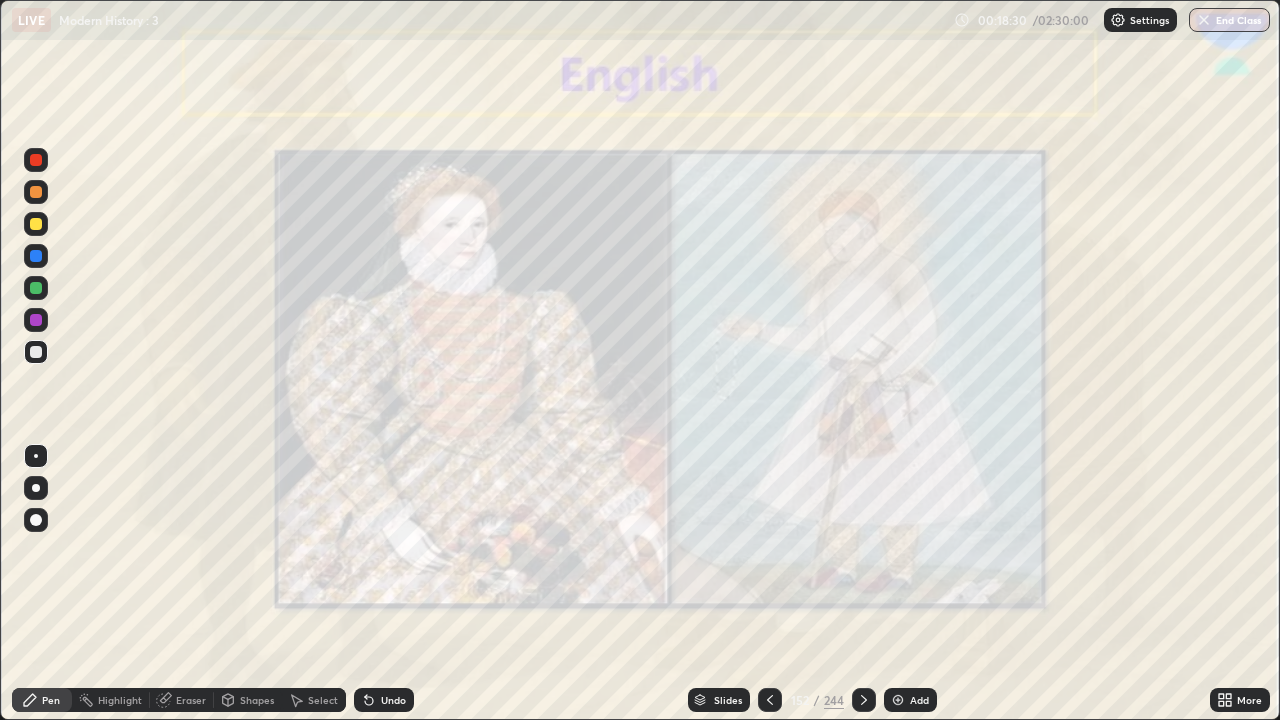click 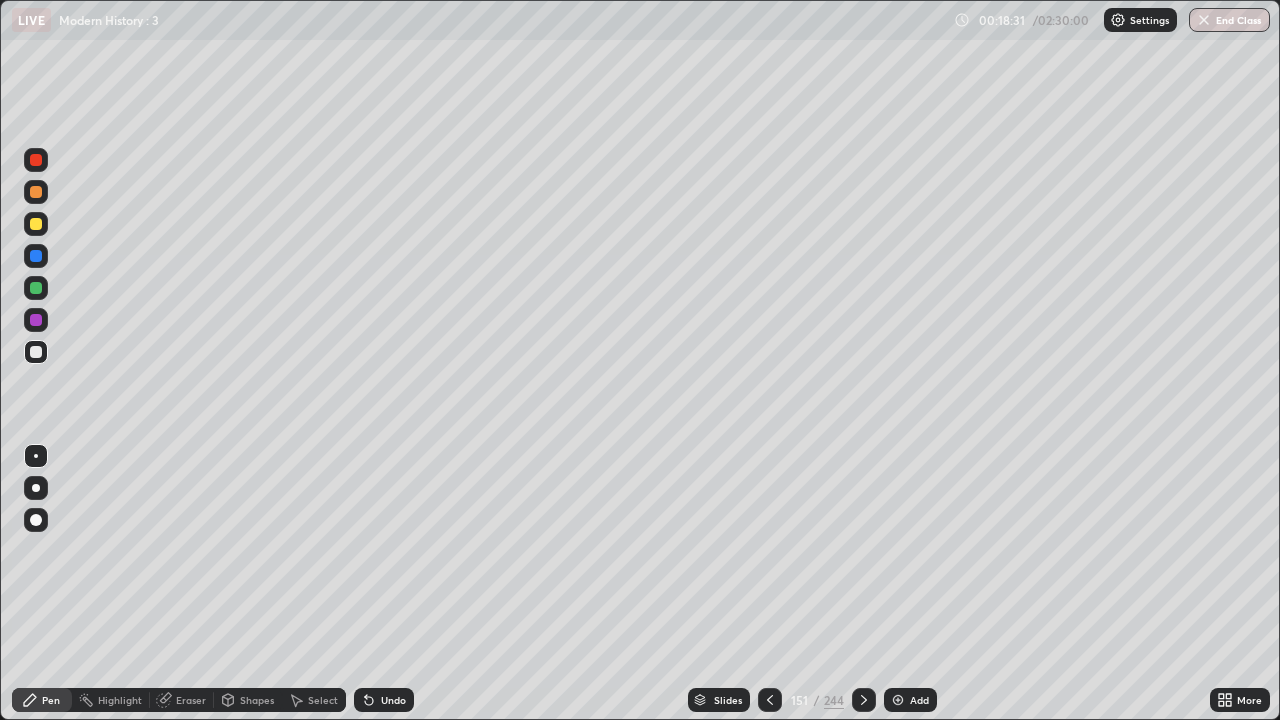 click on "Add" at bounding box center (910, 700) 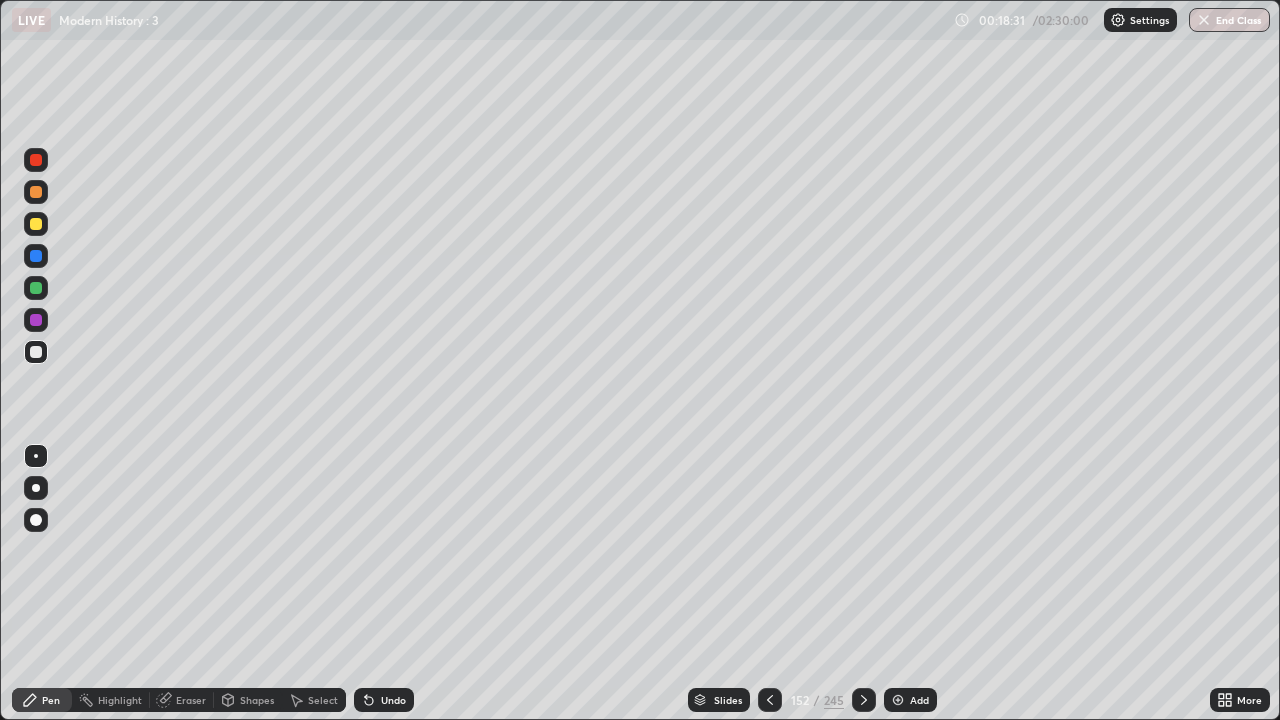 click at bounding box center [898, 700] 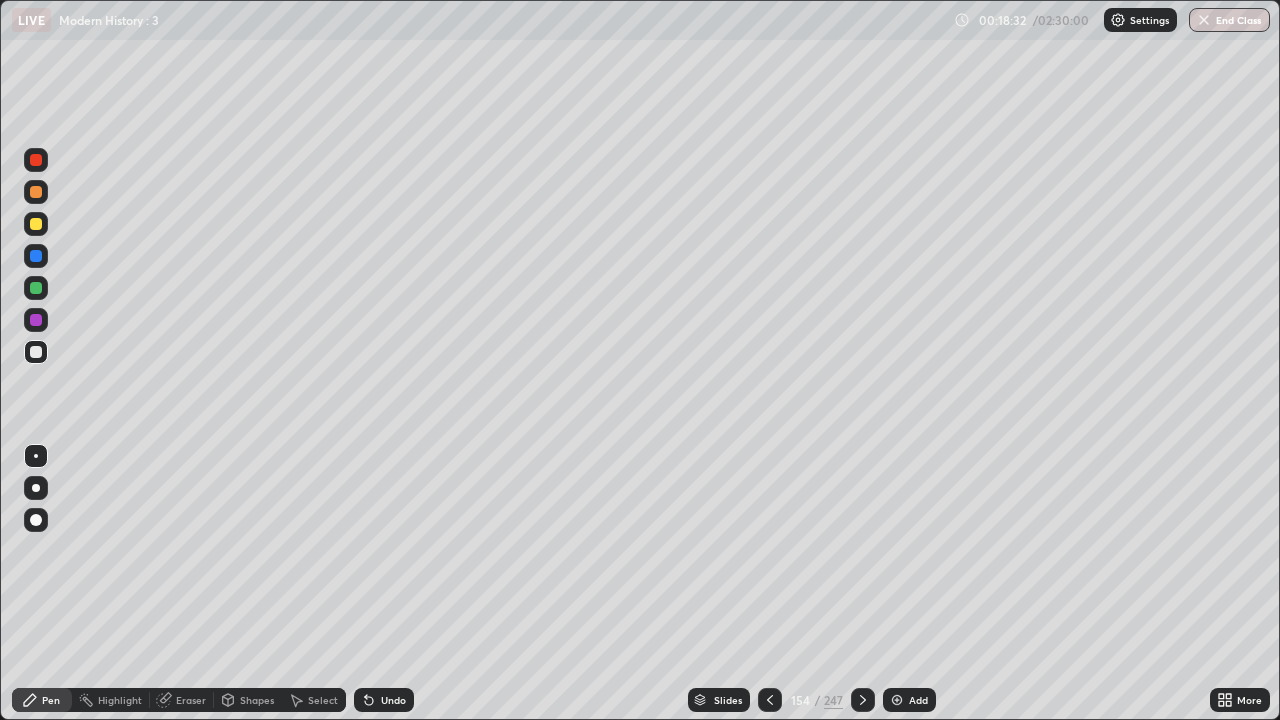 click 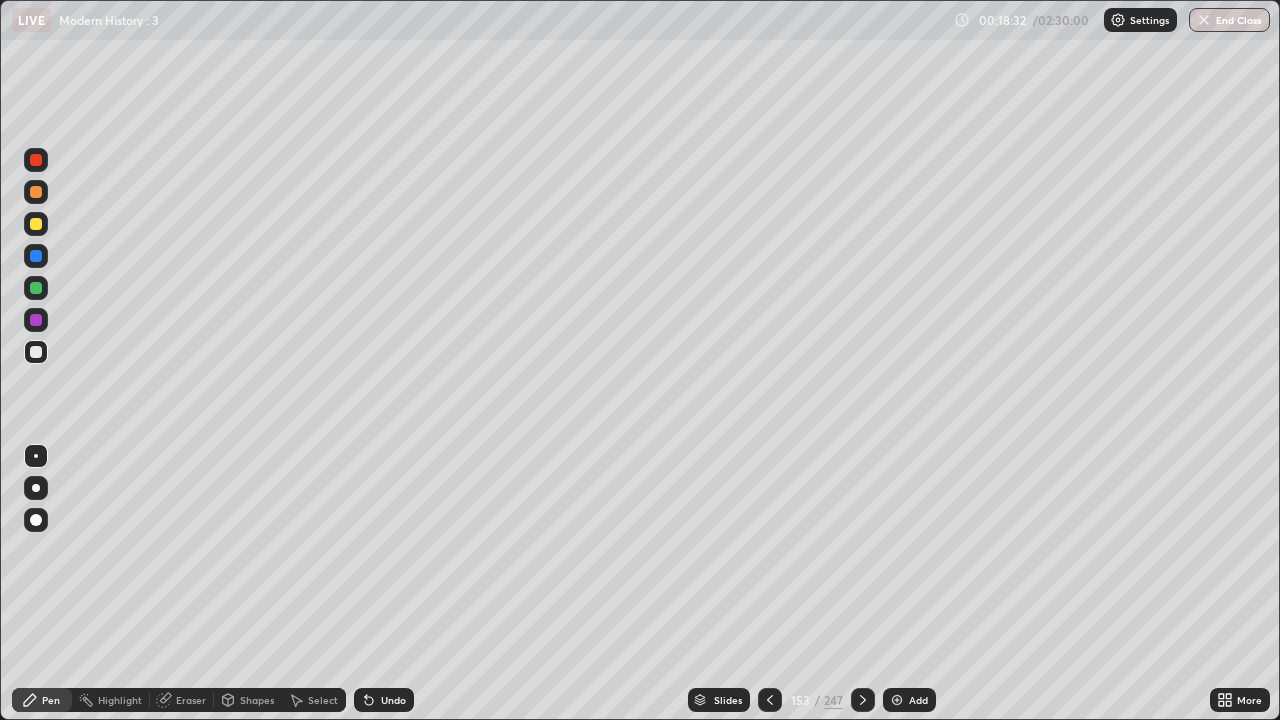 click 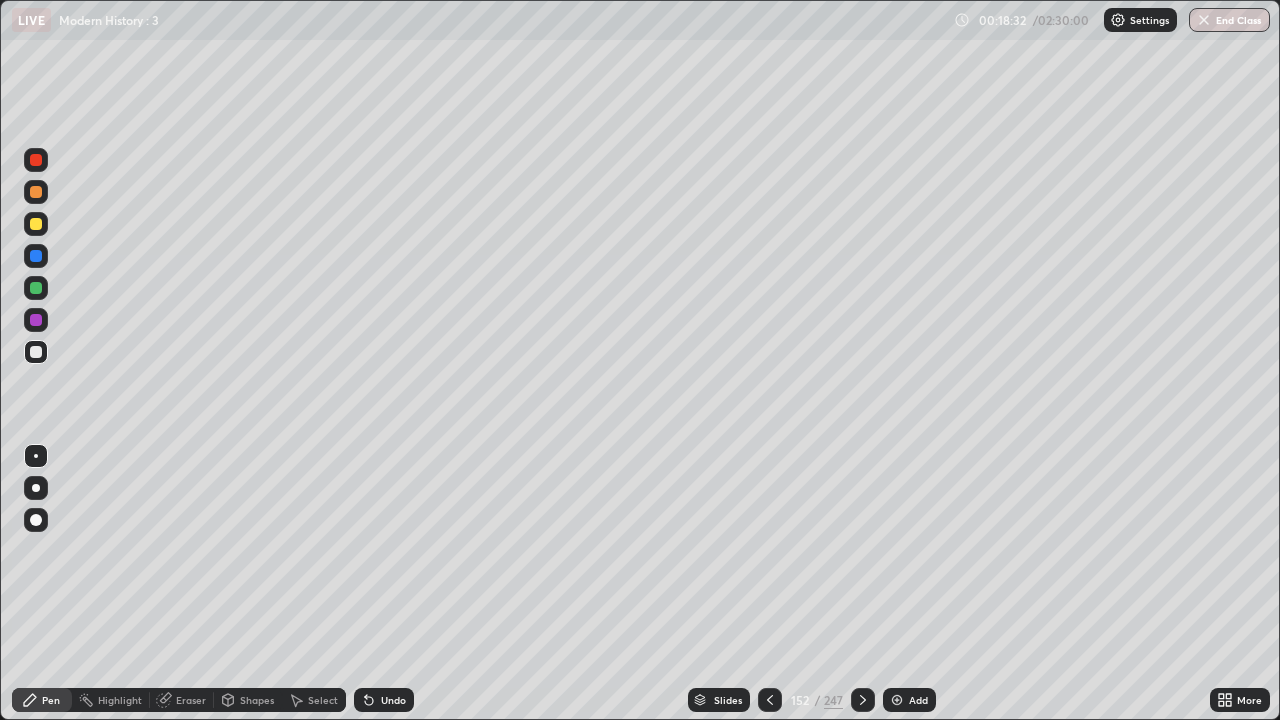 click 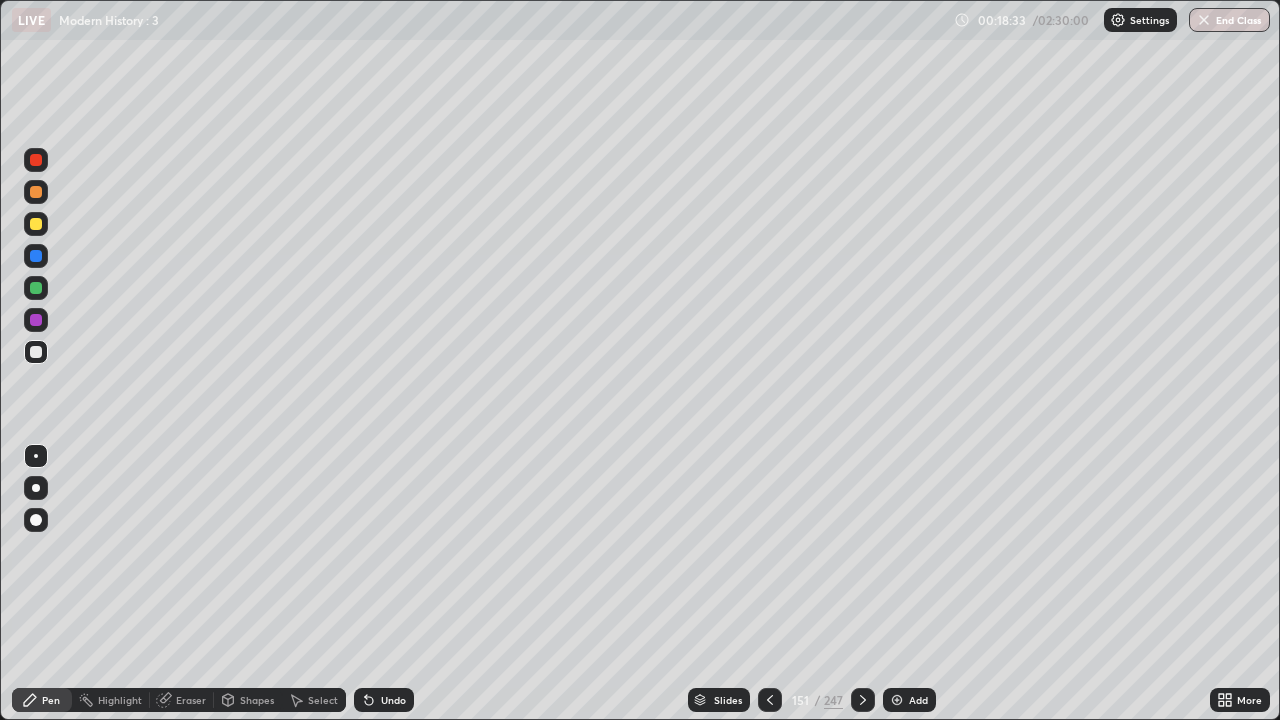 click 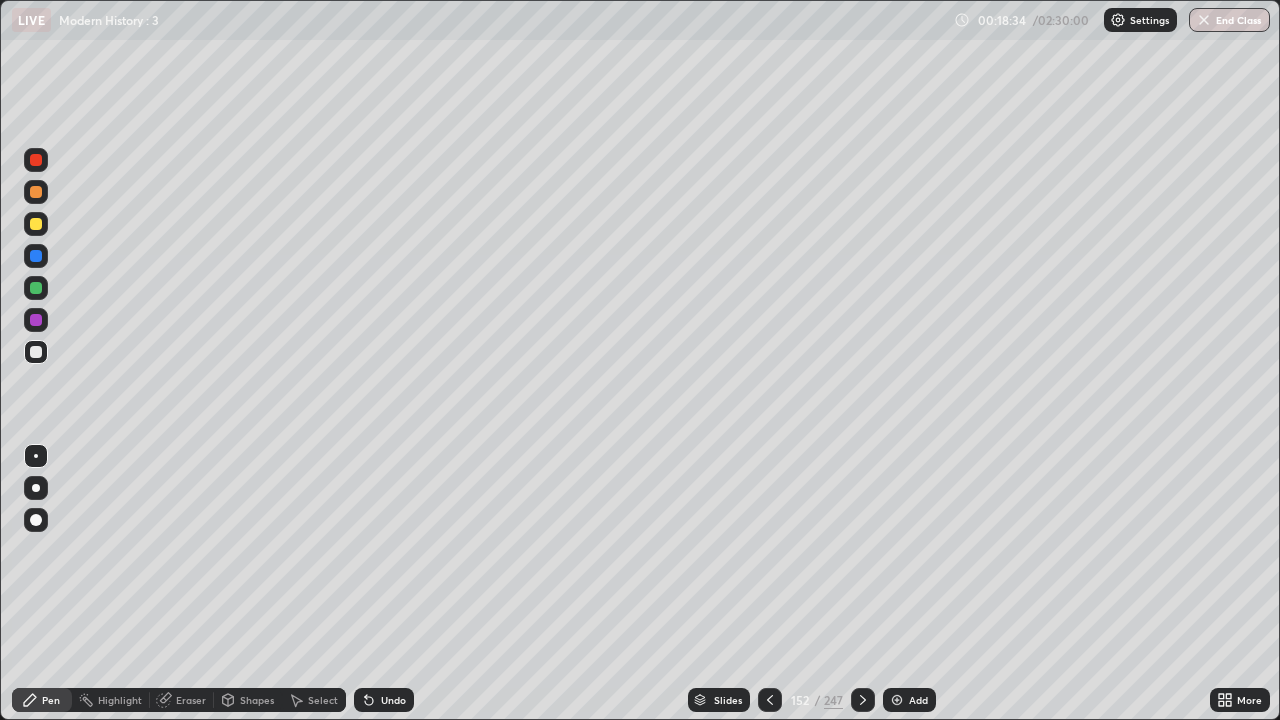click at bounding box center (36, 224) 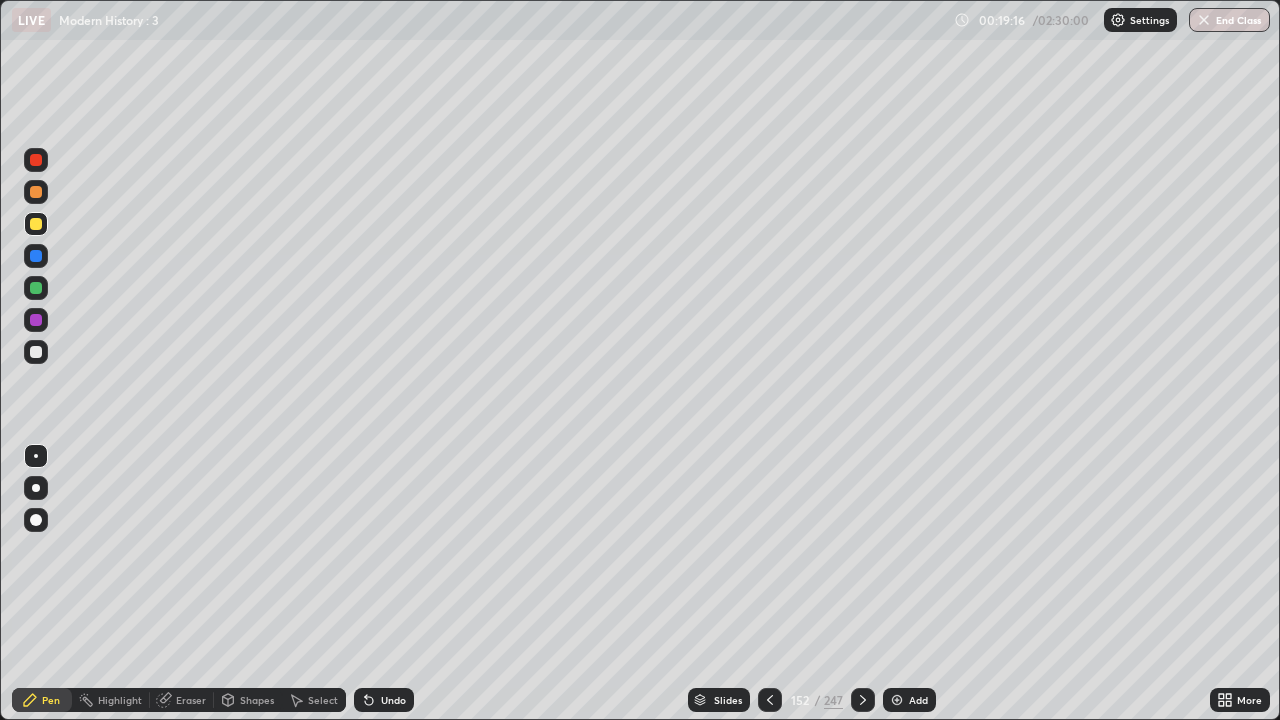 click at bounding box center (863, 700) 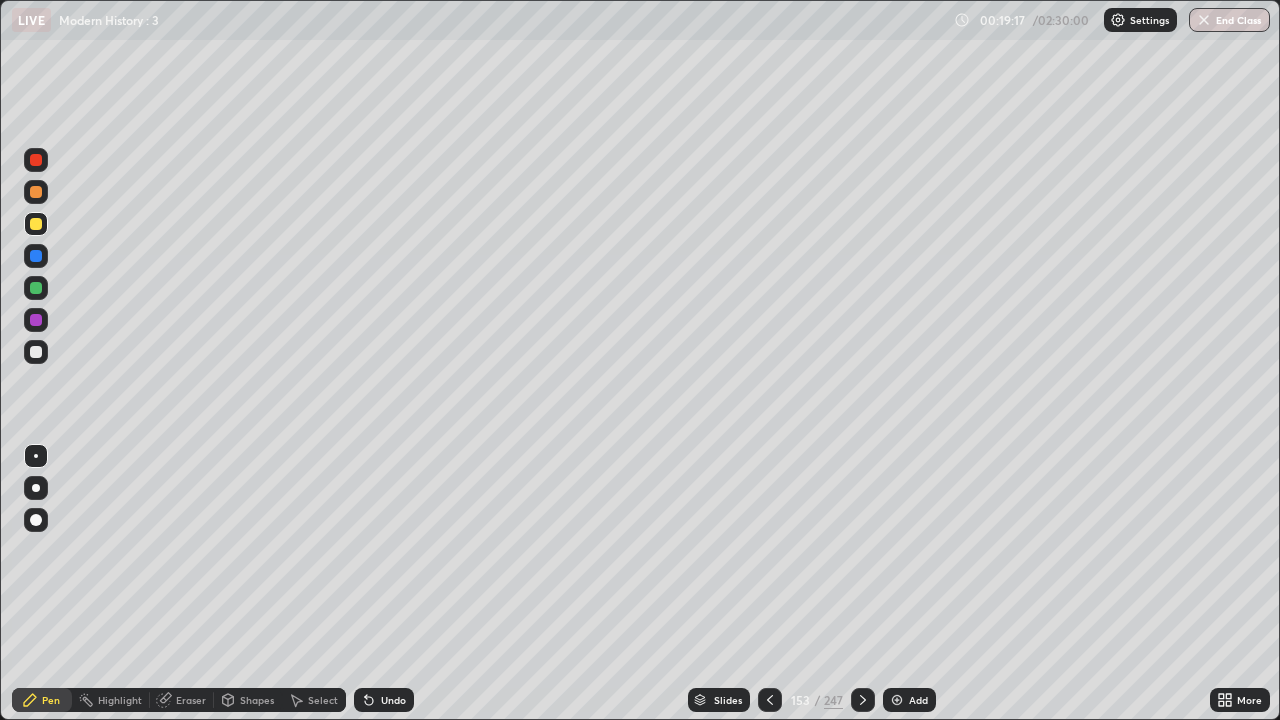 click at bounding box center (770, 700) 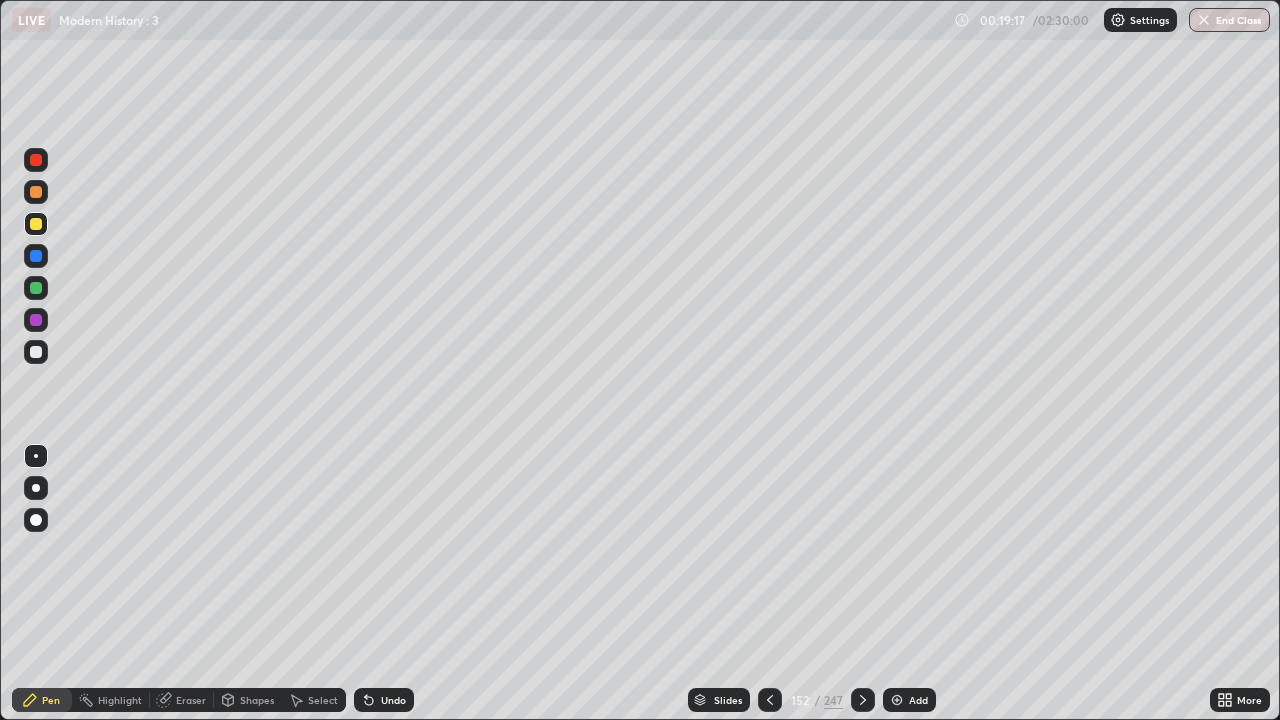 click 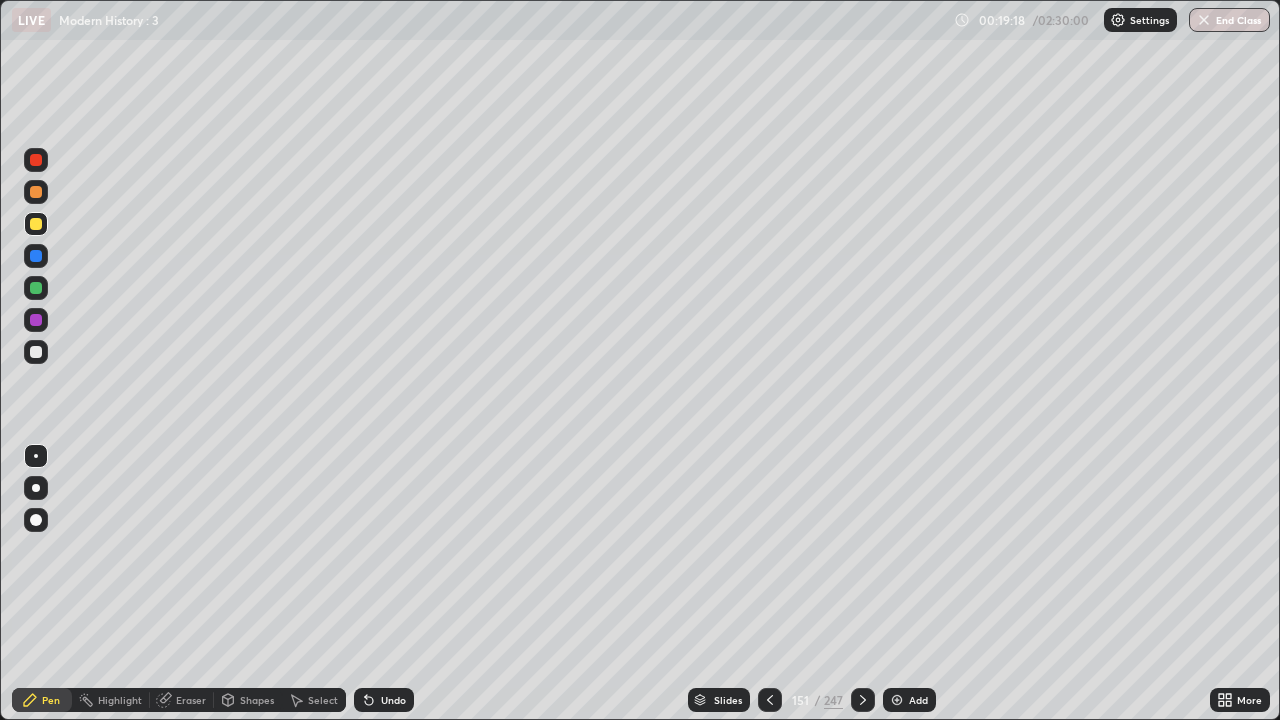 click 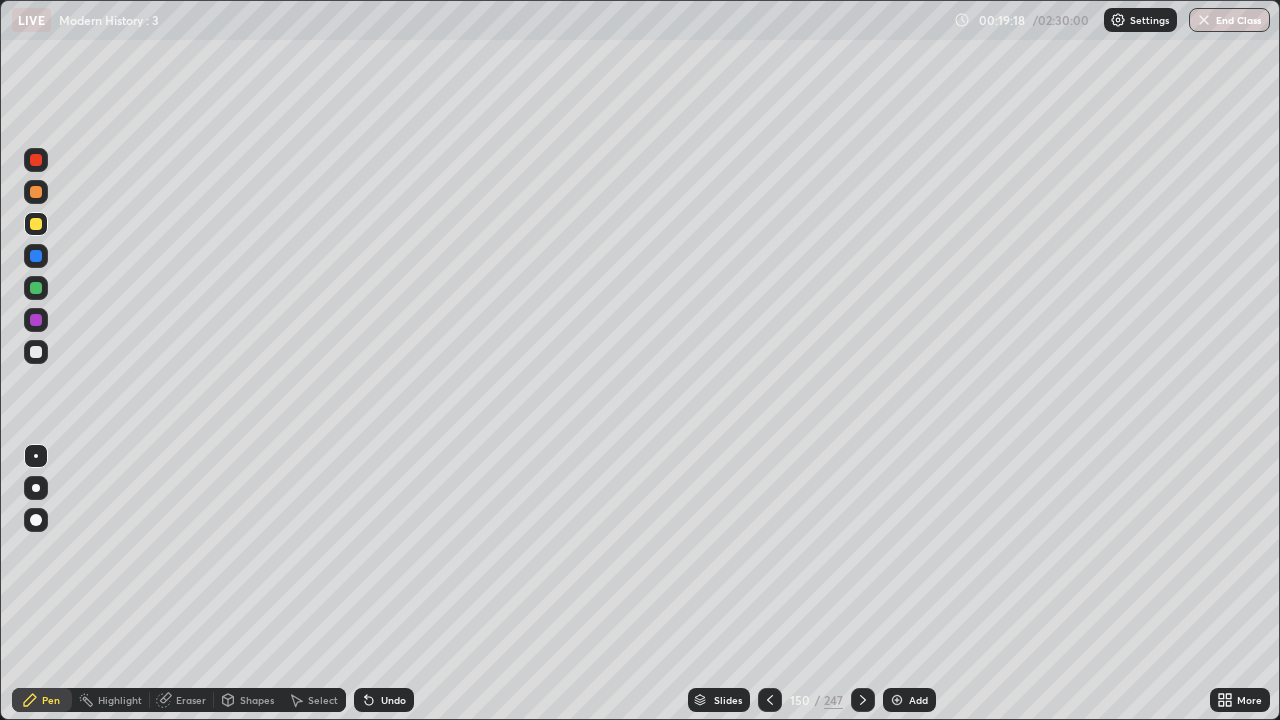 click at bounding box center (770, 700) 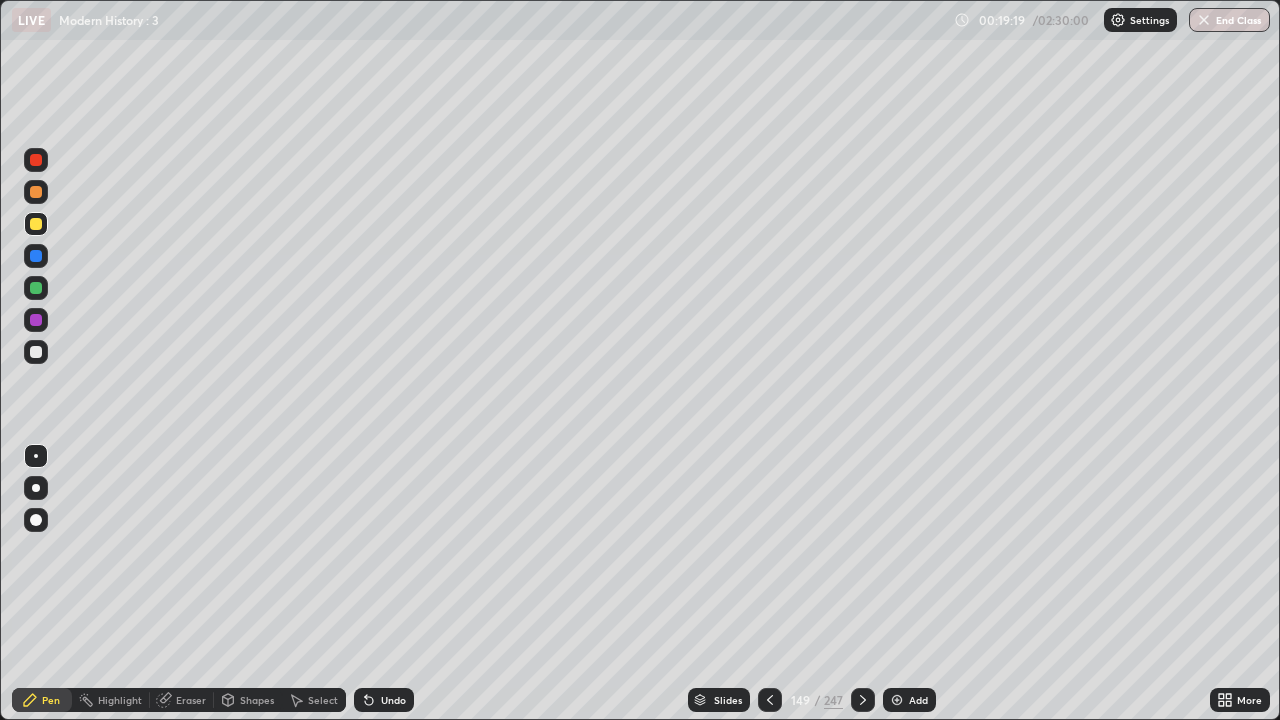 click 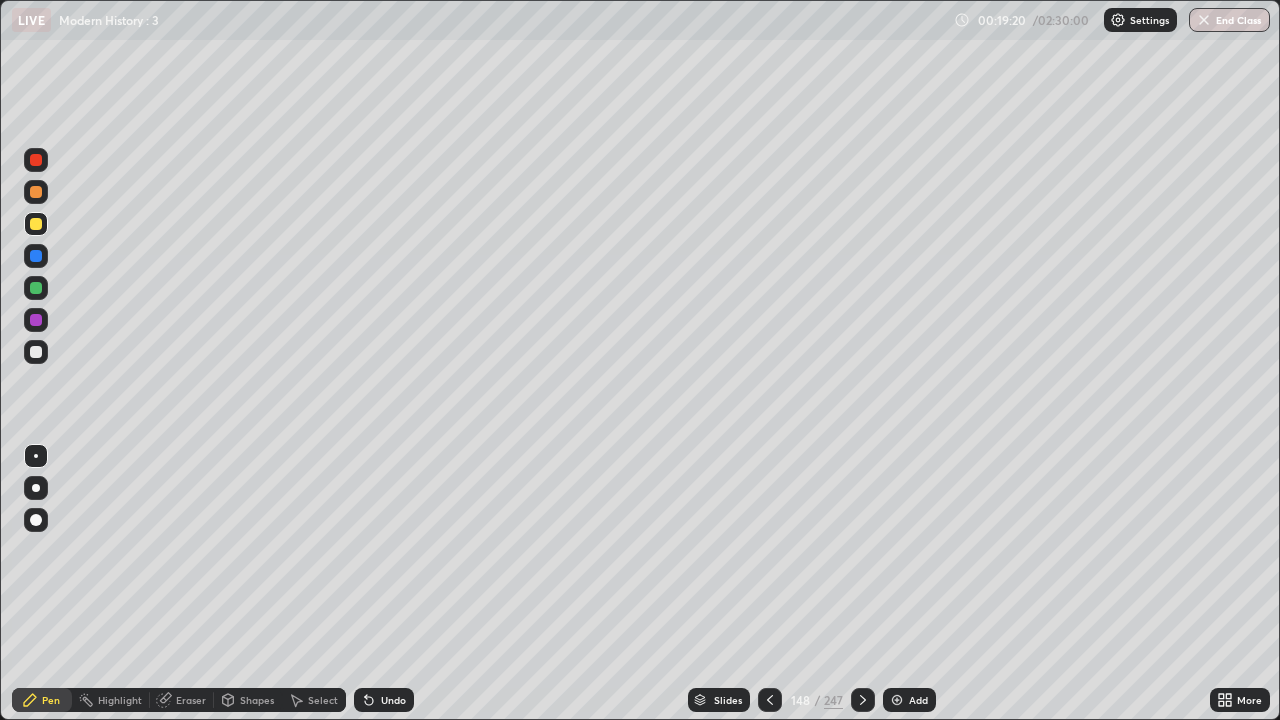 click 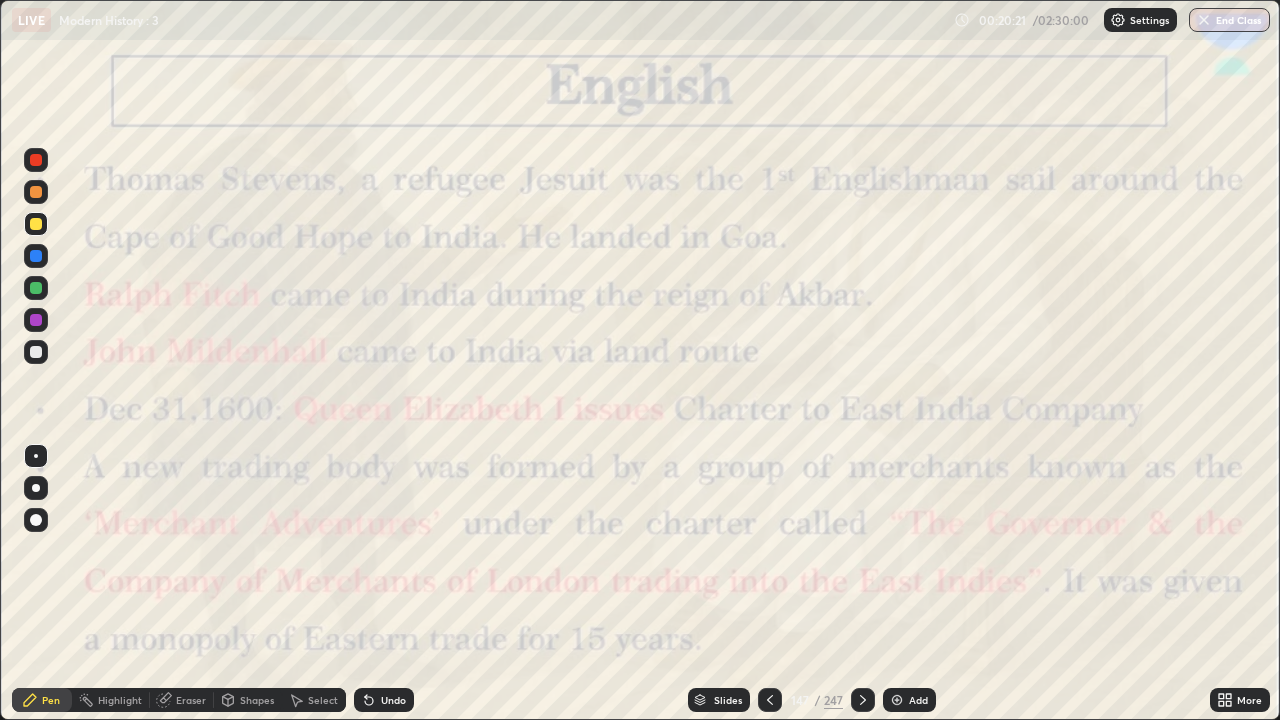click at bounding box center [36, 352] 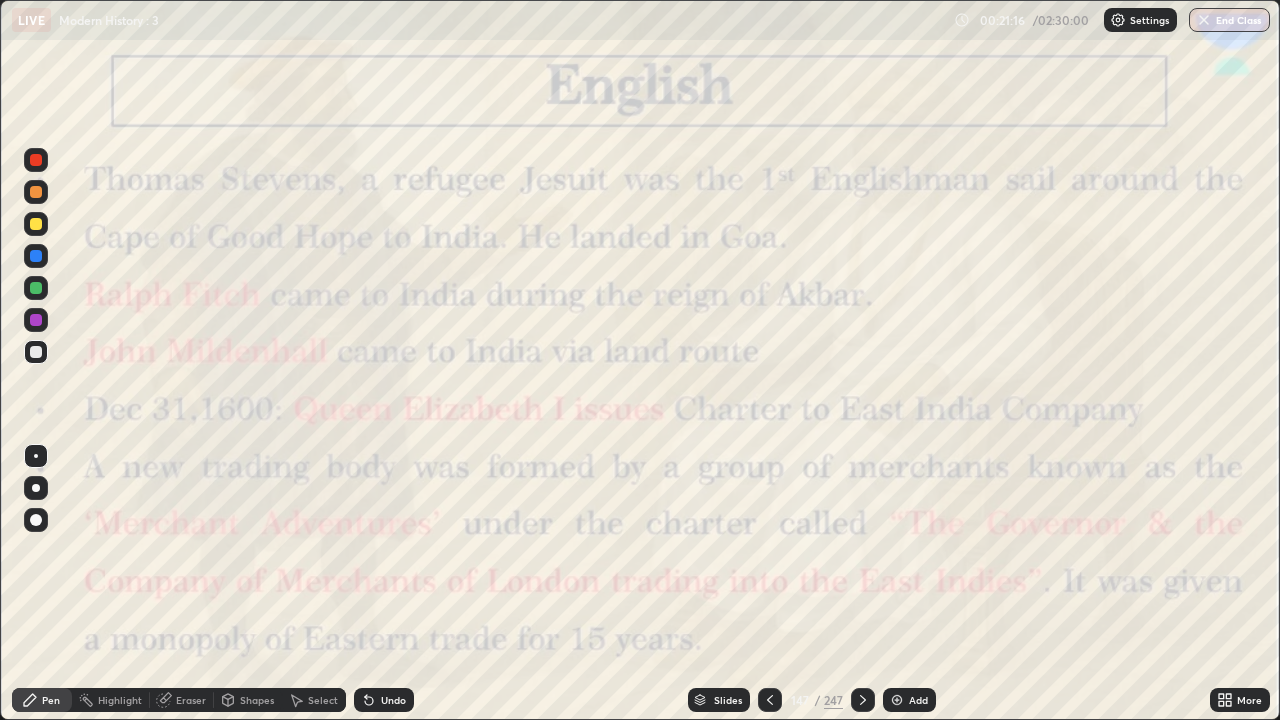click 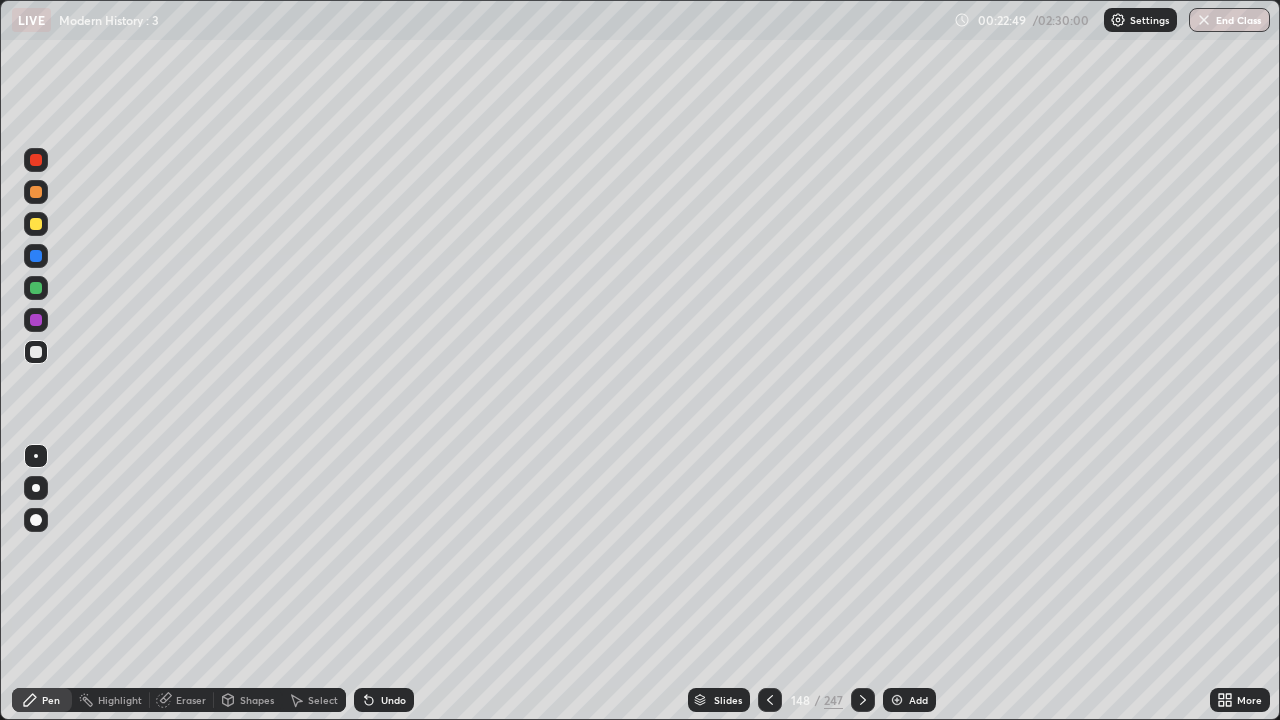 click 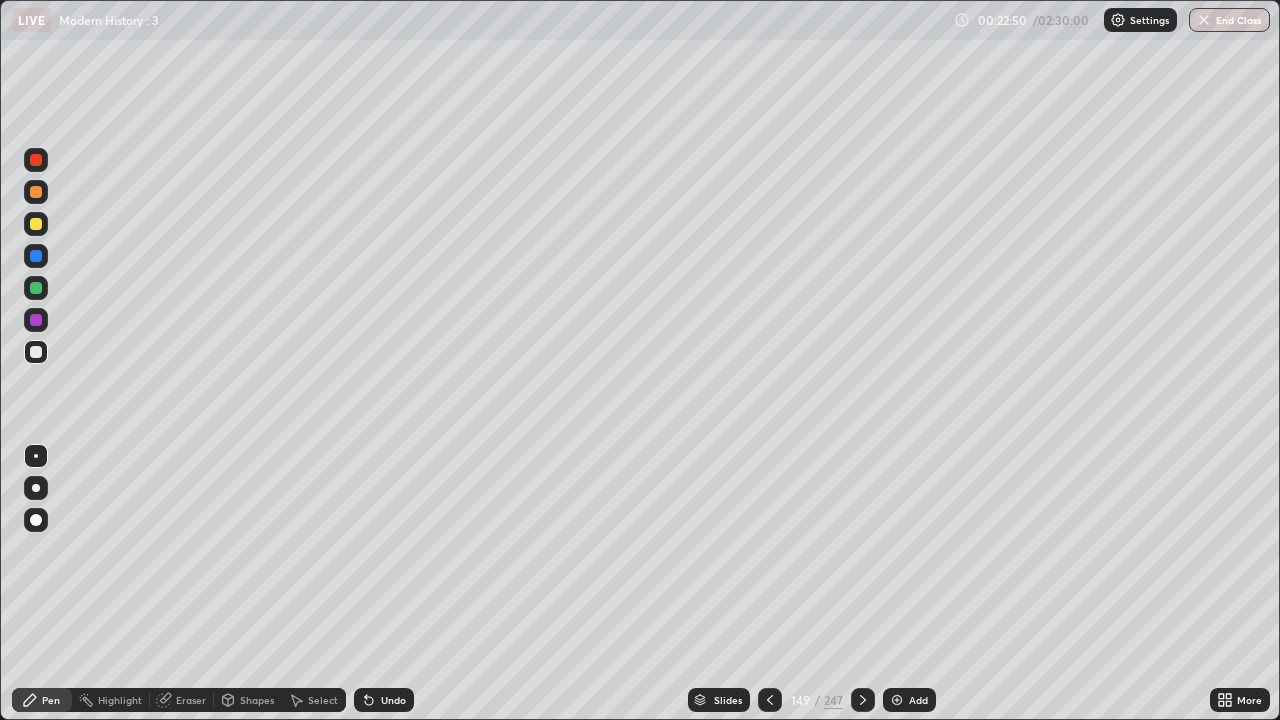 click 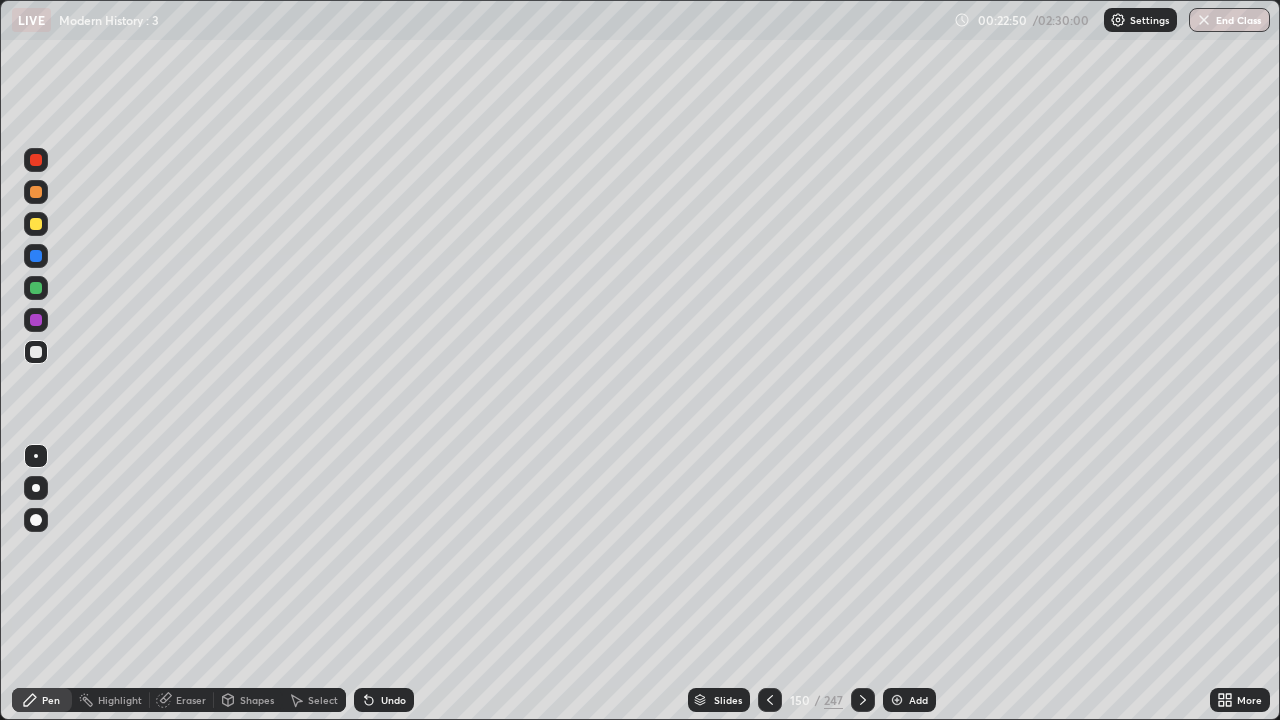 click 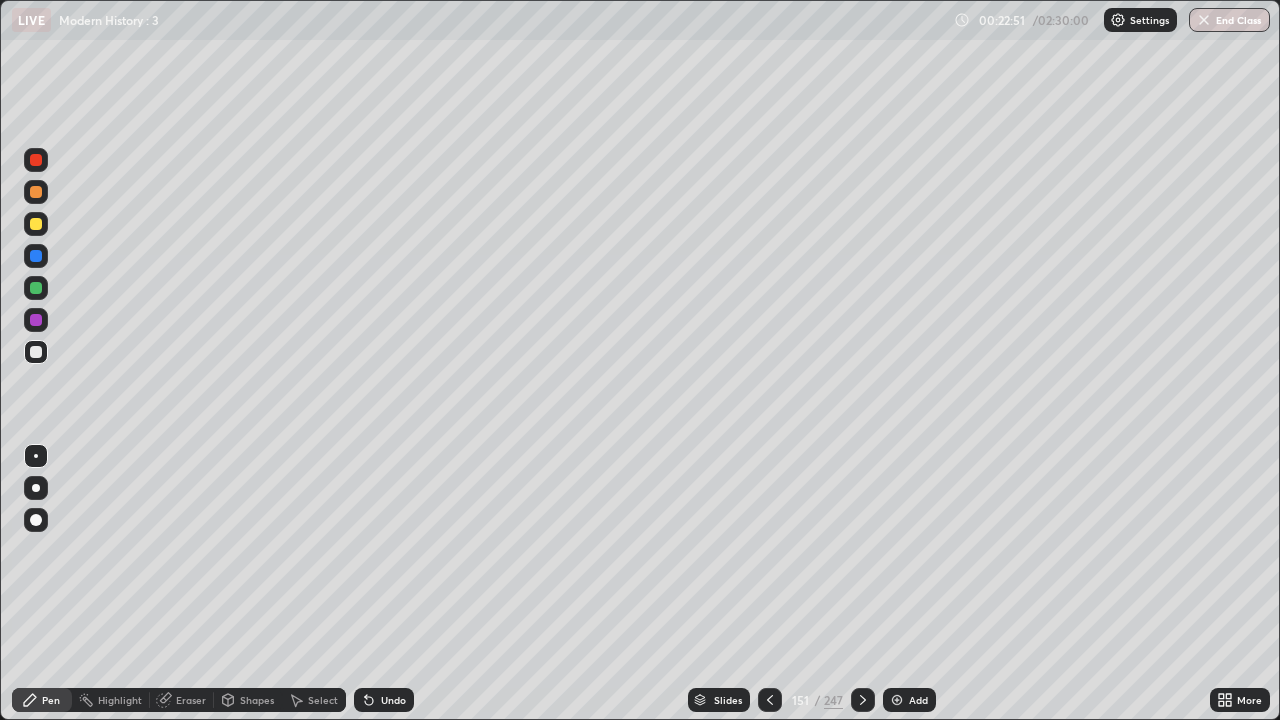 click 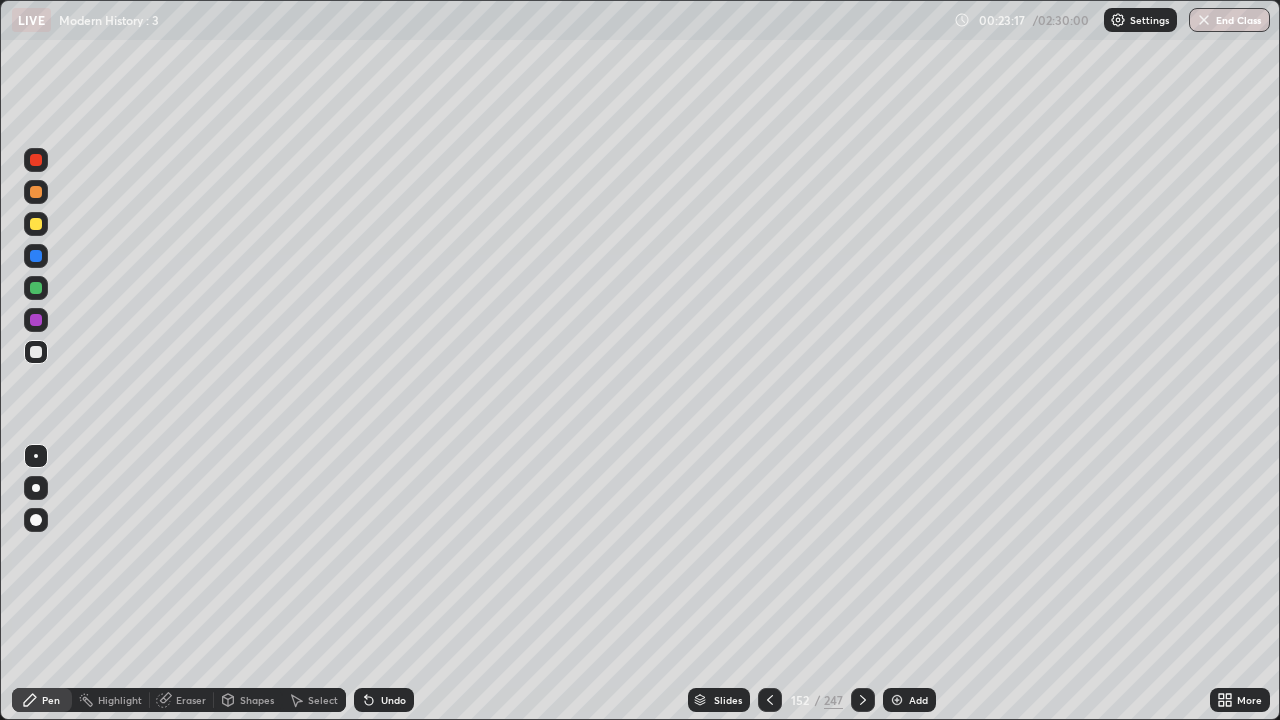 click on "Undo" at bounding box center (393, 700) 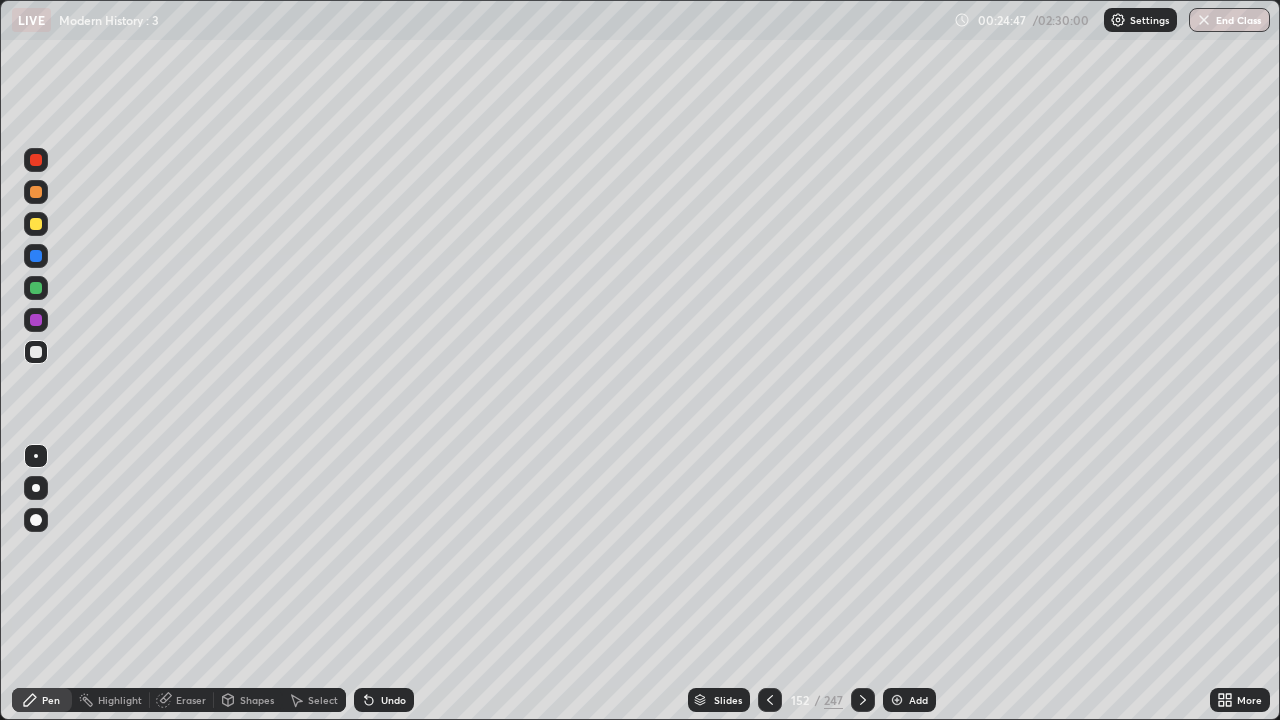 click 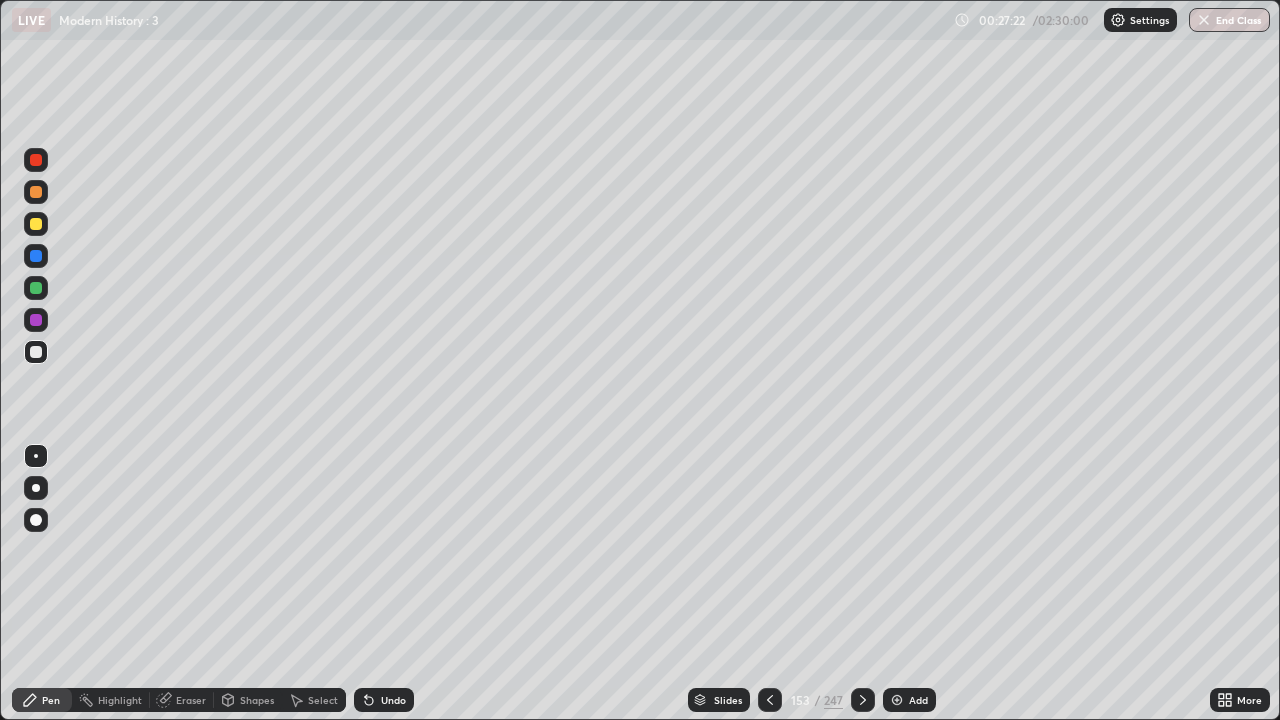 click at bounding box center [770, 700] 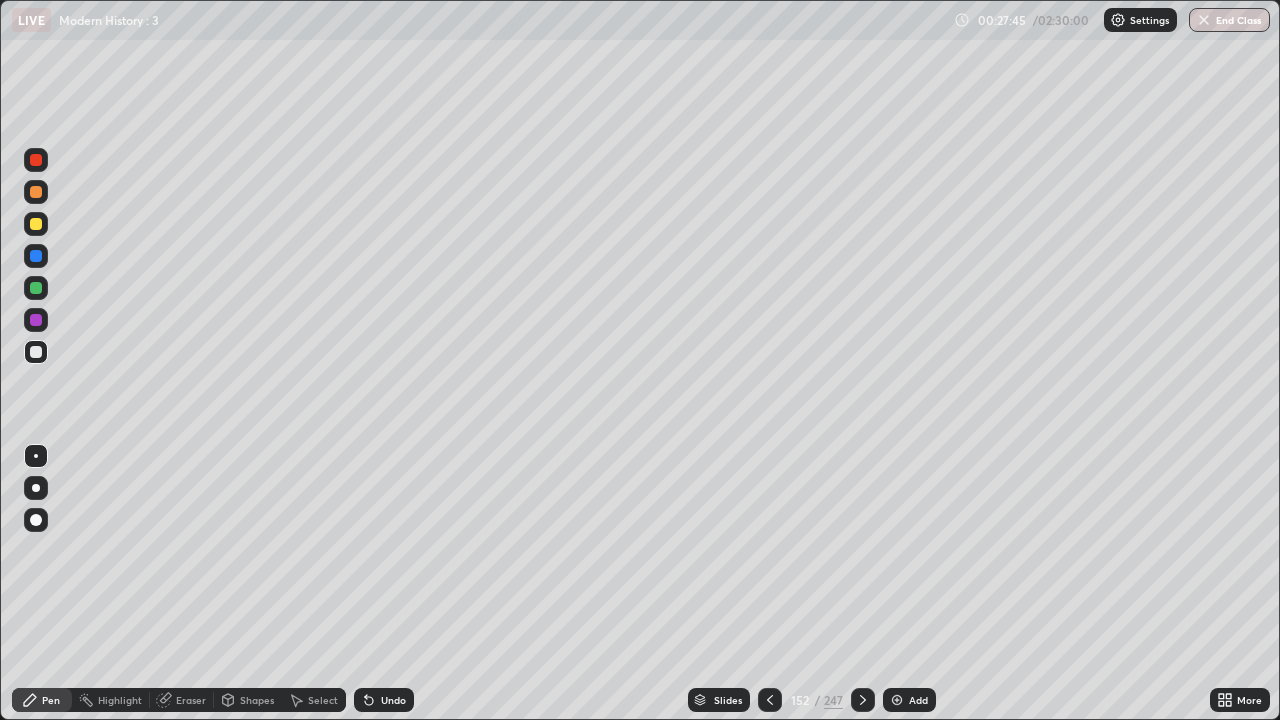 click 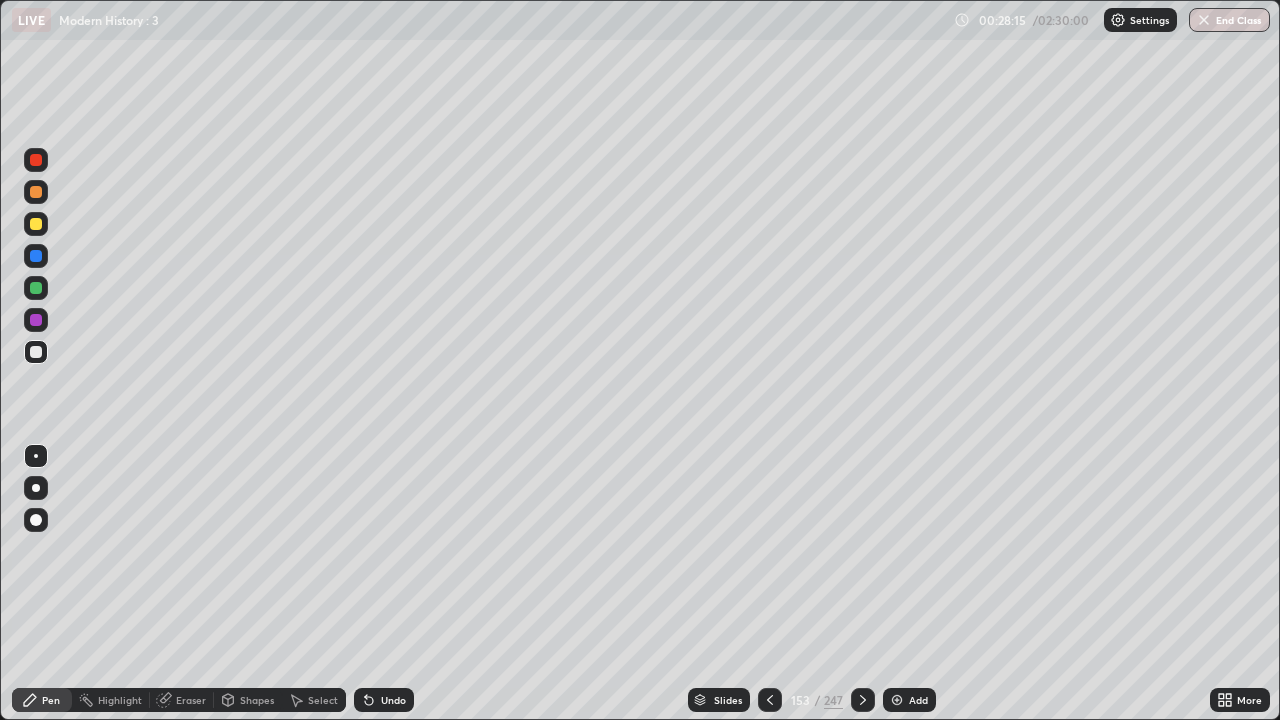 click at bounding box center [36, 224] 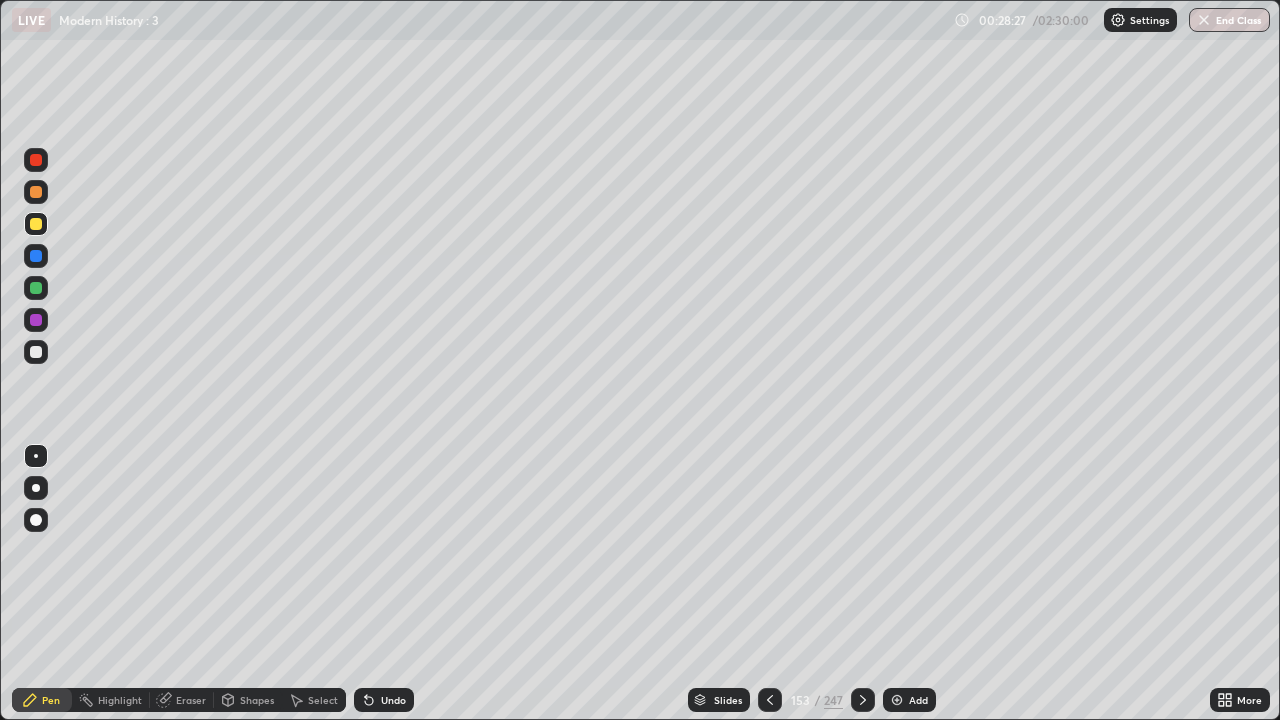 click on "Undo" at bounding box center [384, 700] 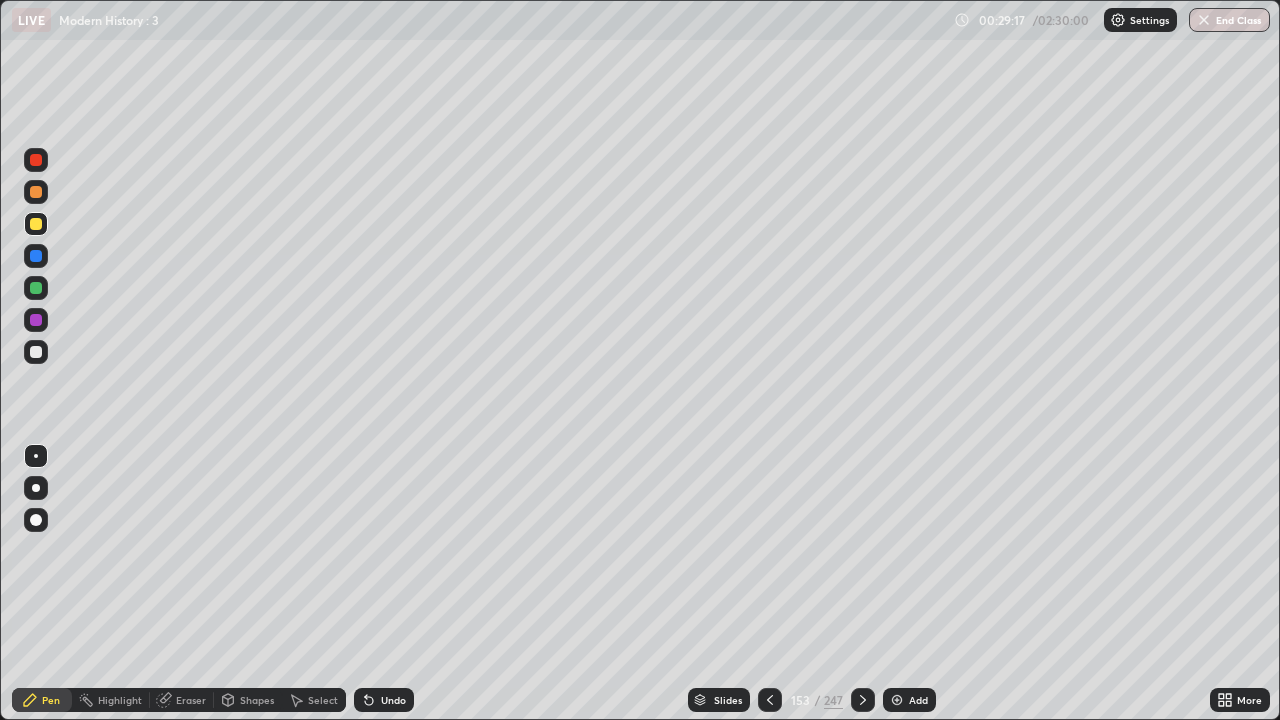 click 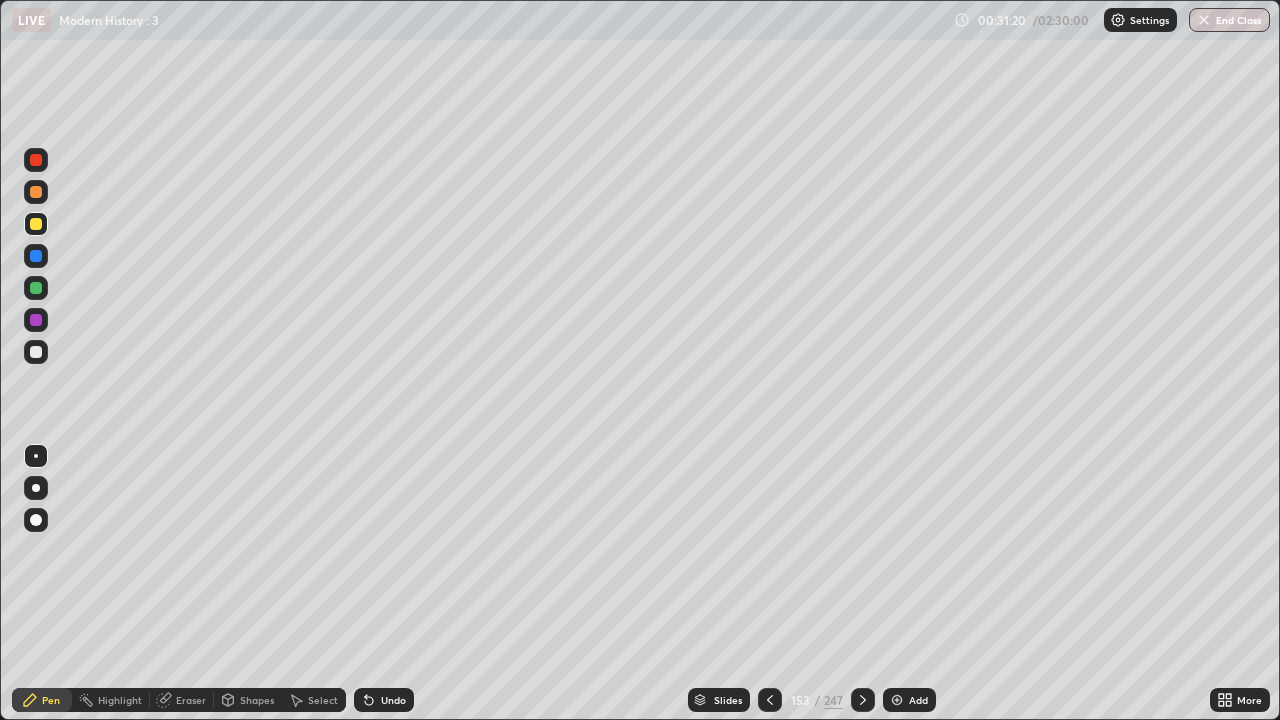 click 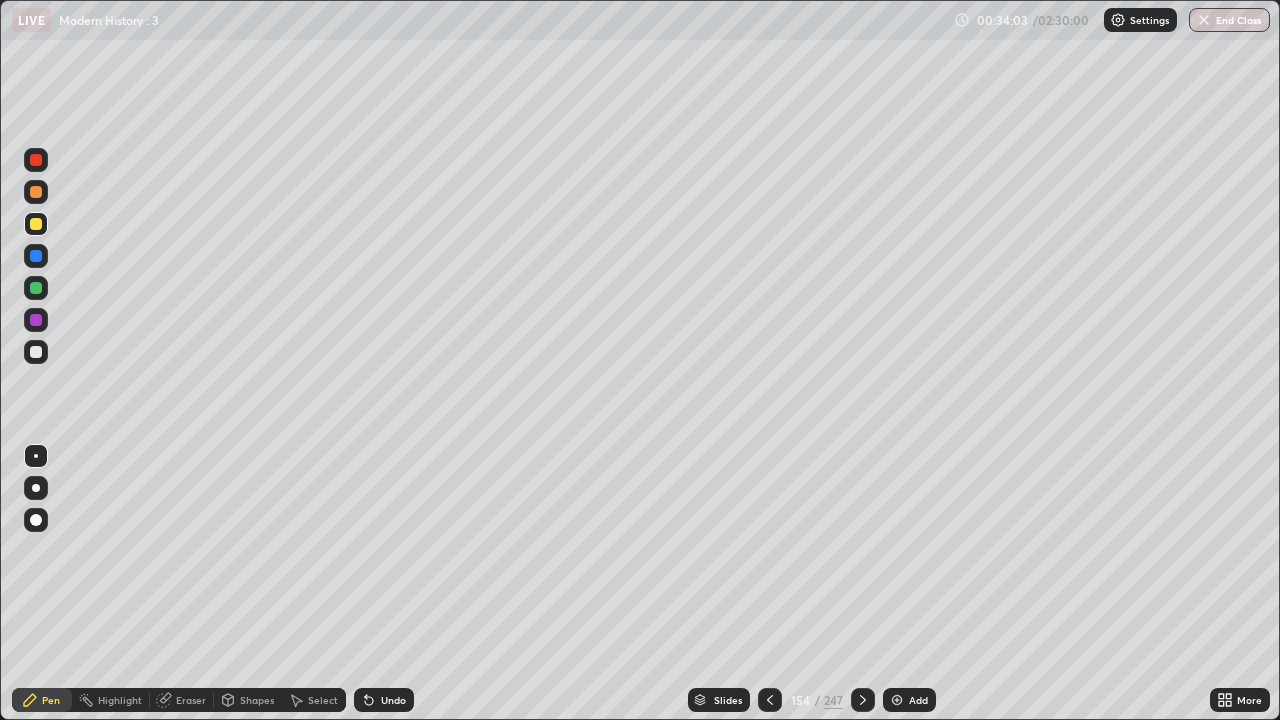 click on "Undo" at bounding box center [393, 700] 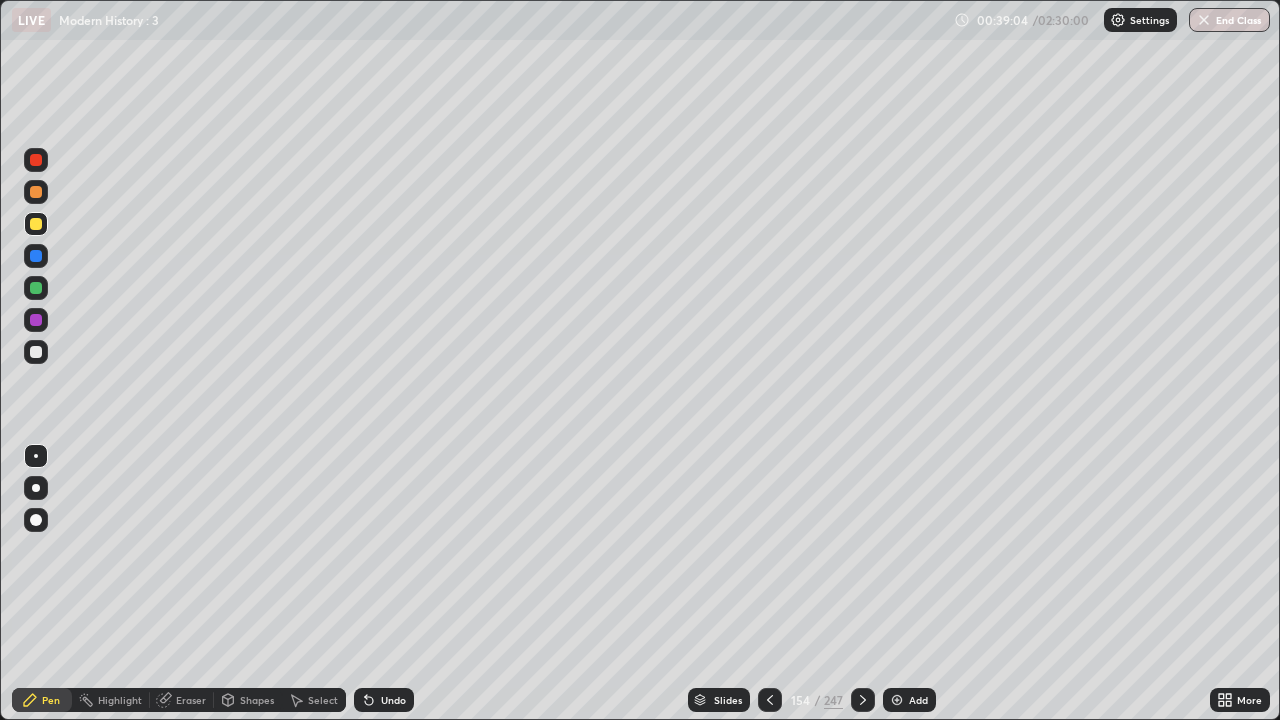 click at bounding box center (863, 700) 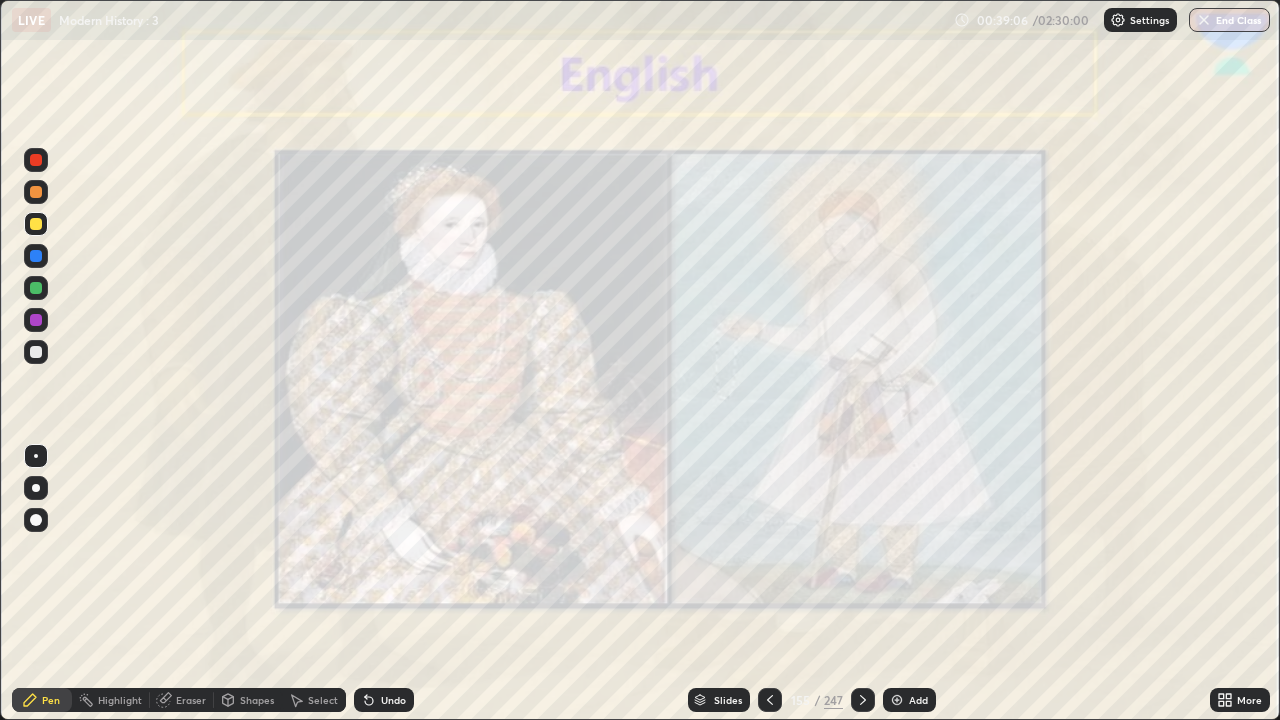 click 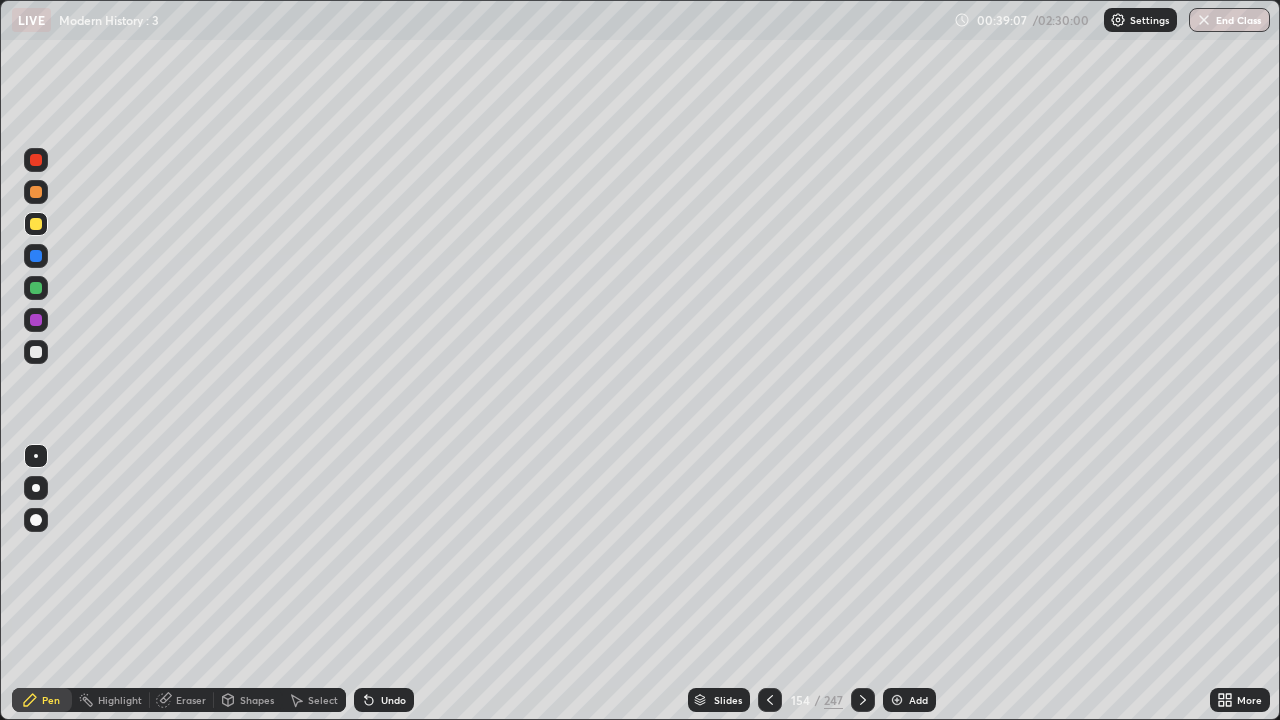 click on "Add" at bounding box center (909, 700) 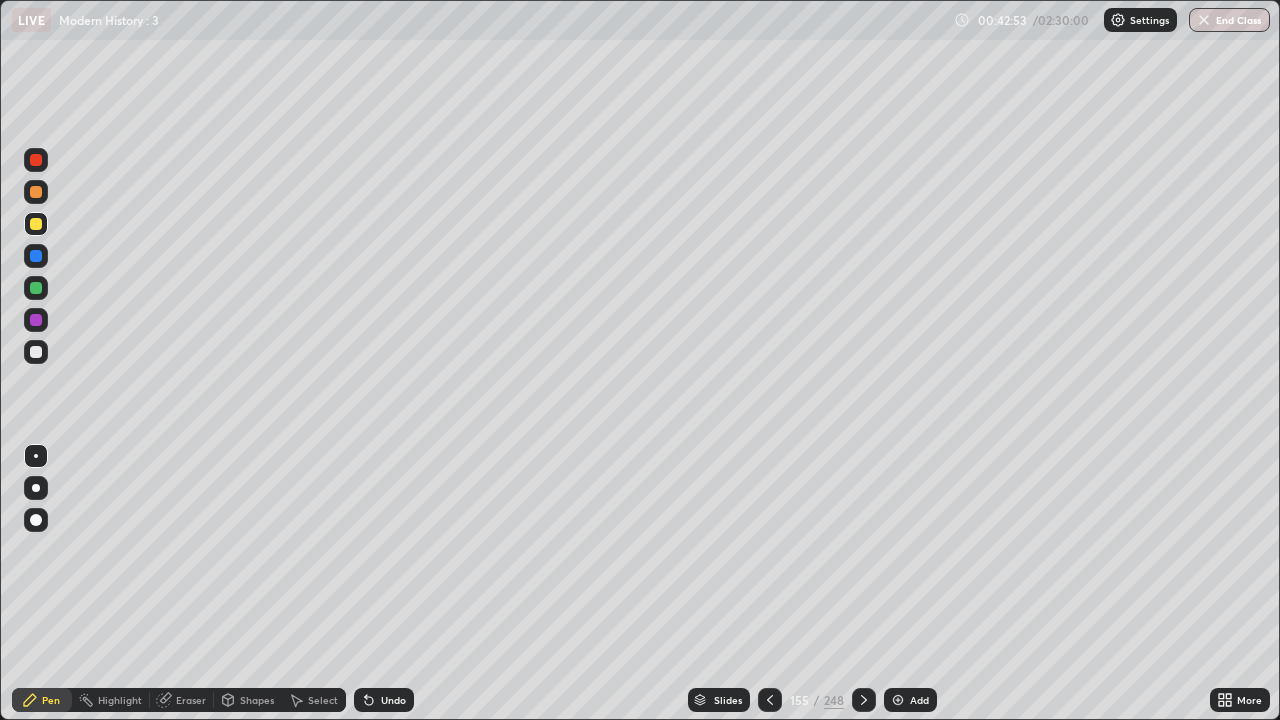 click on "Undo" at bounding box center (393, 700) 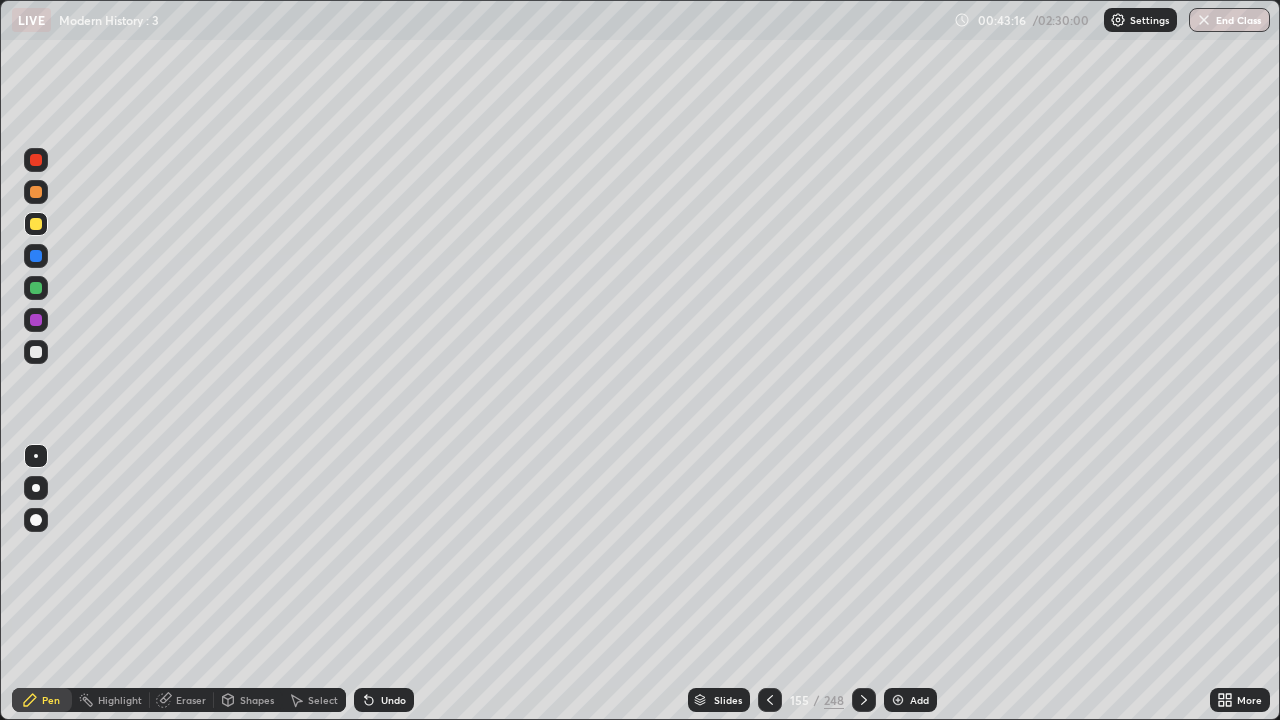 click on "Undo" at bounding box center [384, 700] 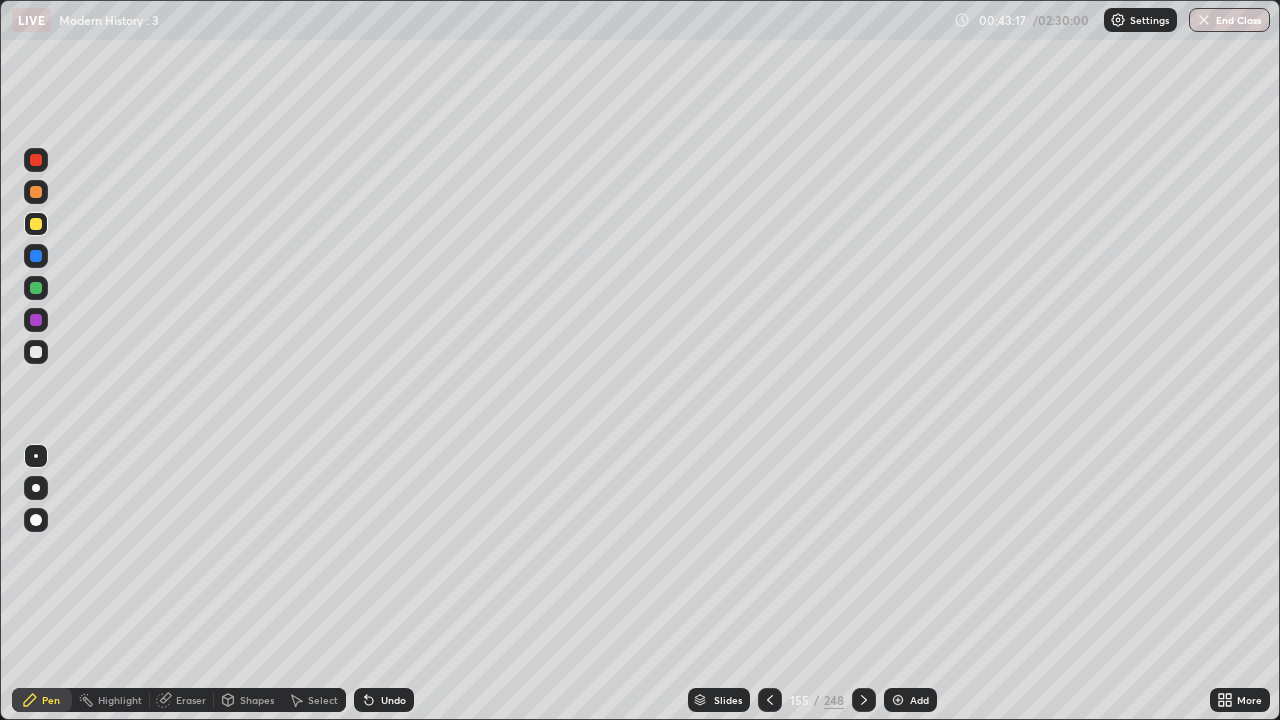 click on "Eraser" at bounding box center (191, 700) 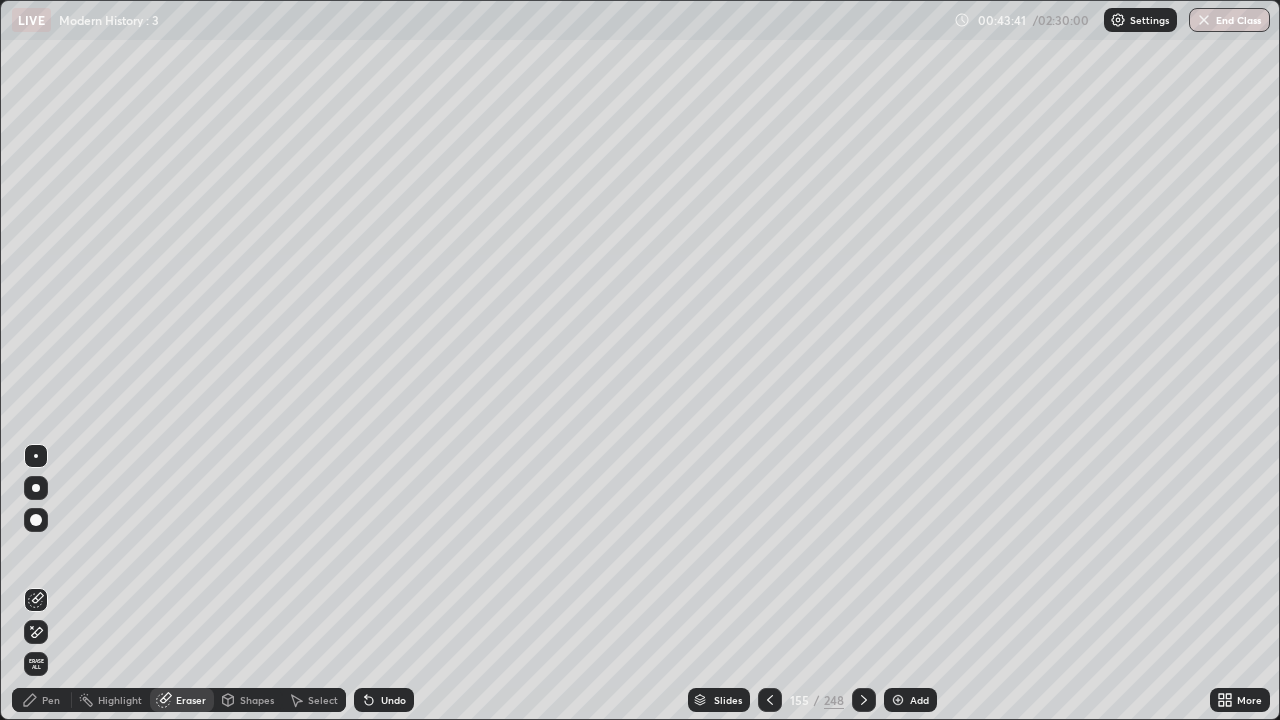 click on "Pen" at bounding box center [51, 700] 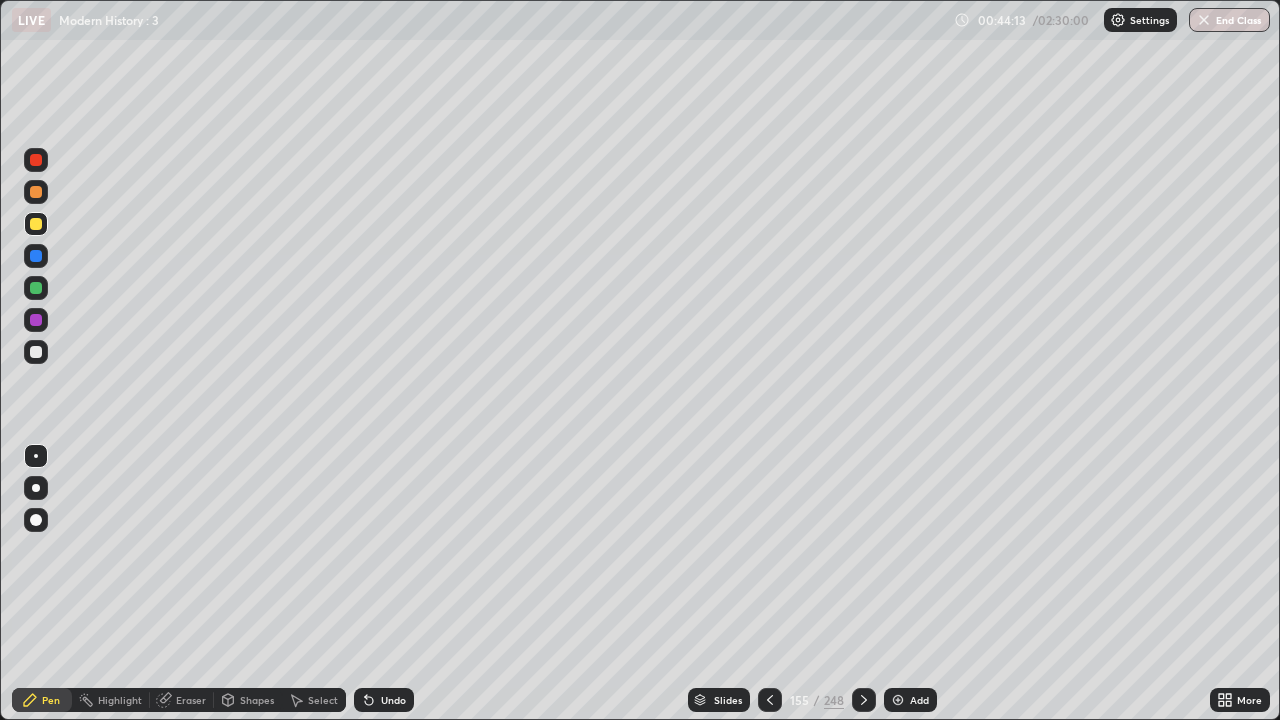 click on "Undo" at bounding box center [393, 700] 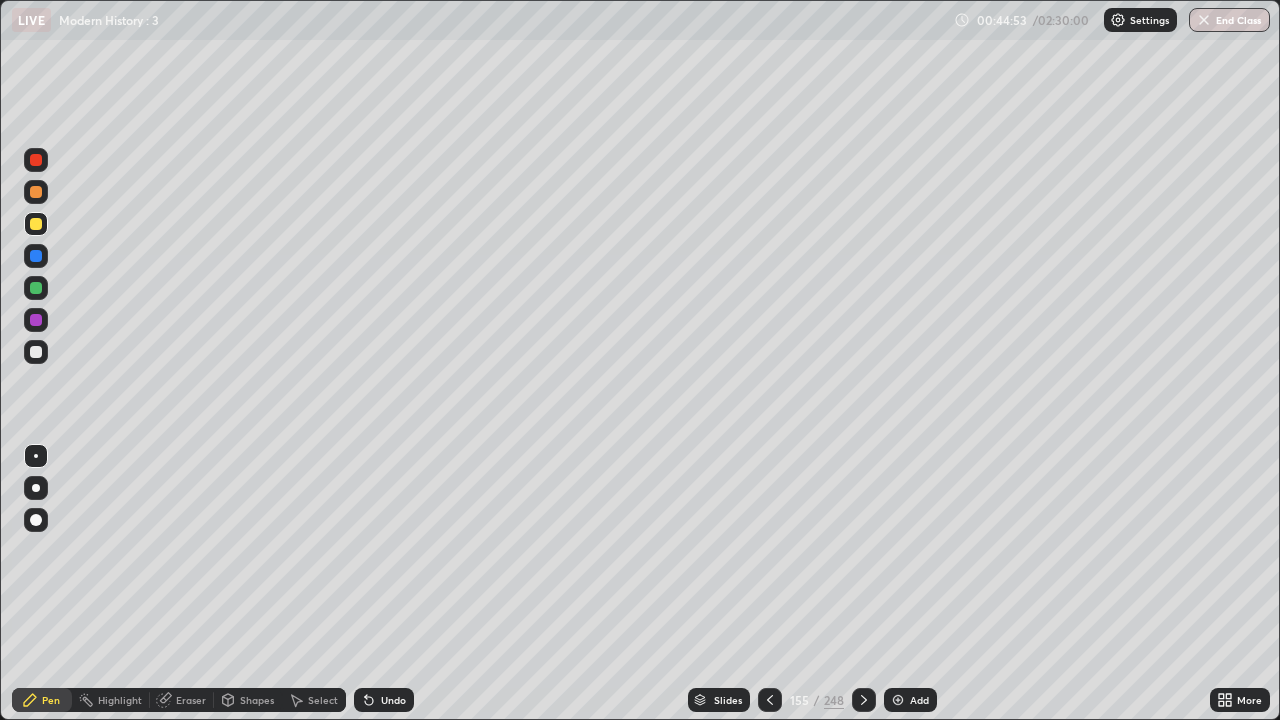 click 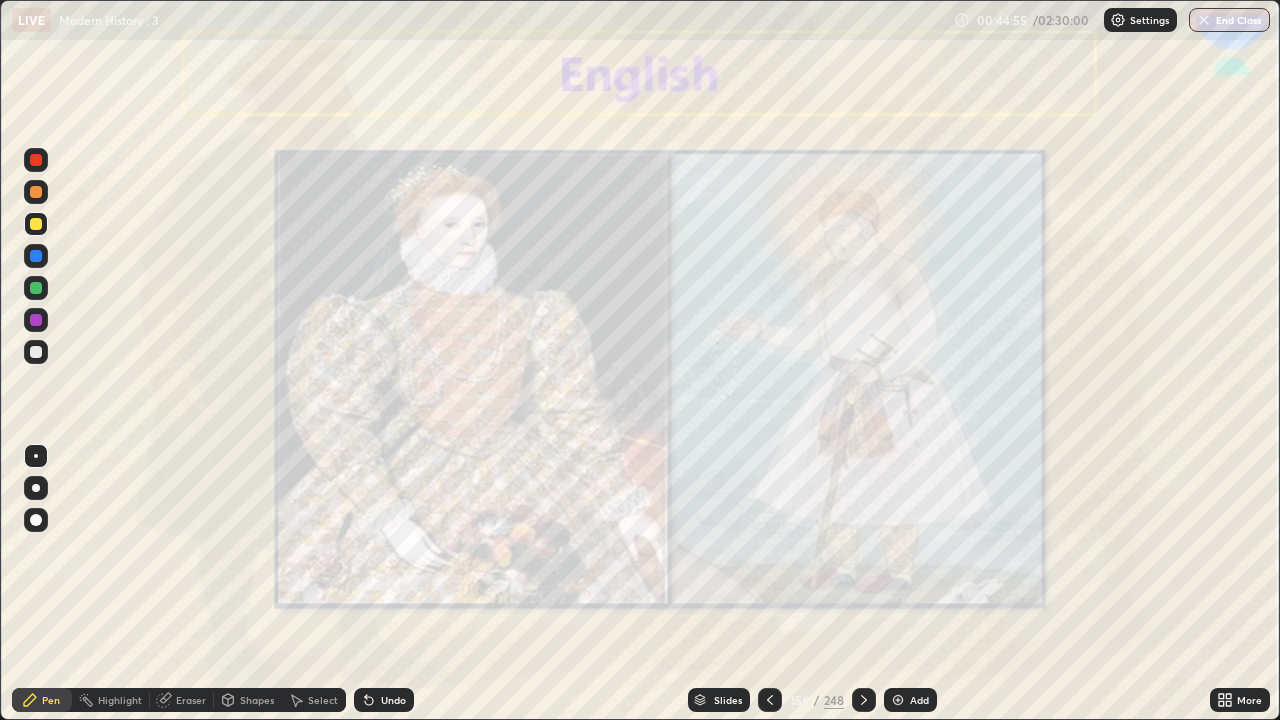 click 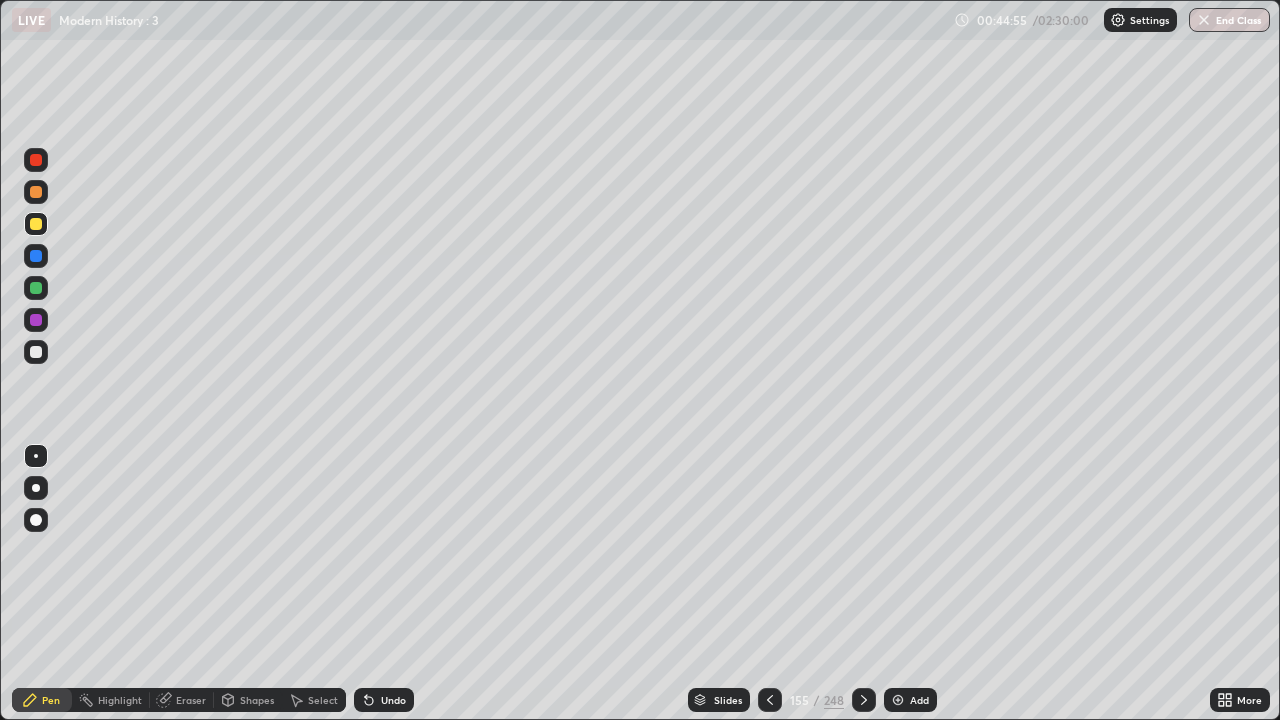 click at bounding box center (898, 700) 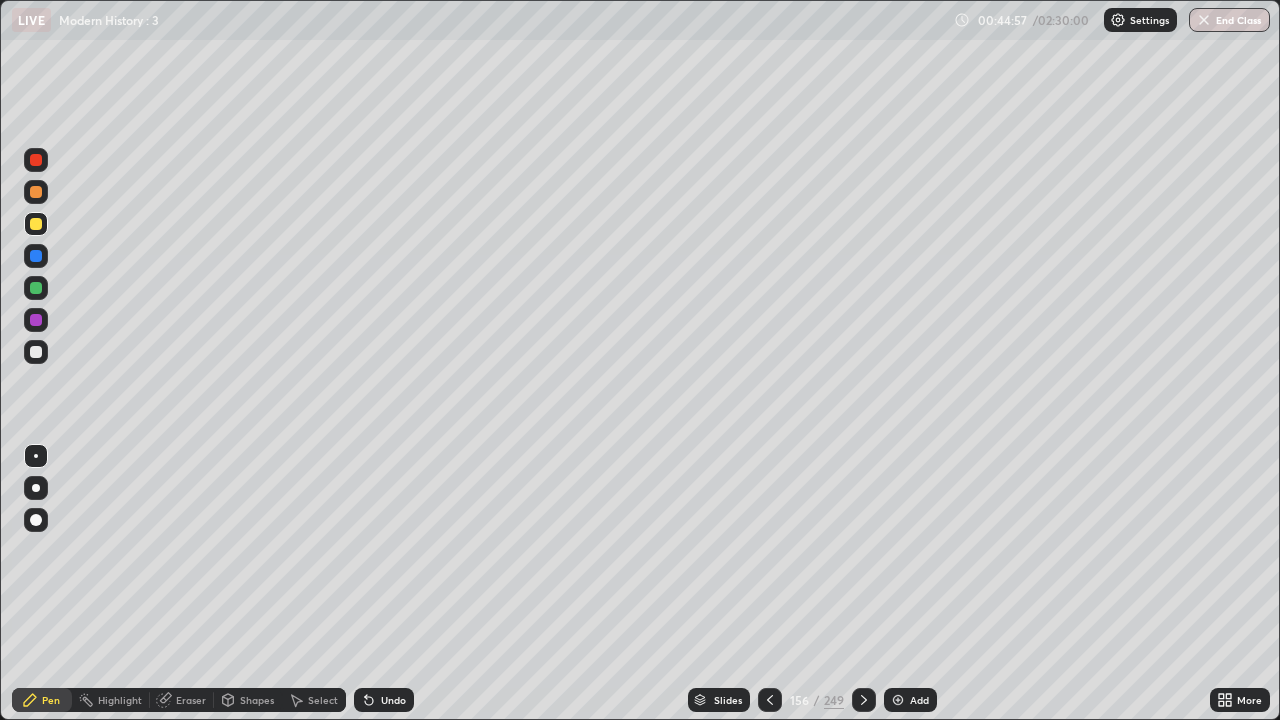 click at bounding box center [36, 352] 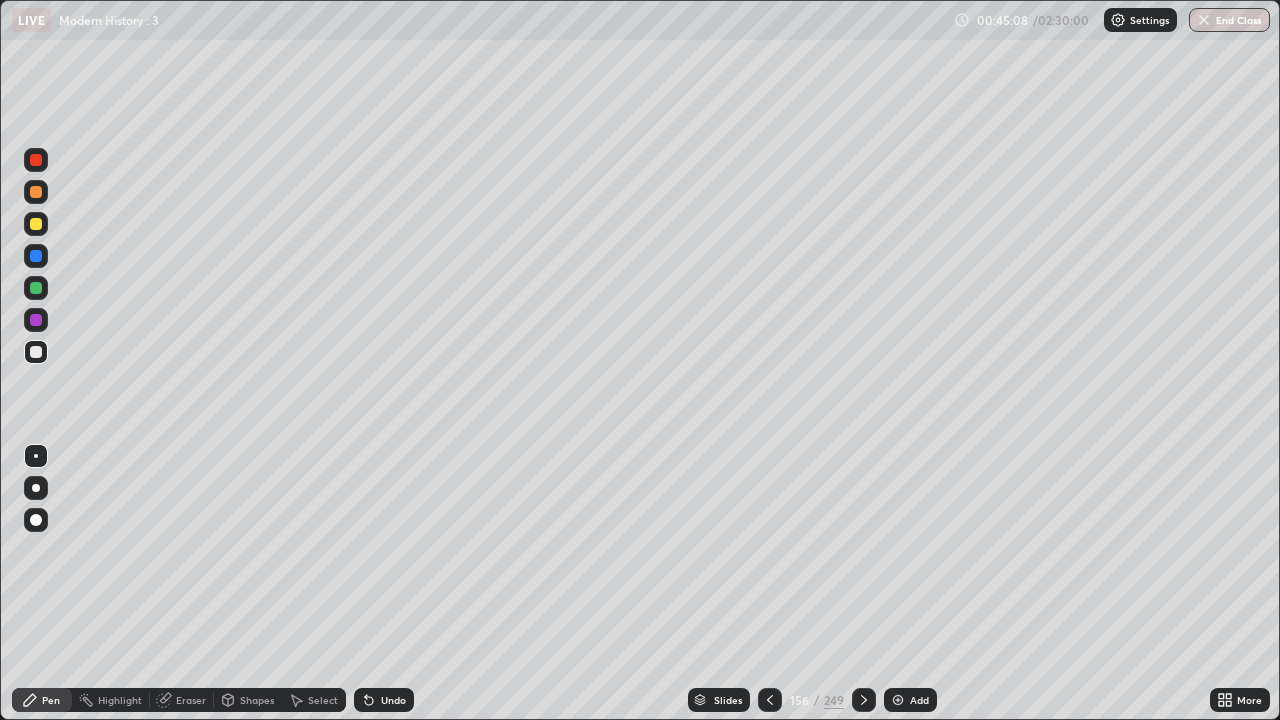 click on "Undo" at bounding box center (393, 700) 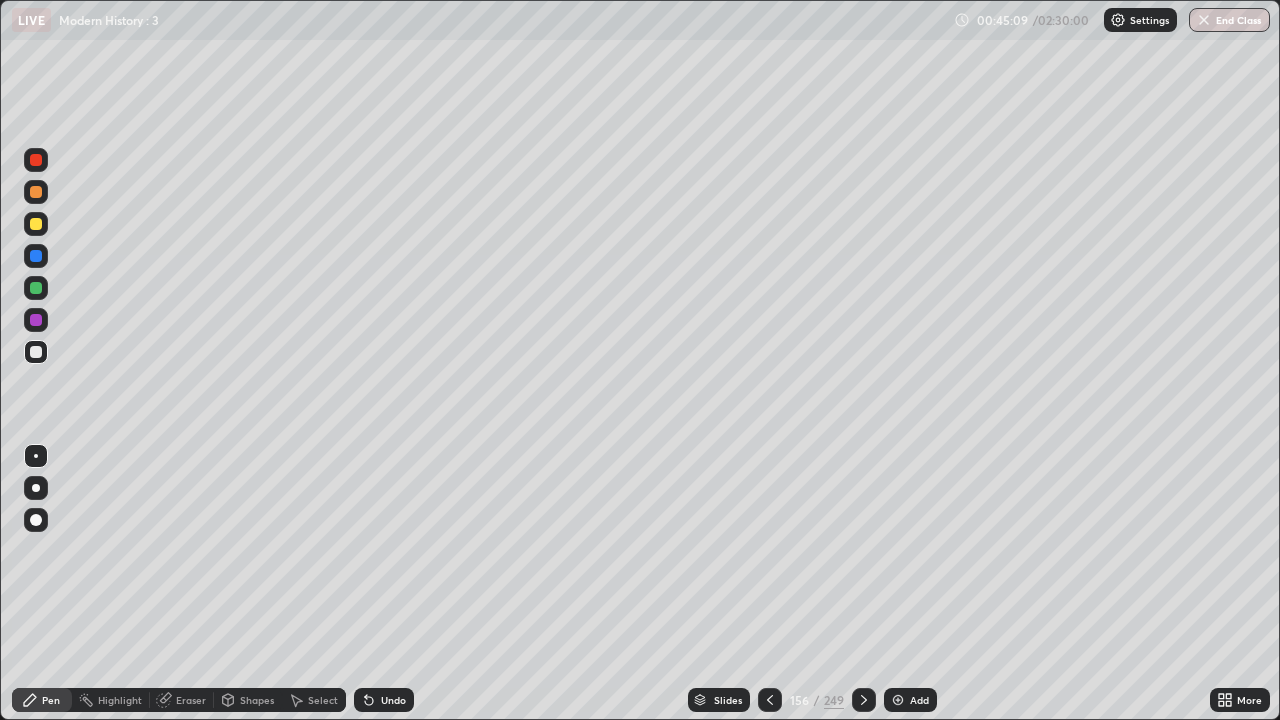 click 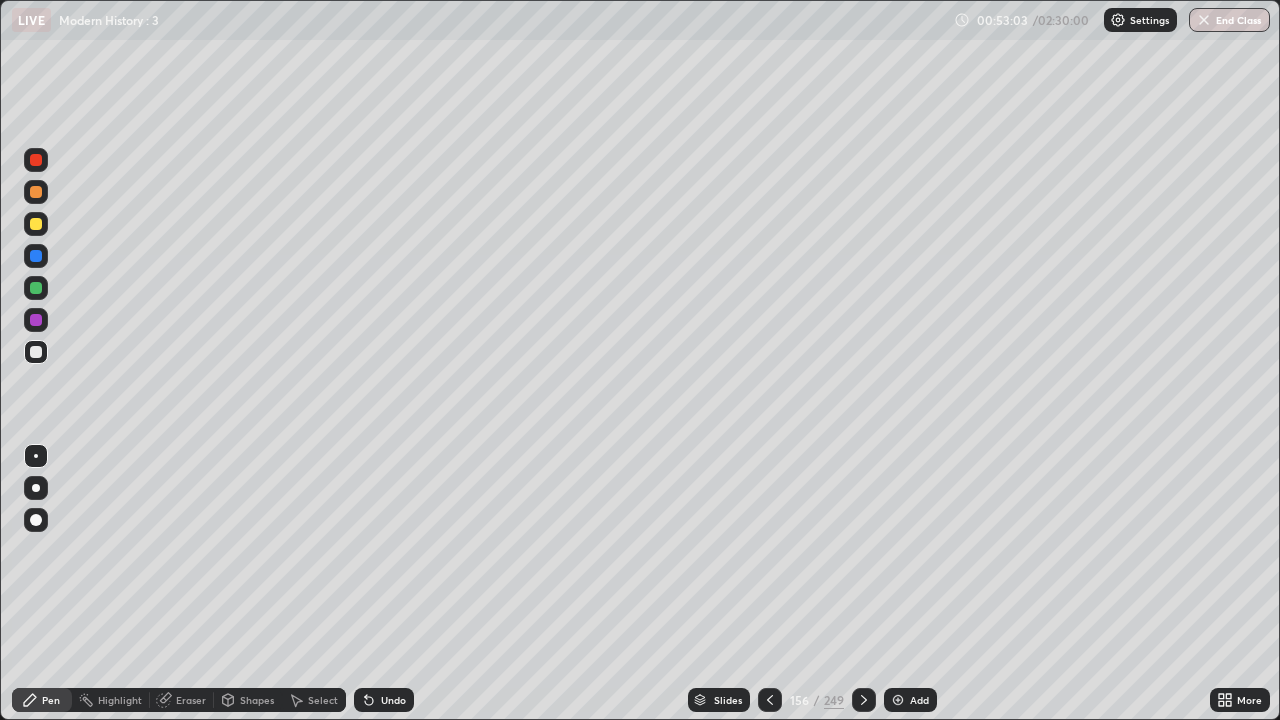 click 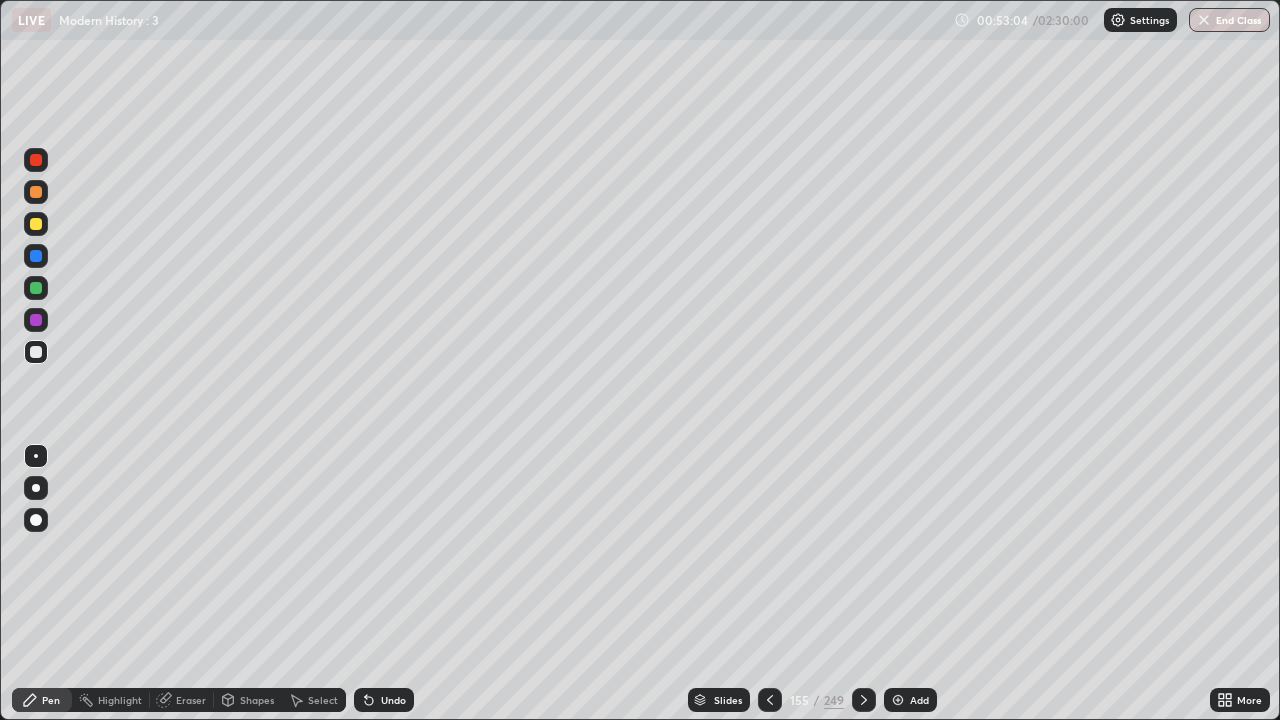 click 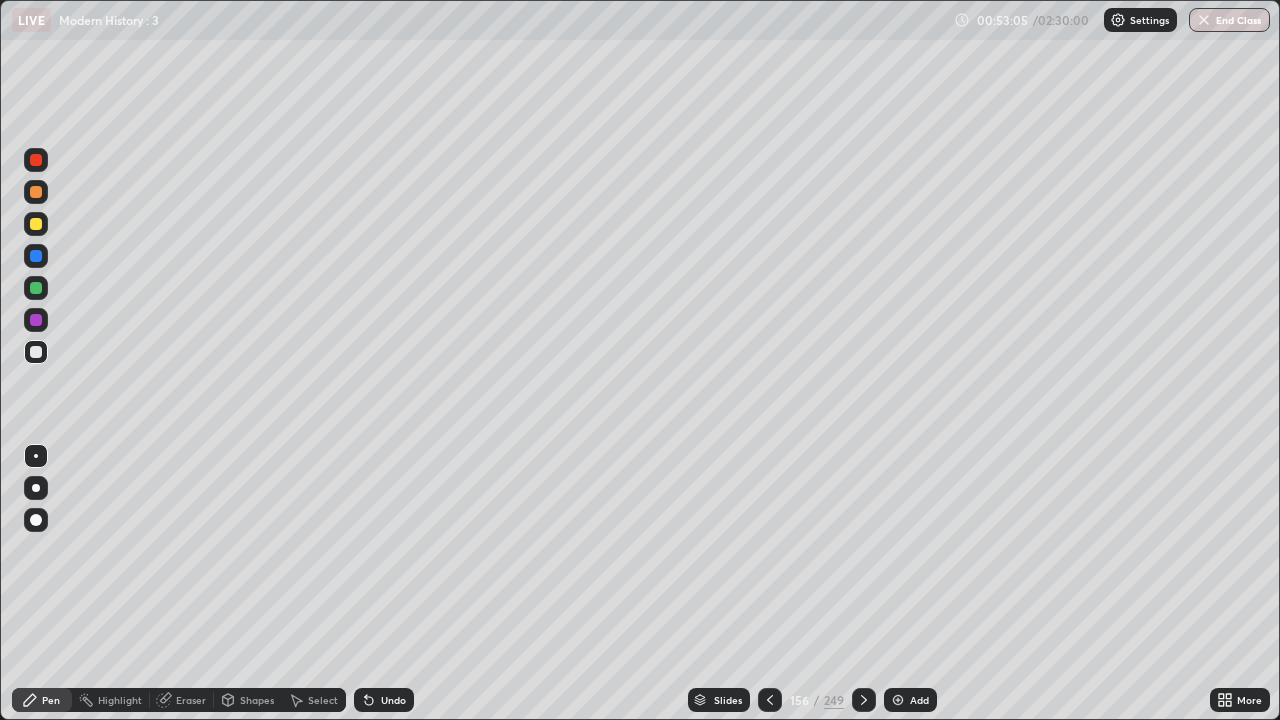 click at bounding box center (864, 700) 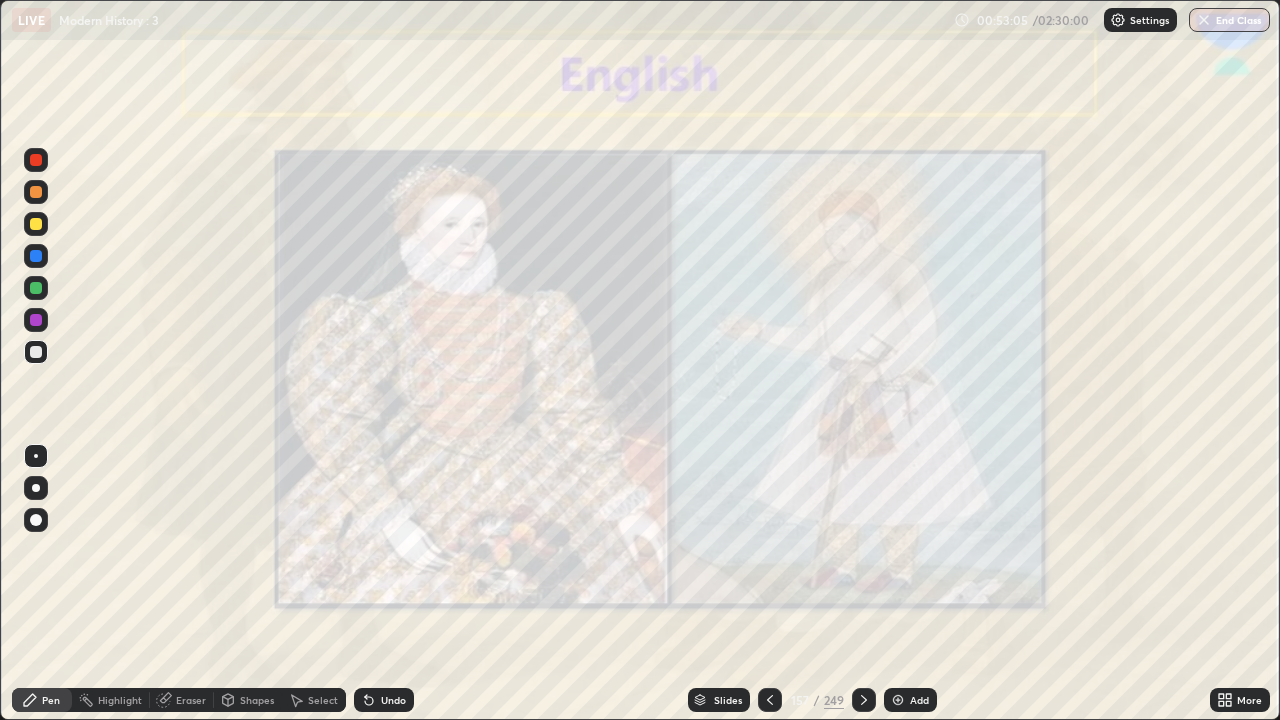 click 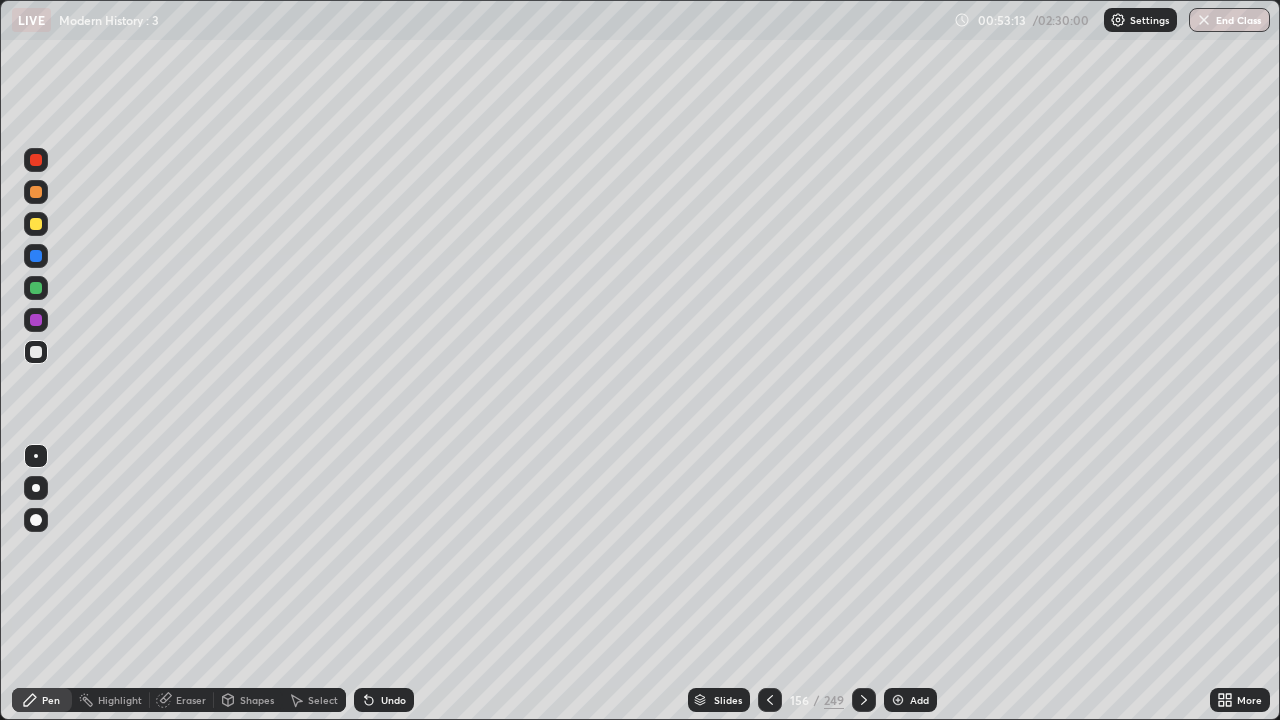 click on "Eraser" at bounding box center [191, 700] 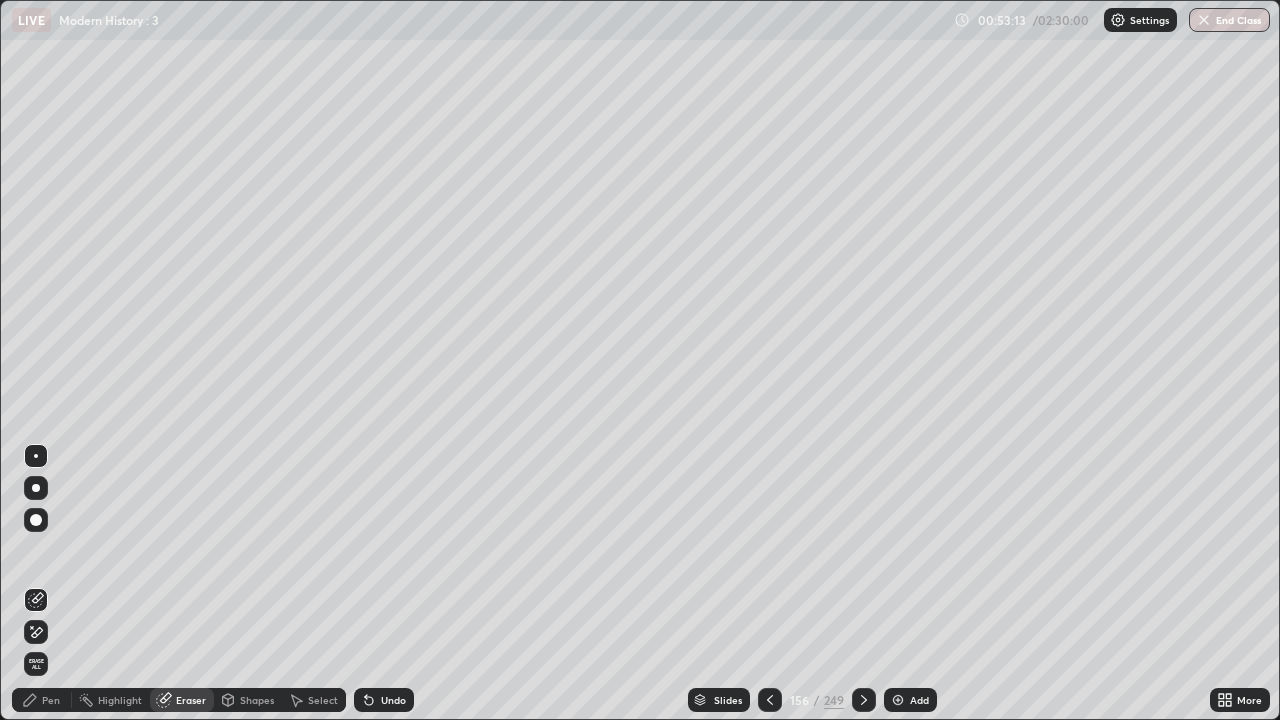 click on "Erase all" at bounding box center (36, 664) 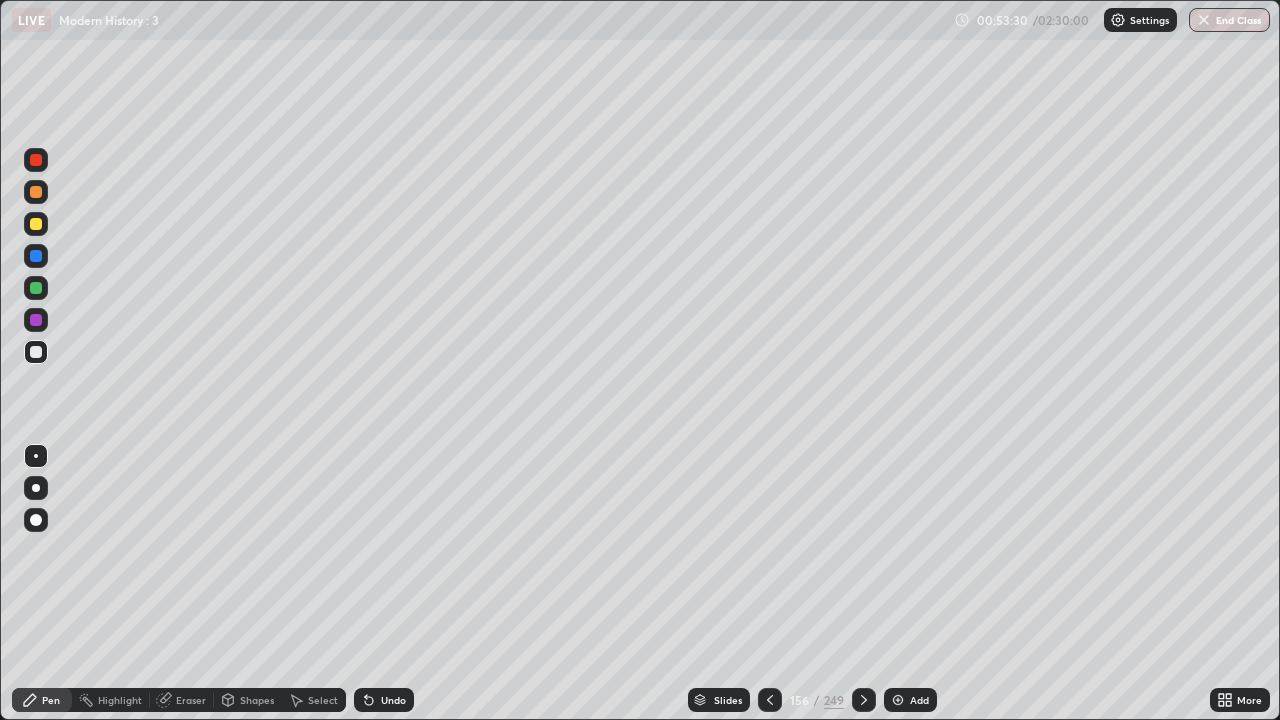 click at bounding box center (36, 224) 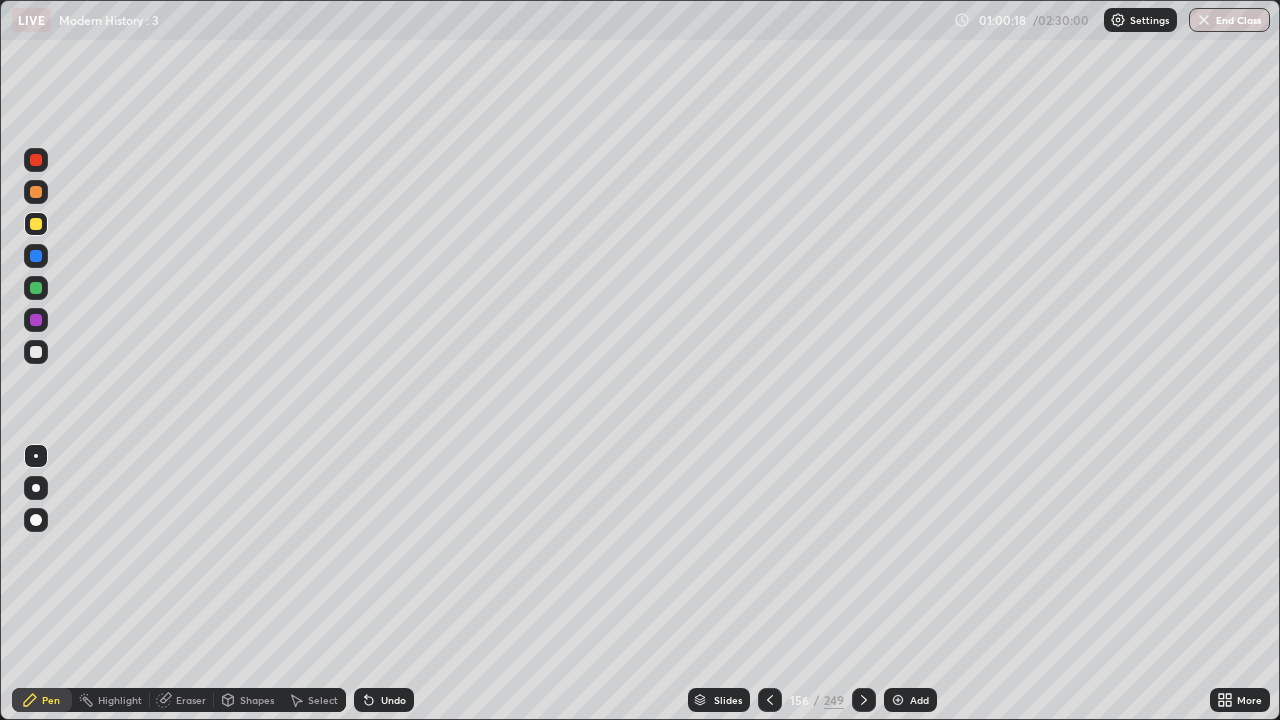 click 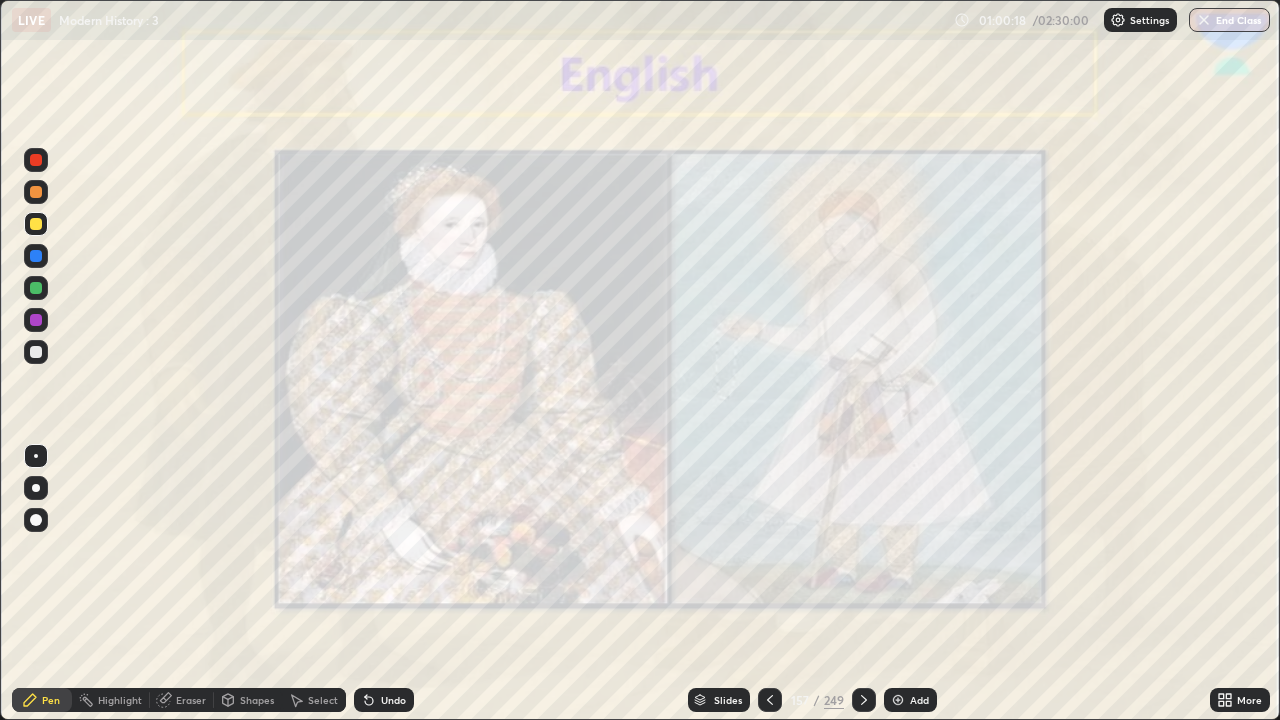 click 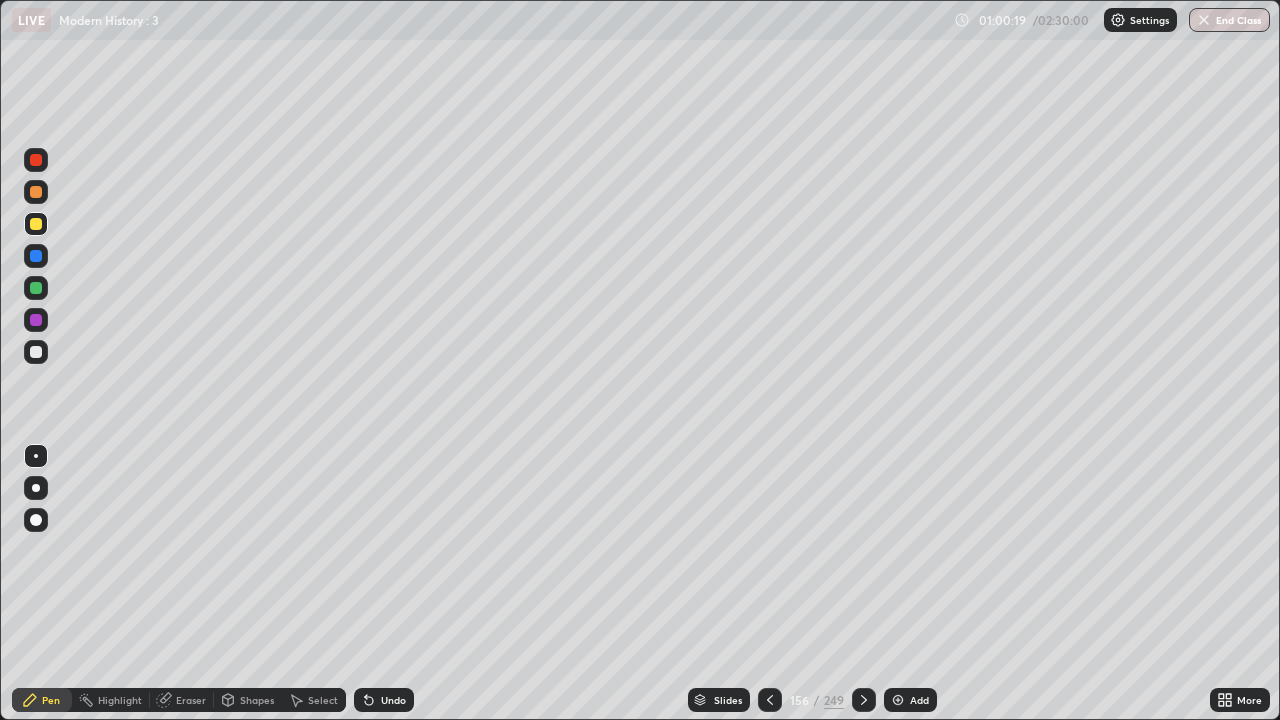 click on "Add" at bounding box center [919, 700] 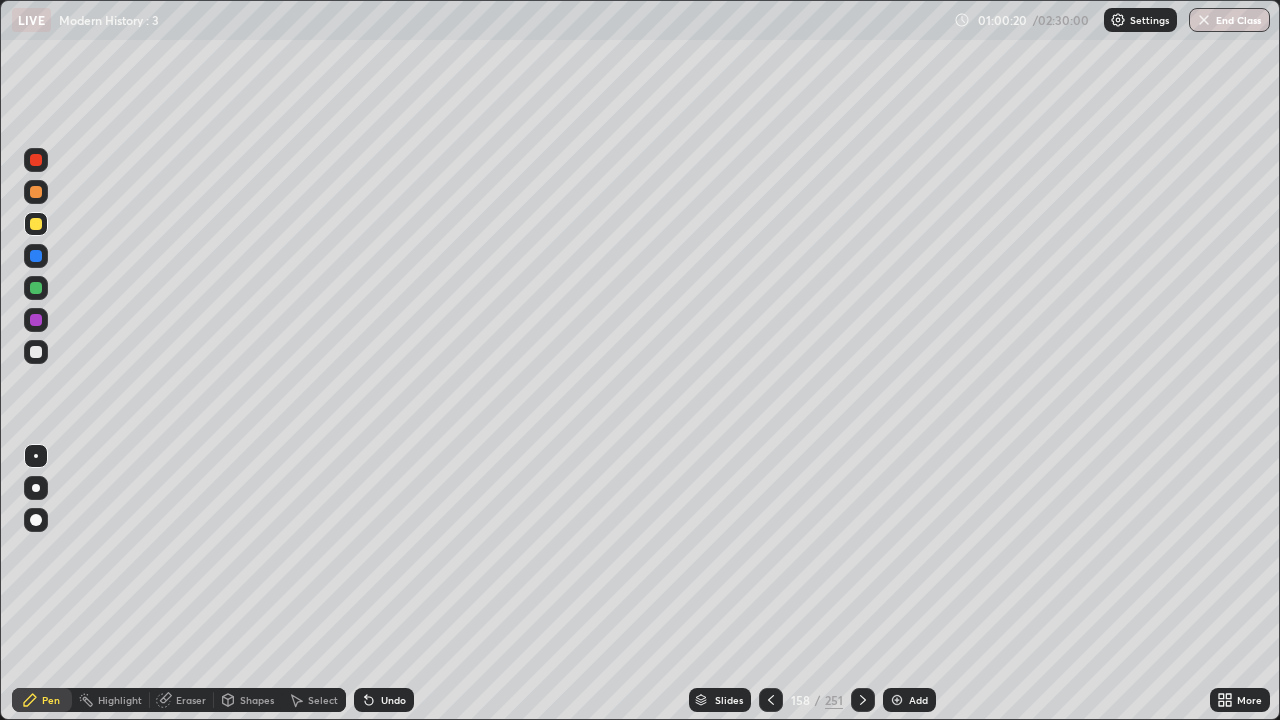 click 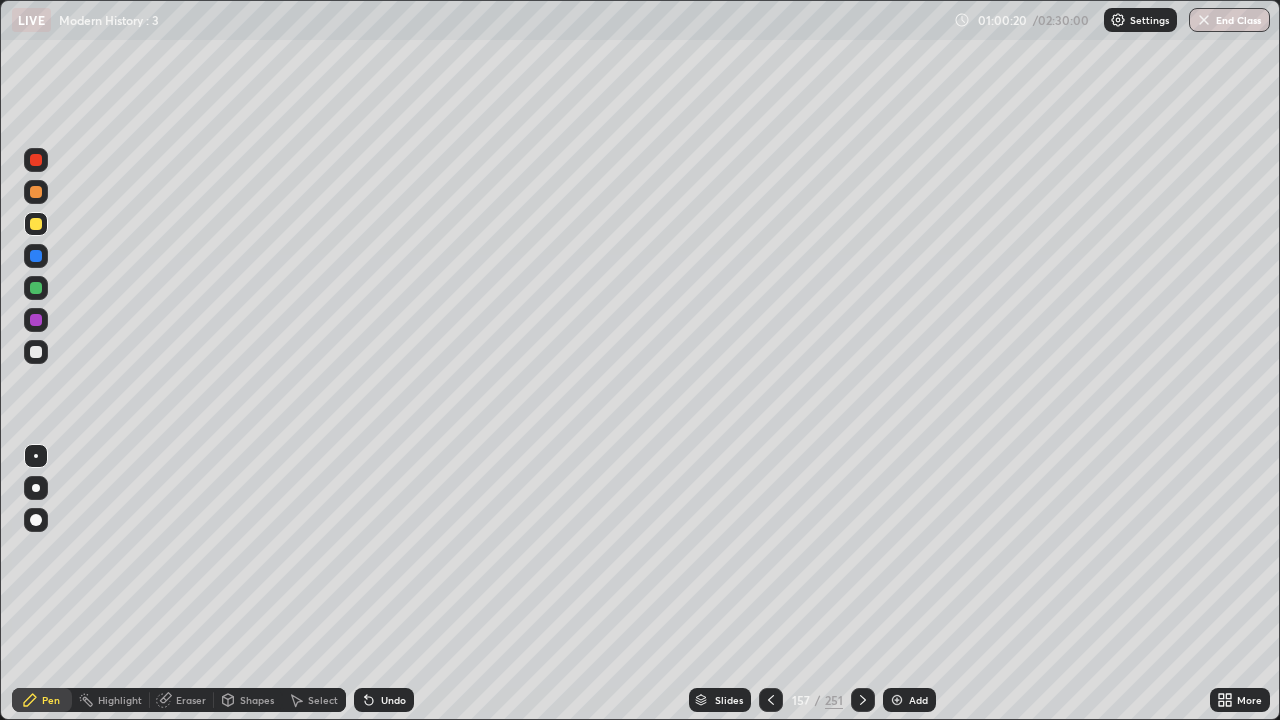 click 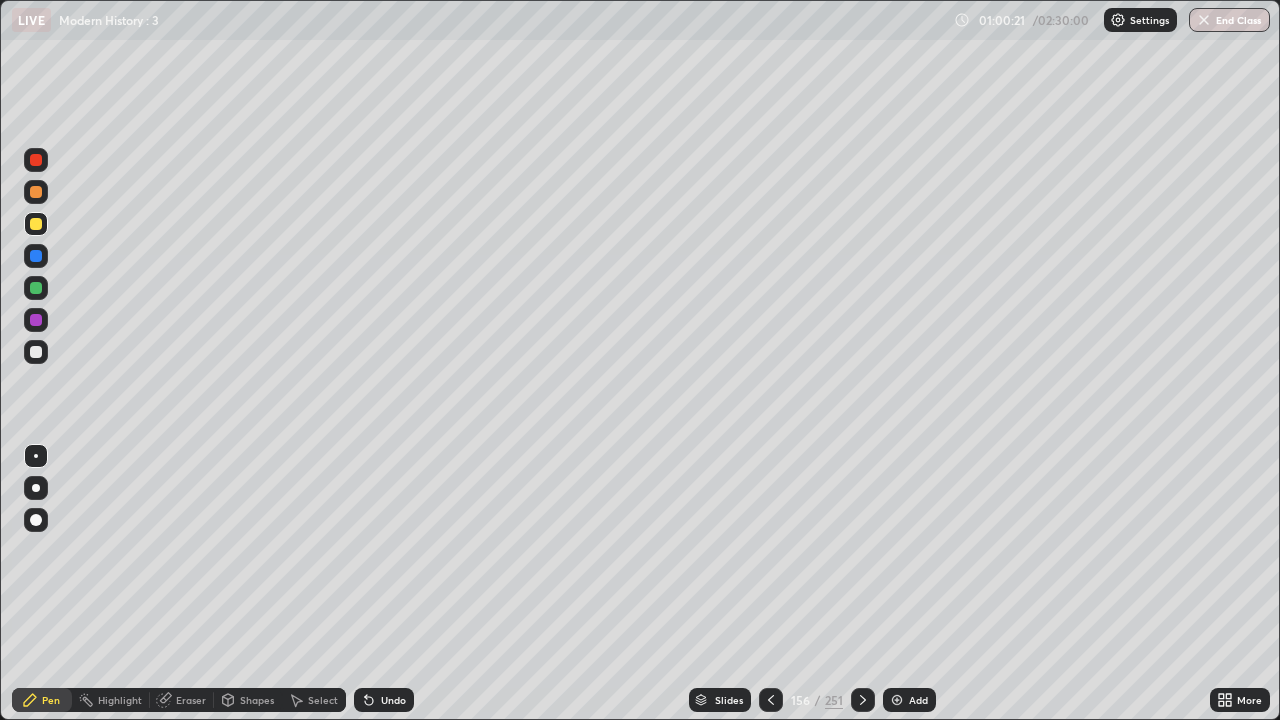 click 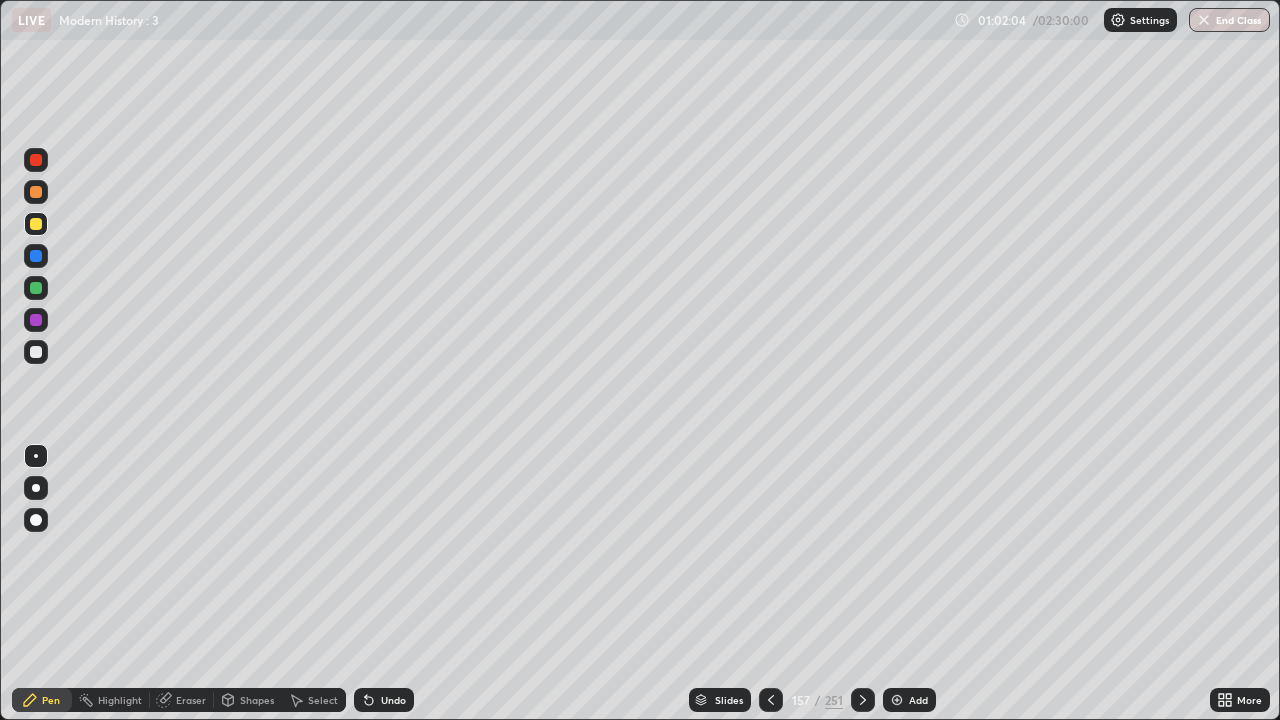 click at bounding box center (771, 700) 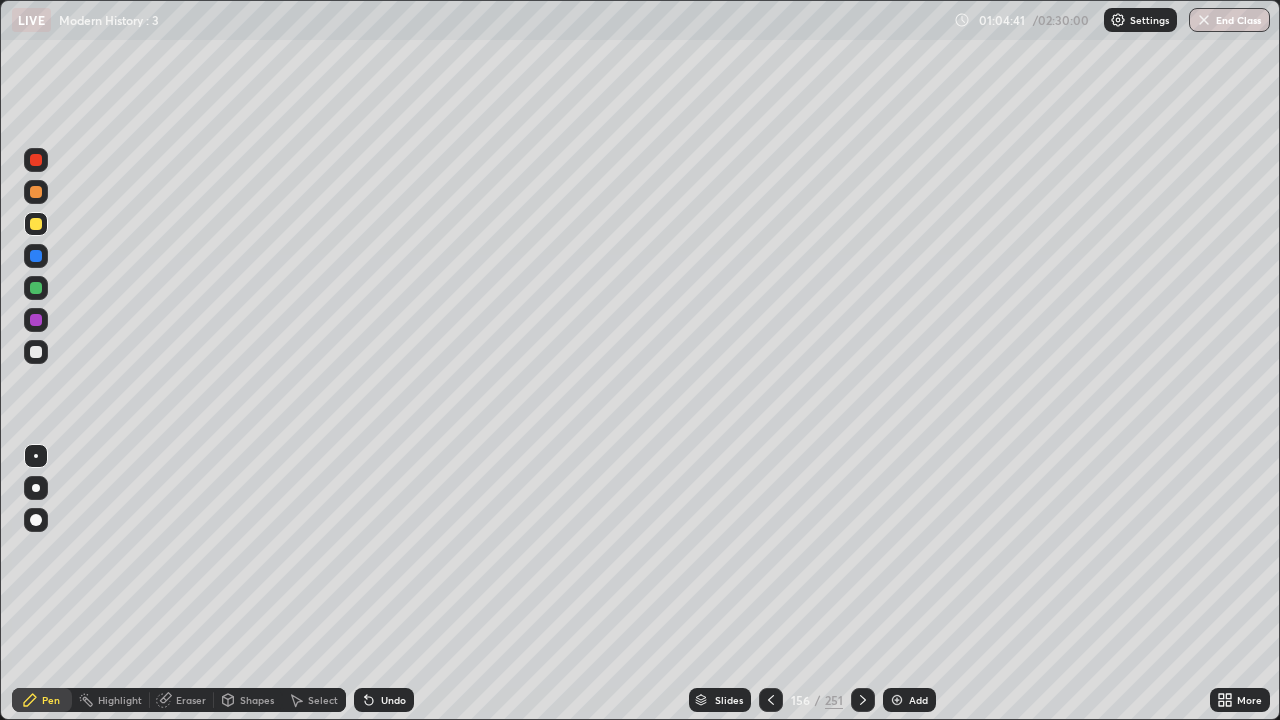 click 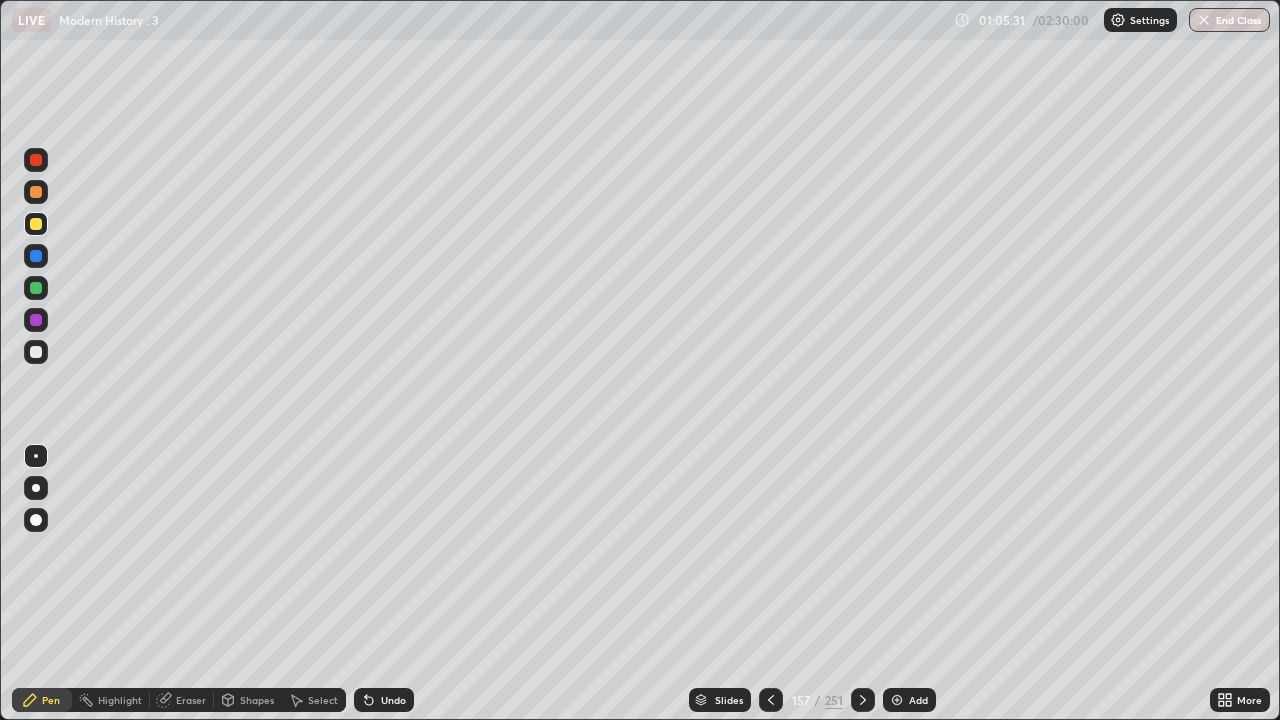 click on "Undo" at bounding box center [384, 700] 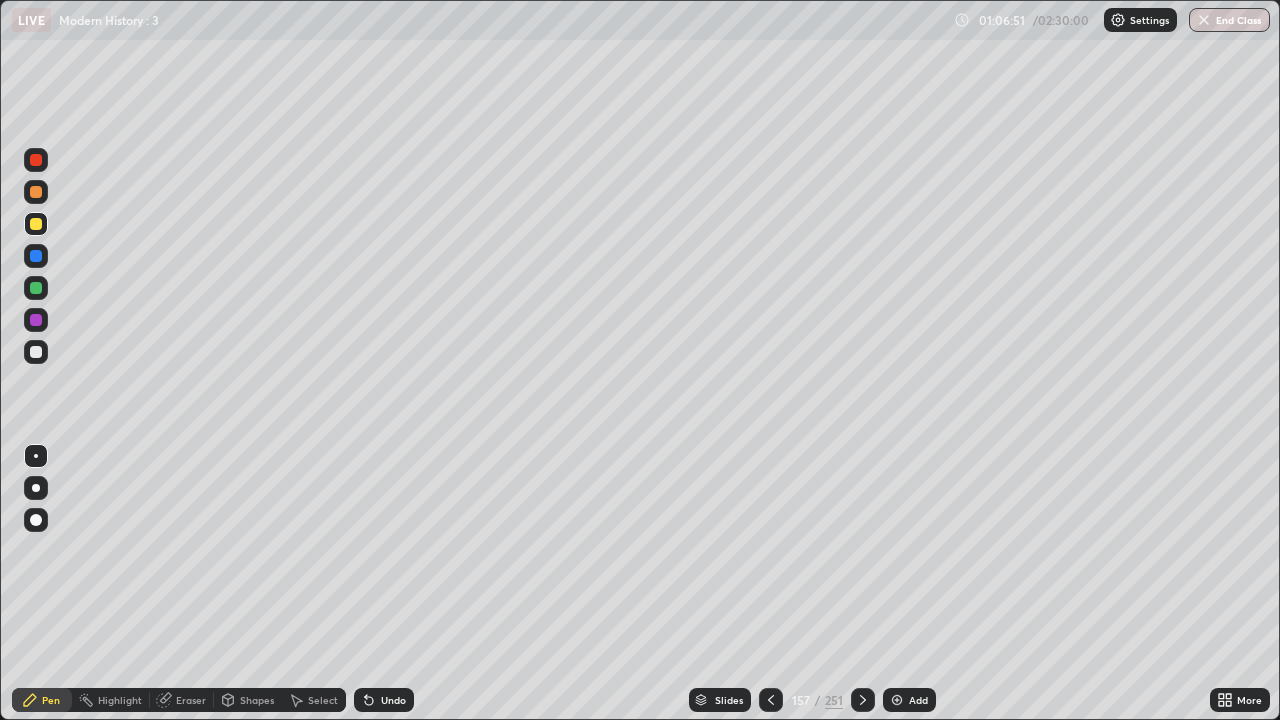 click at bounding box center [771, 700] 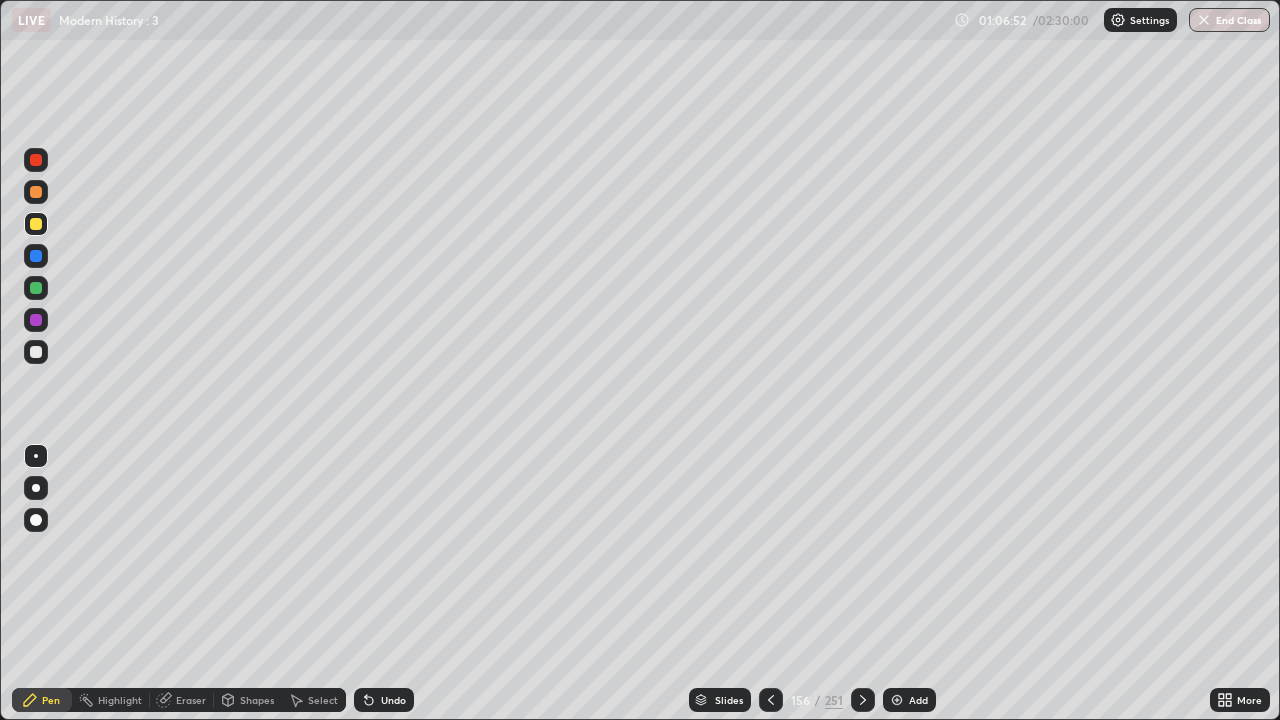 click at bounding box center [863, 700] 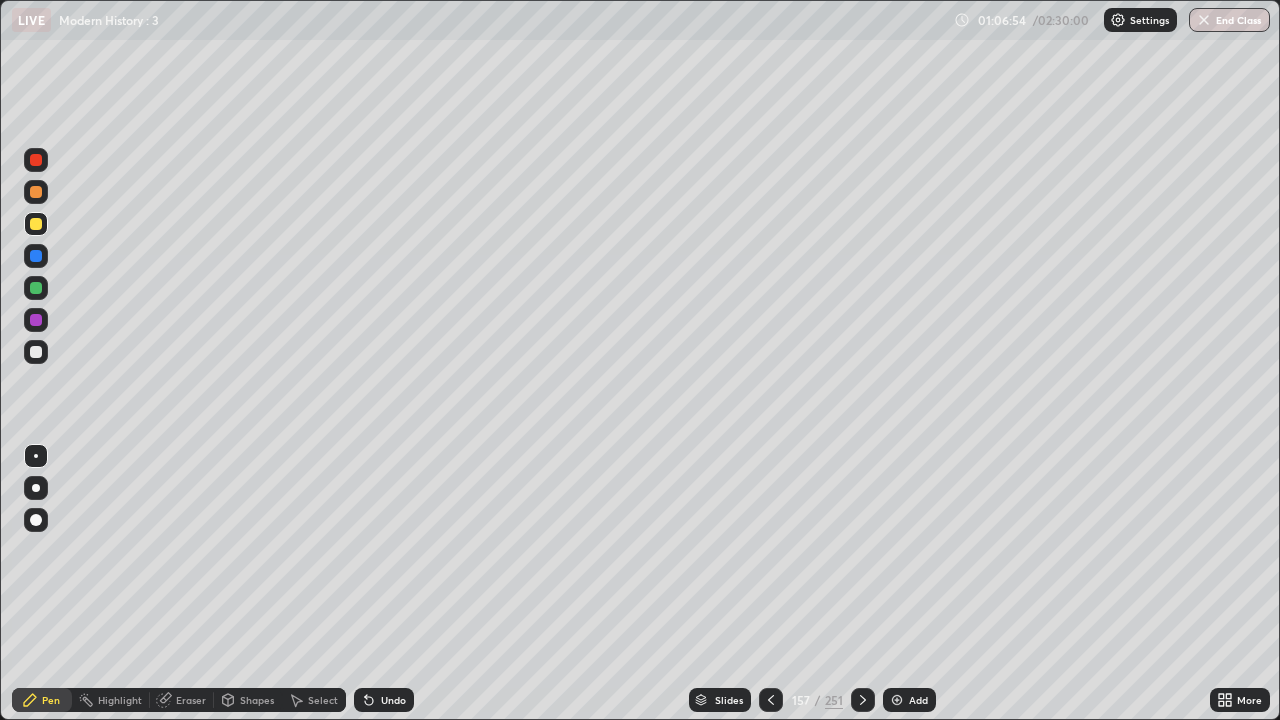 click 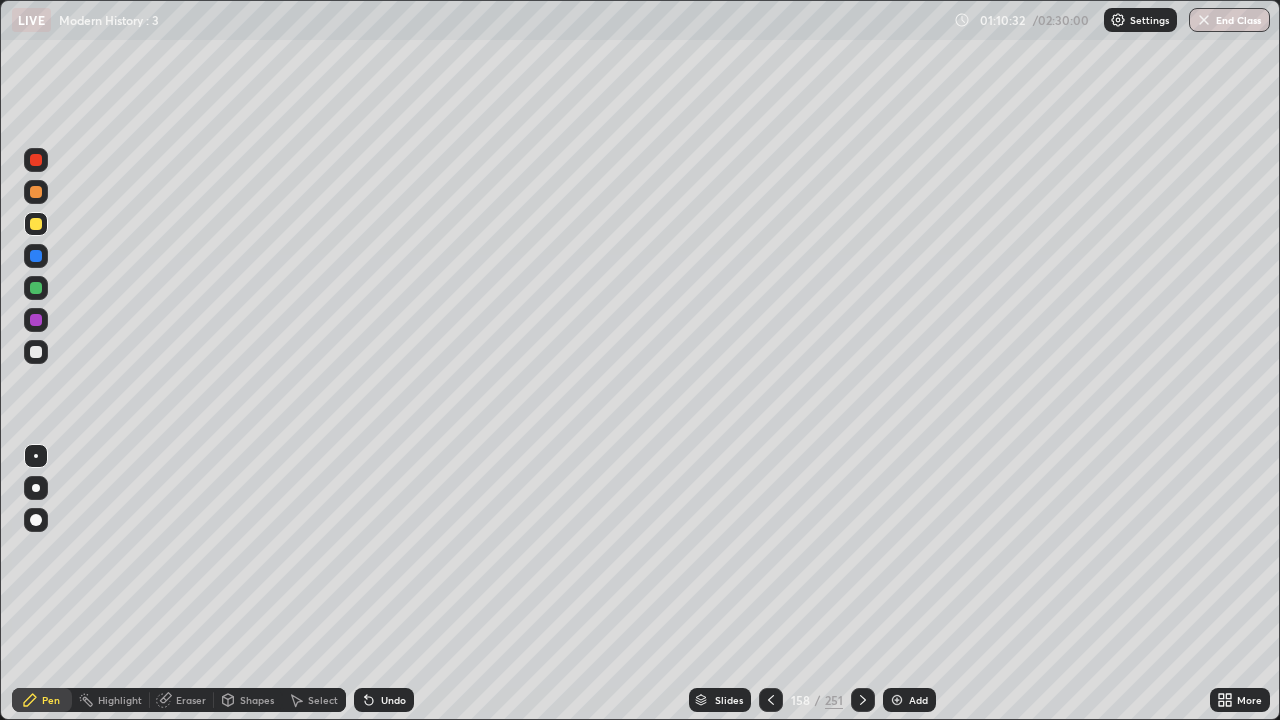 click at bounding box center [36, 352] 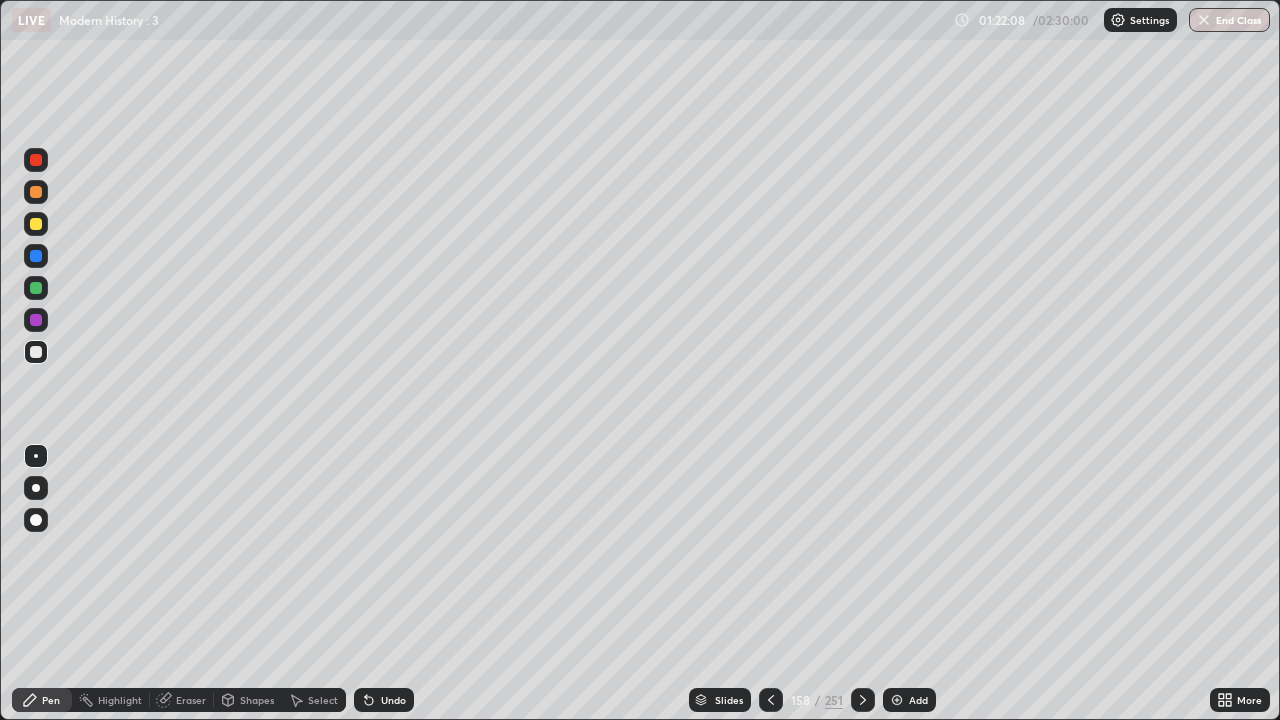 click at bounding box center (863, 700) 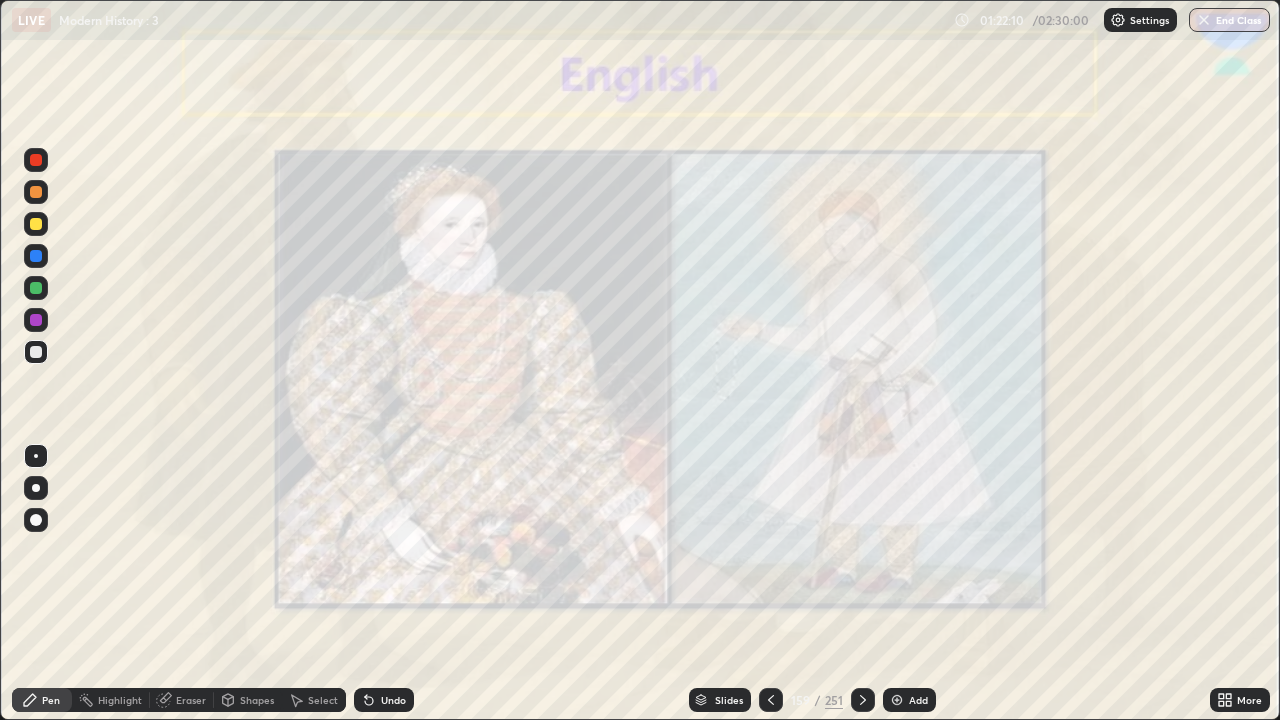 click at bounding box center (863, 700) 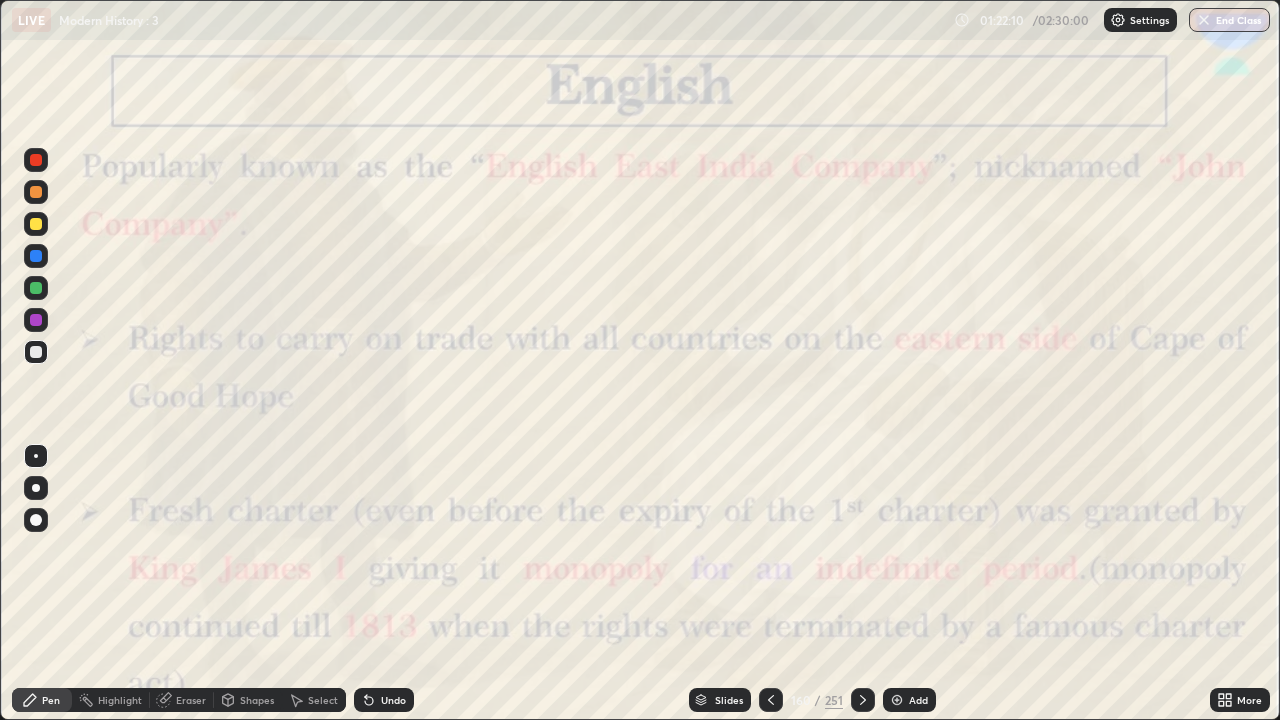 click at bounding box center [863, 700] 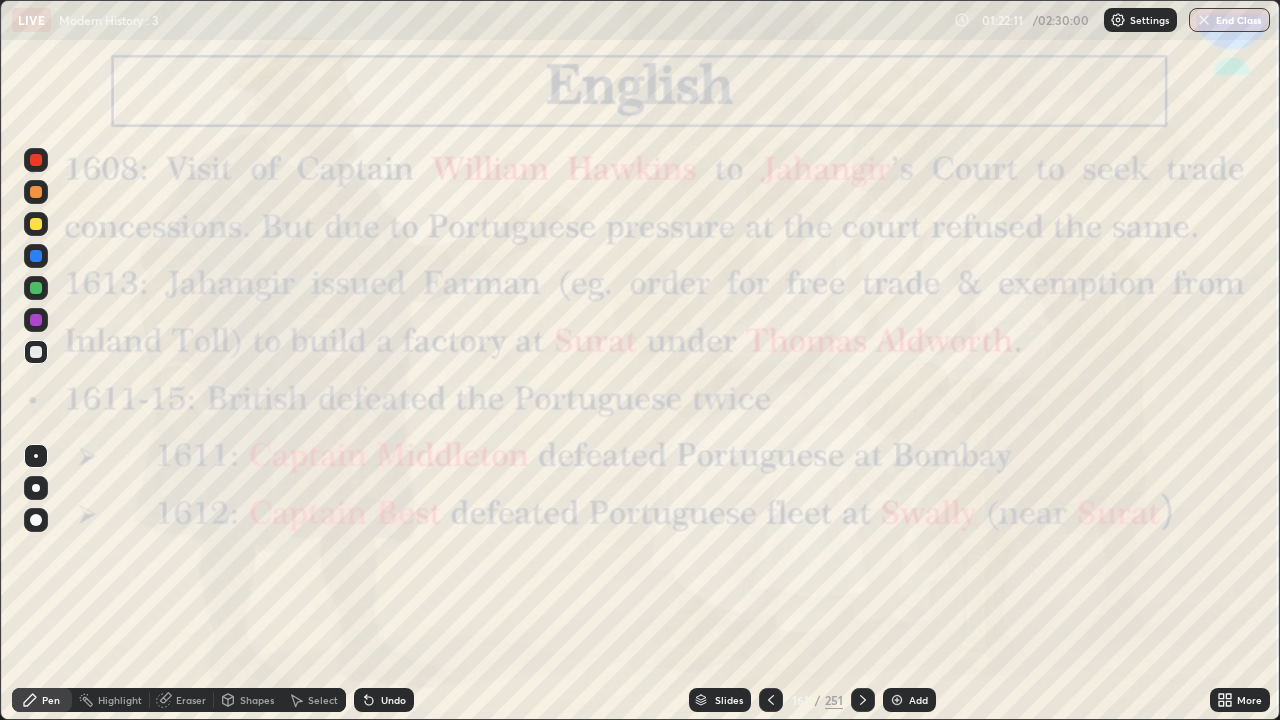 click 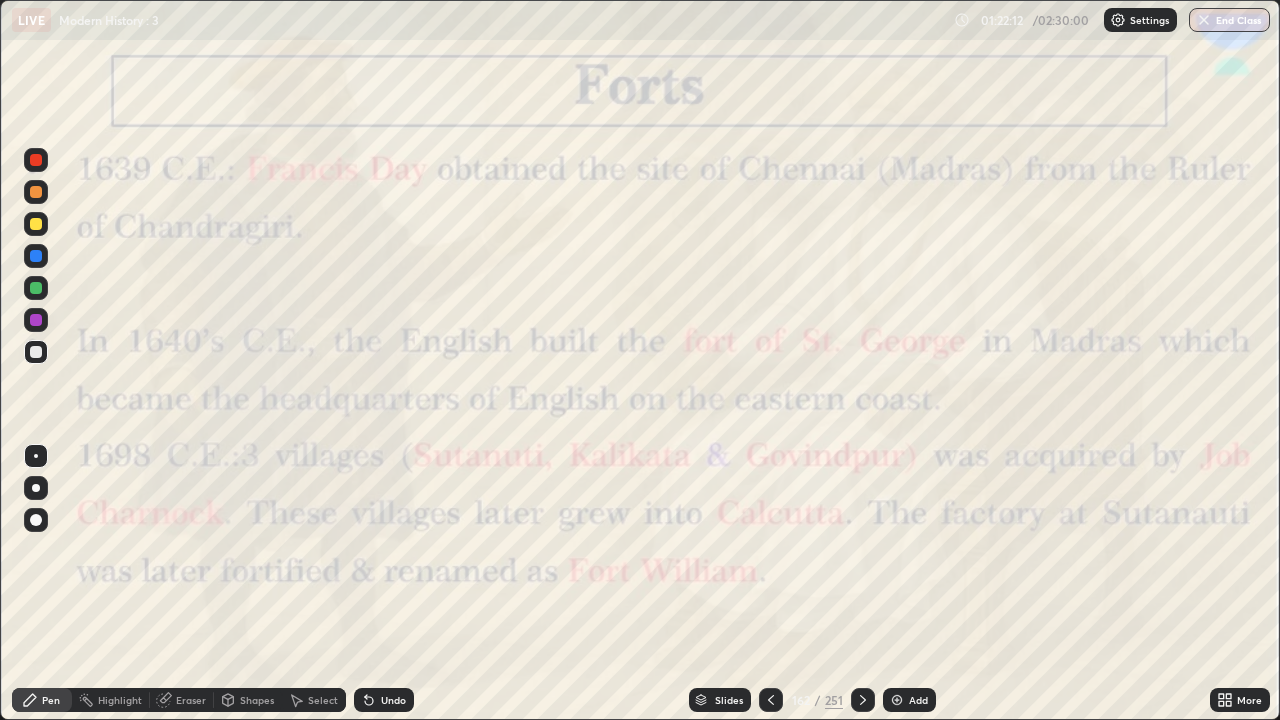 click 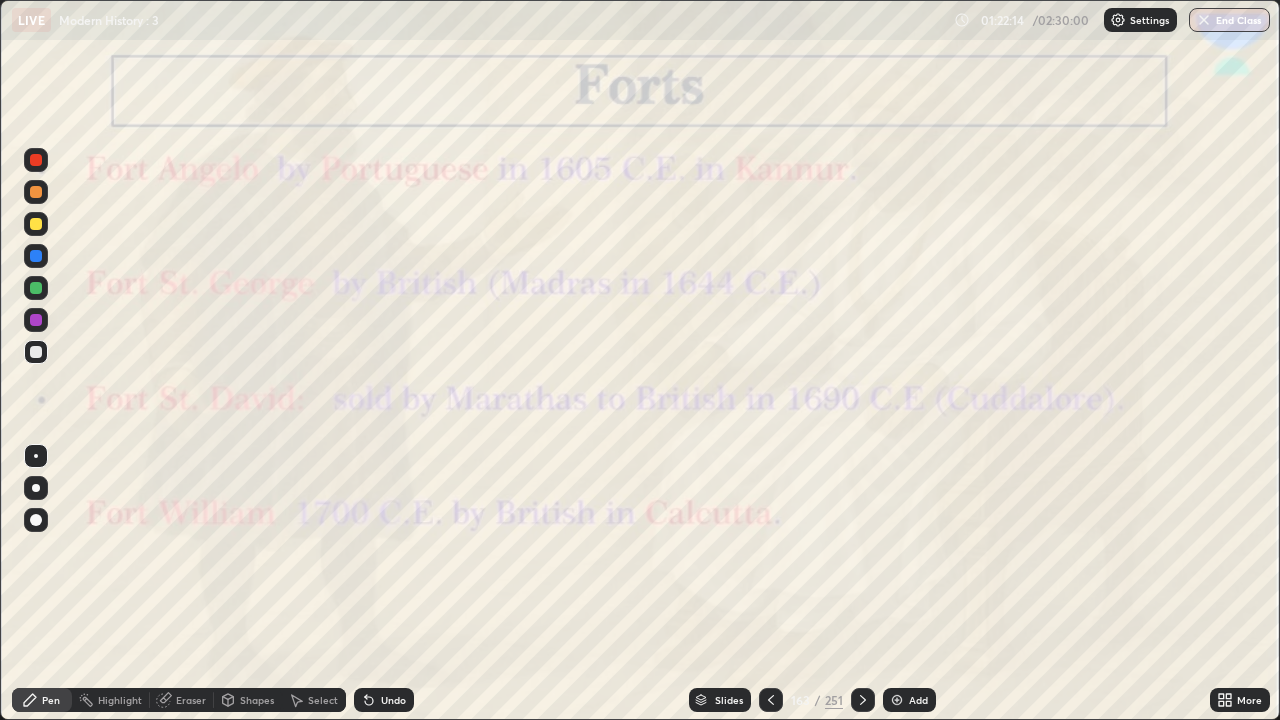 click at bounding box center (771, 700) 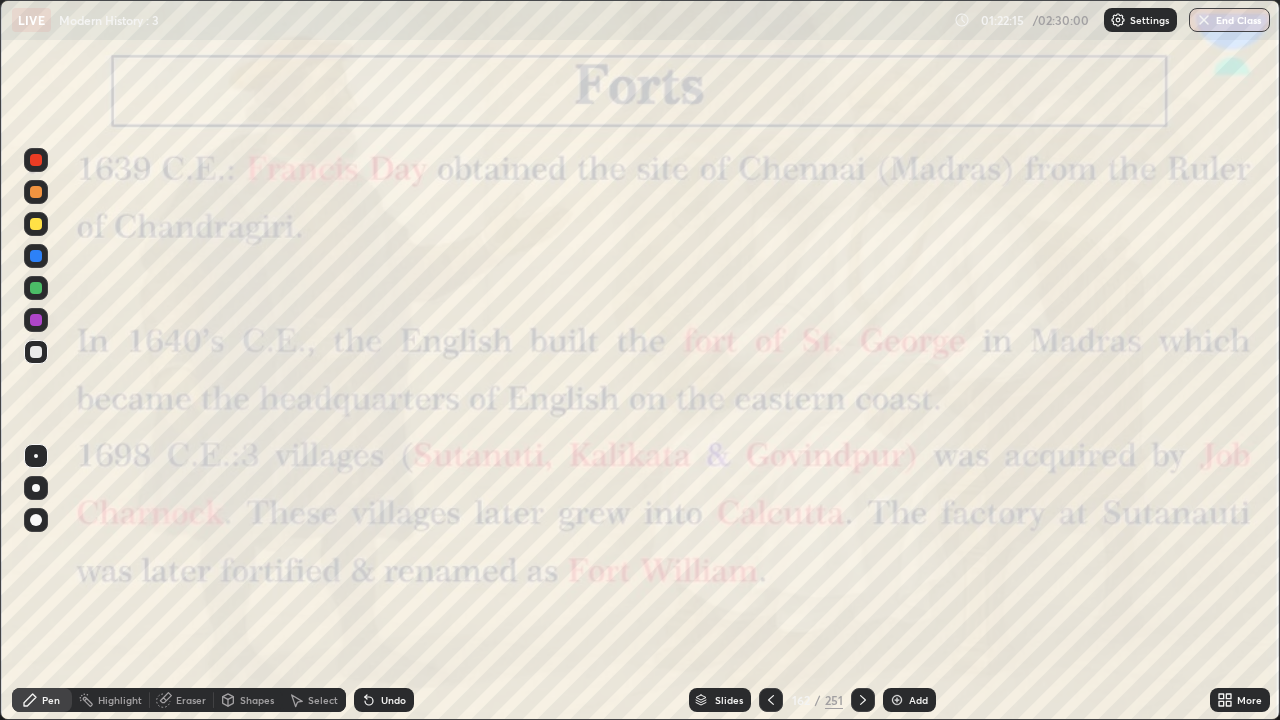 click 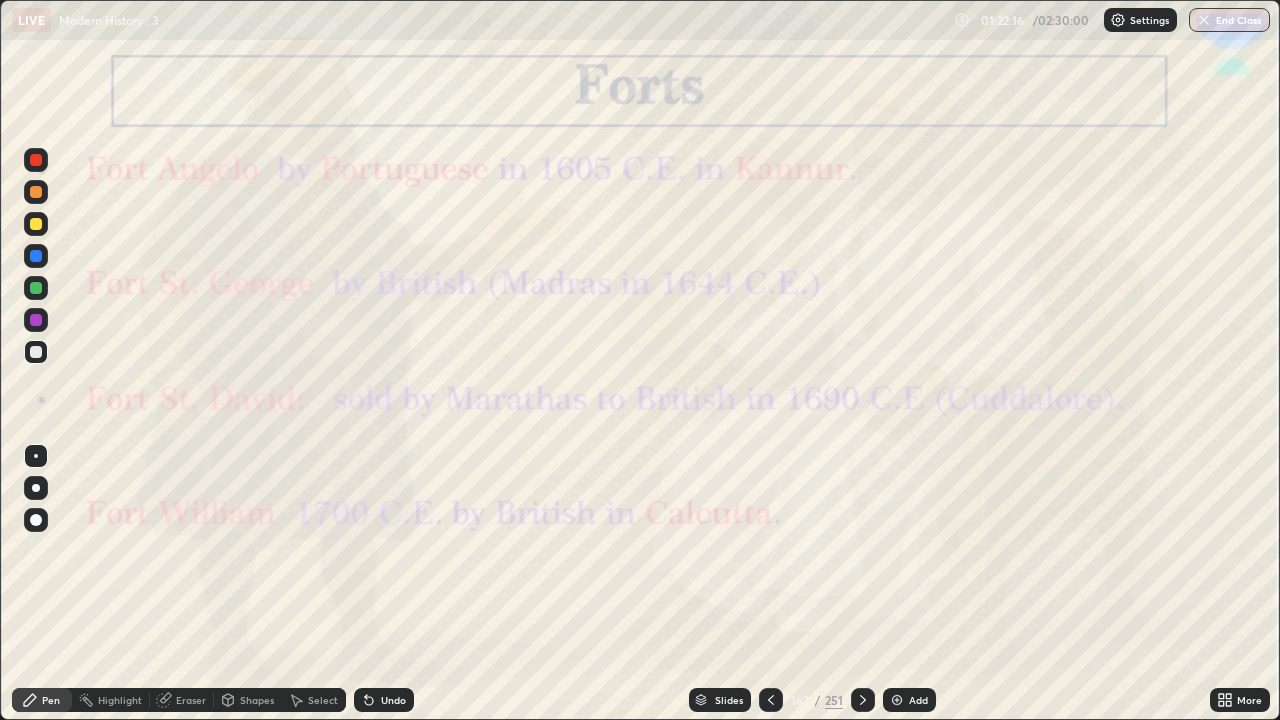 click 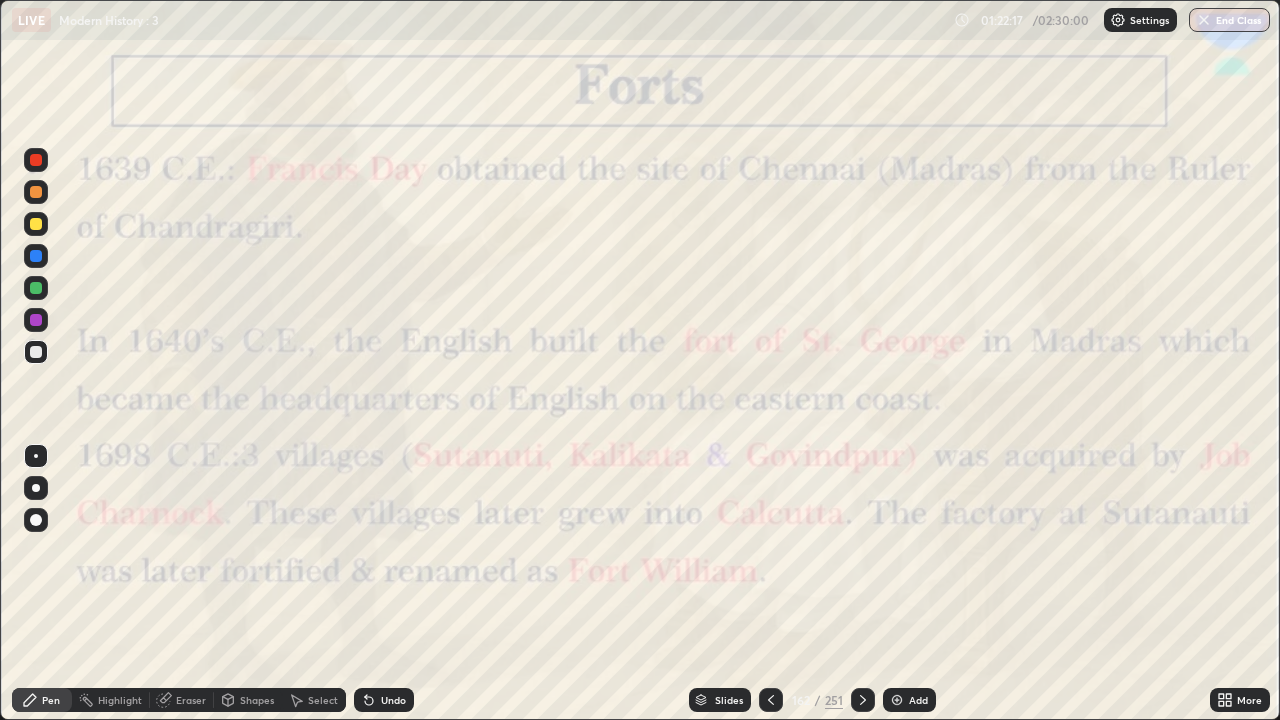 click 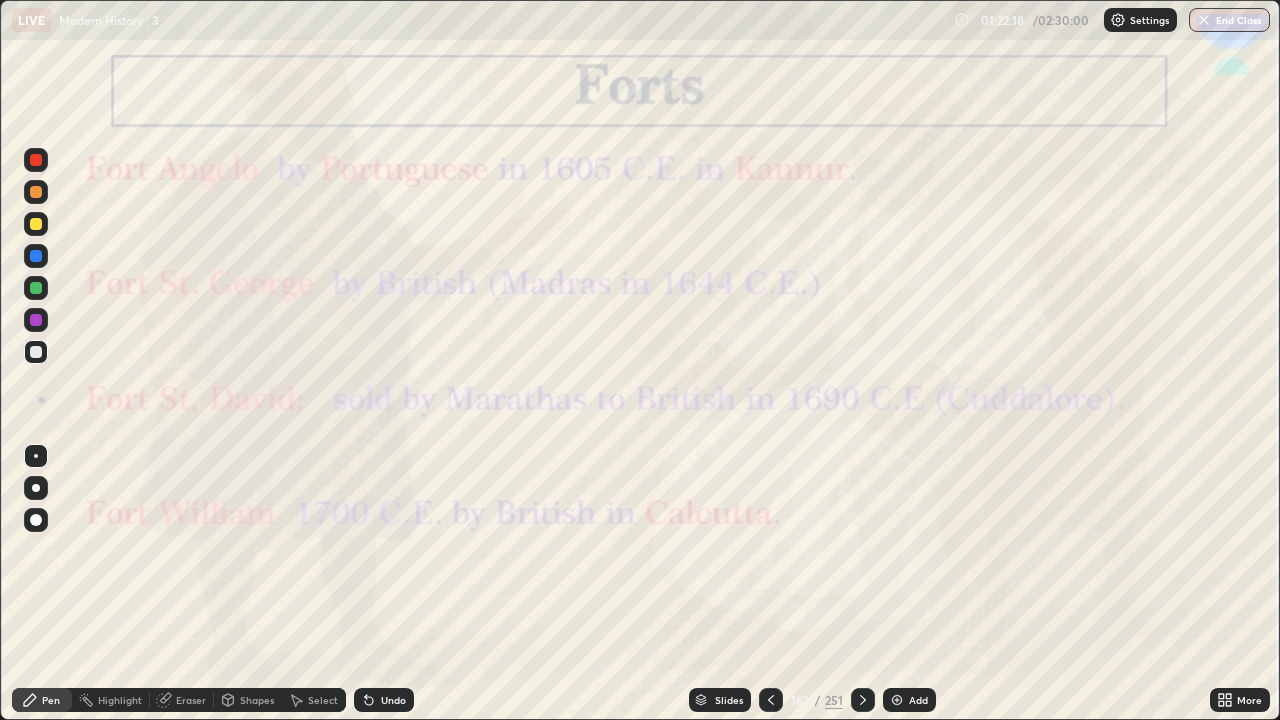 click at bounding box center [863, 700] 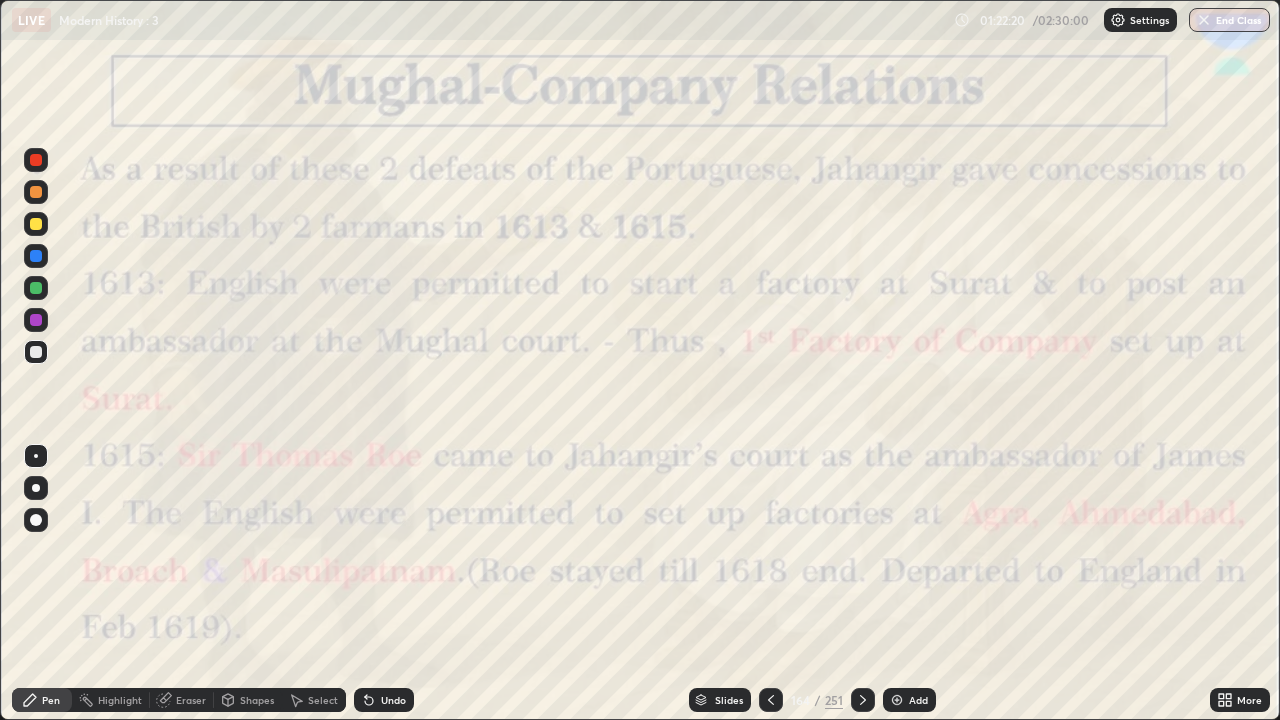 click 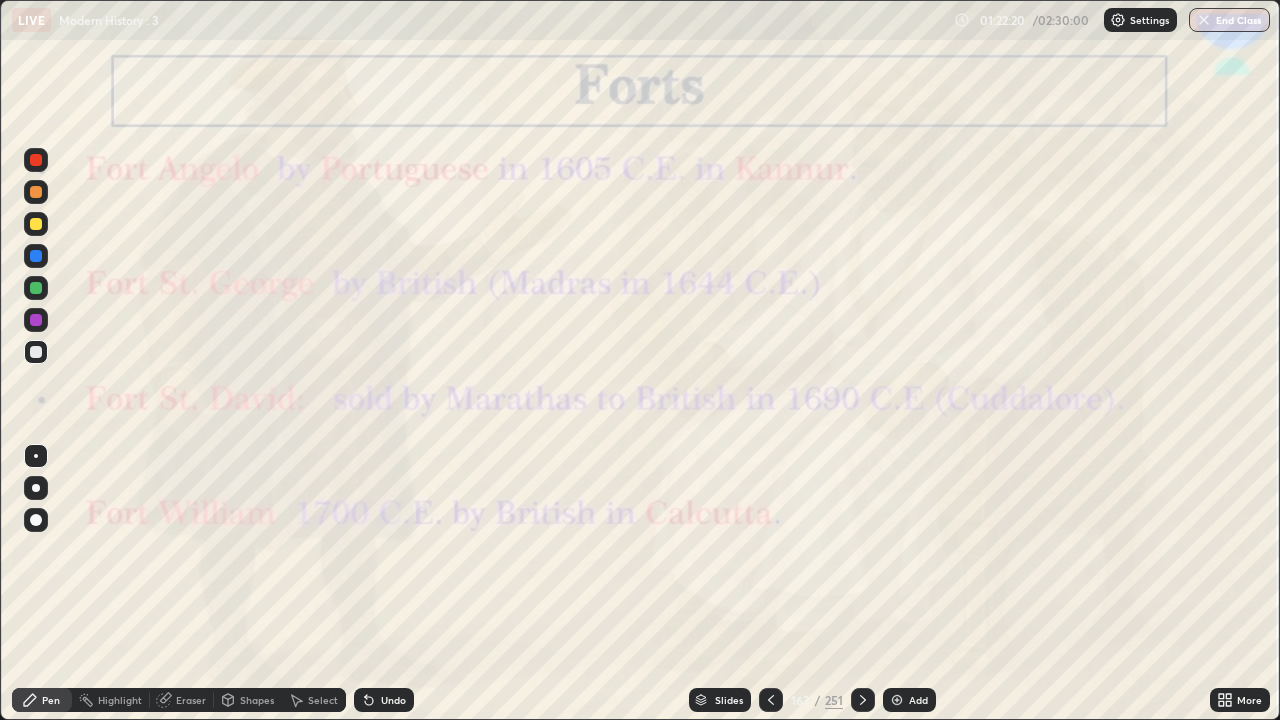 click on "Add" at bounding box center (918, 700) 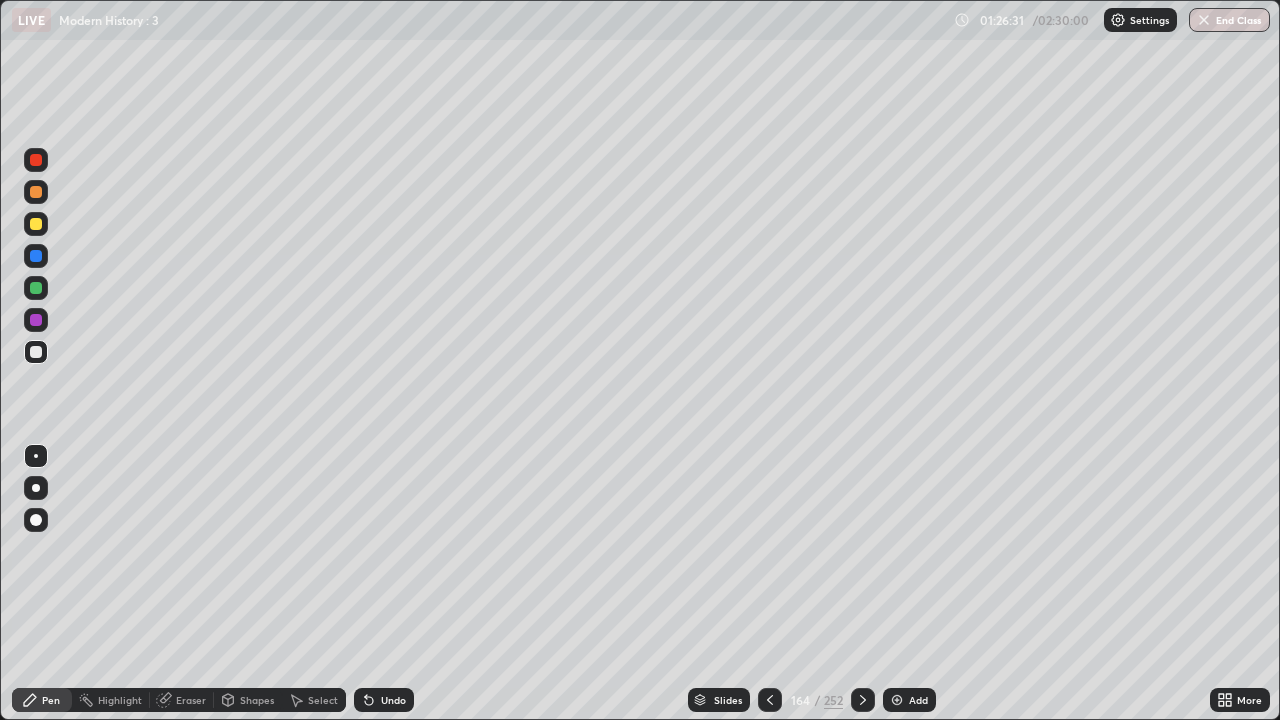 click 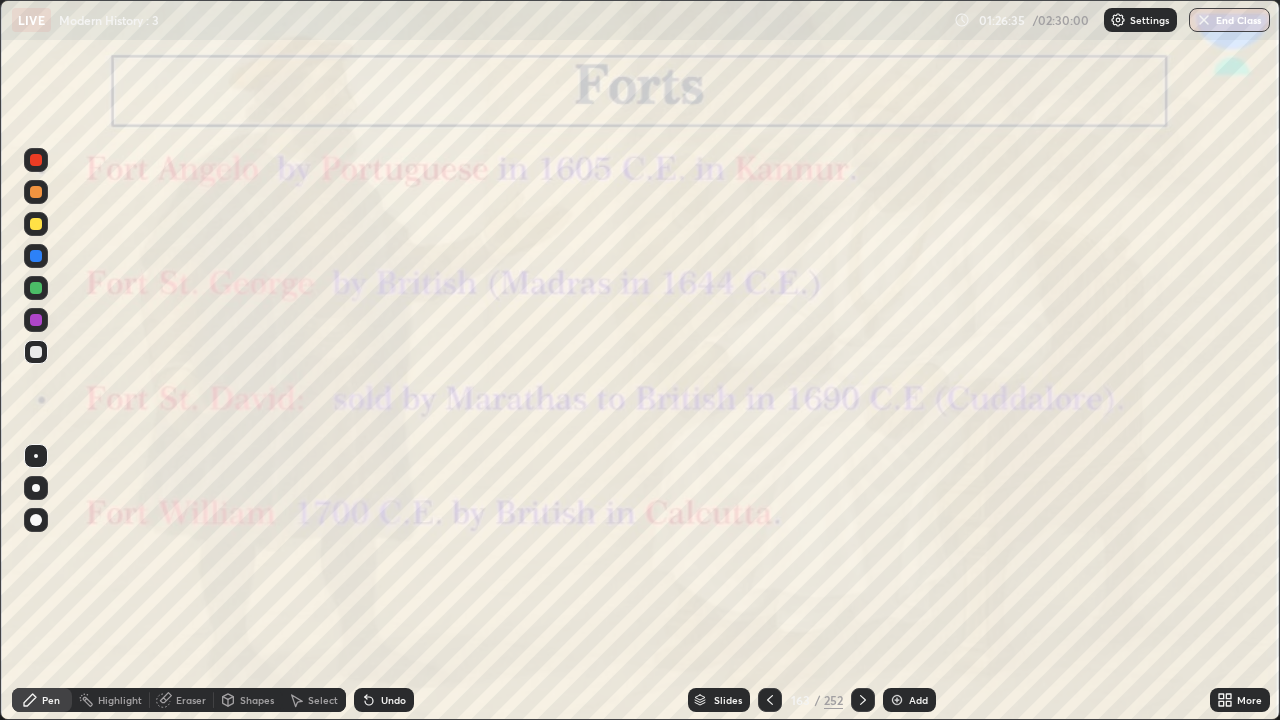 click 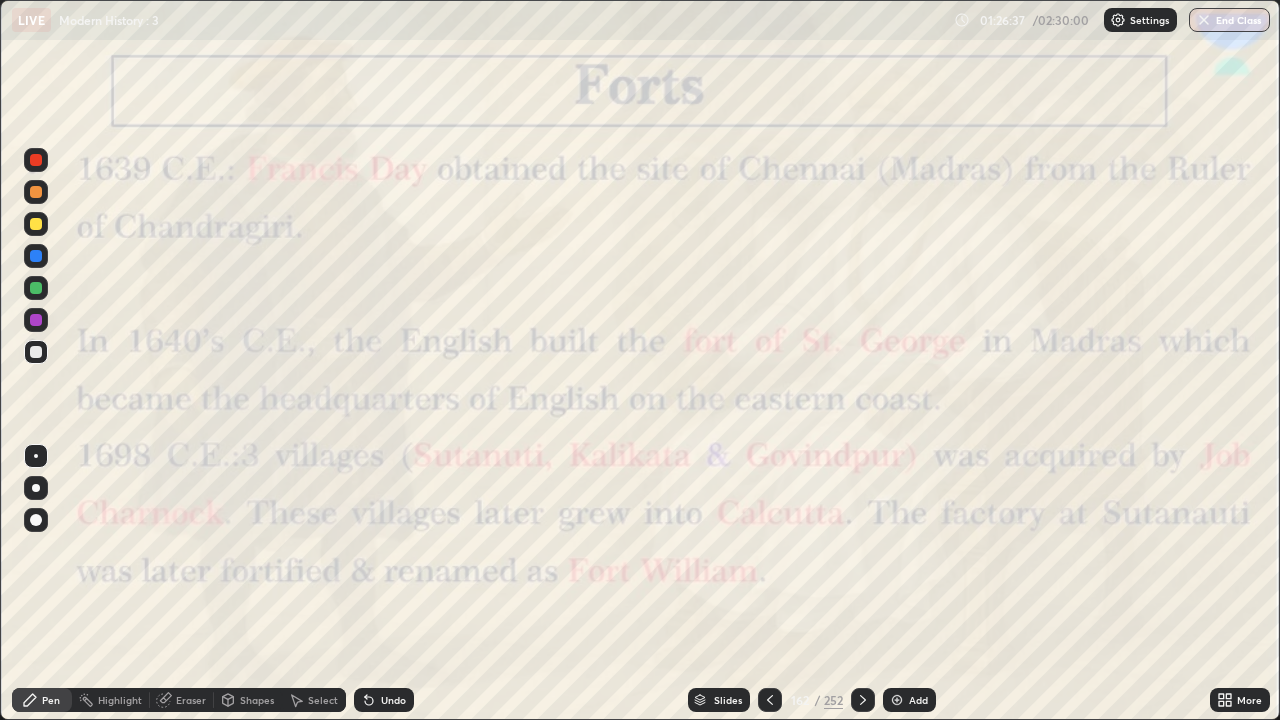 click 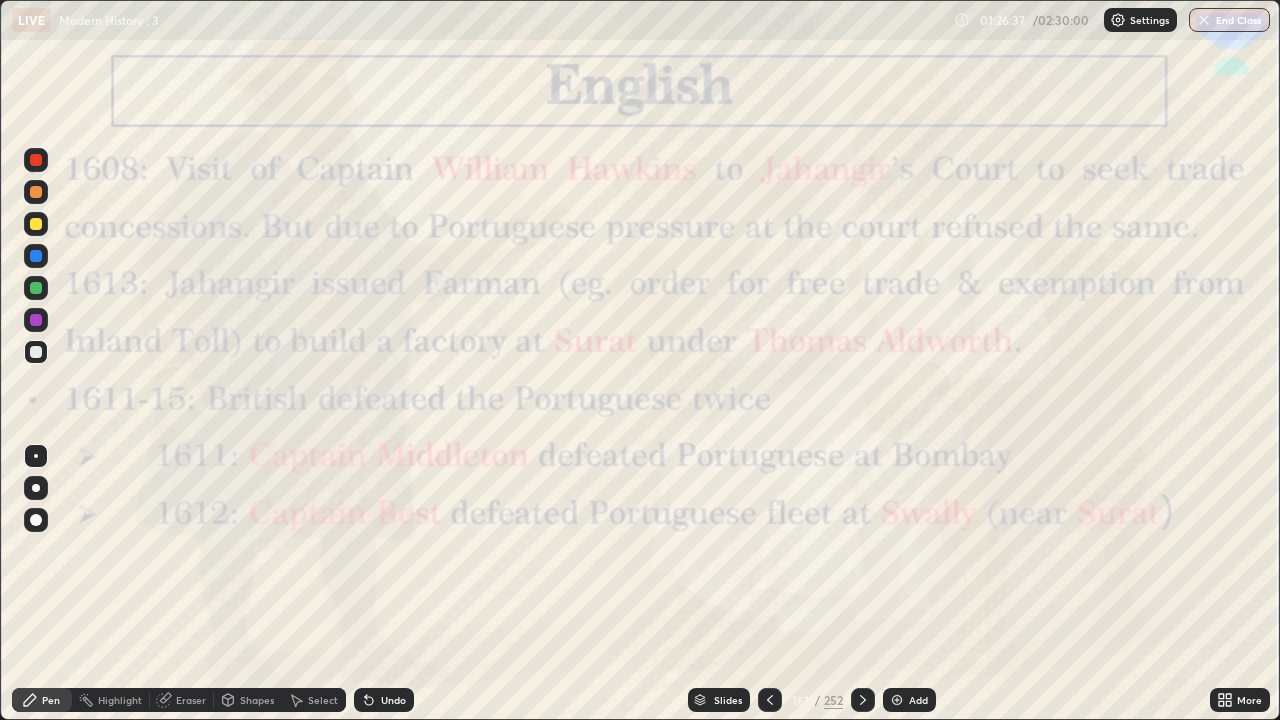 click 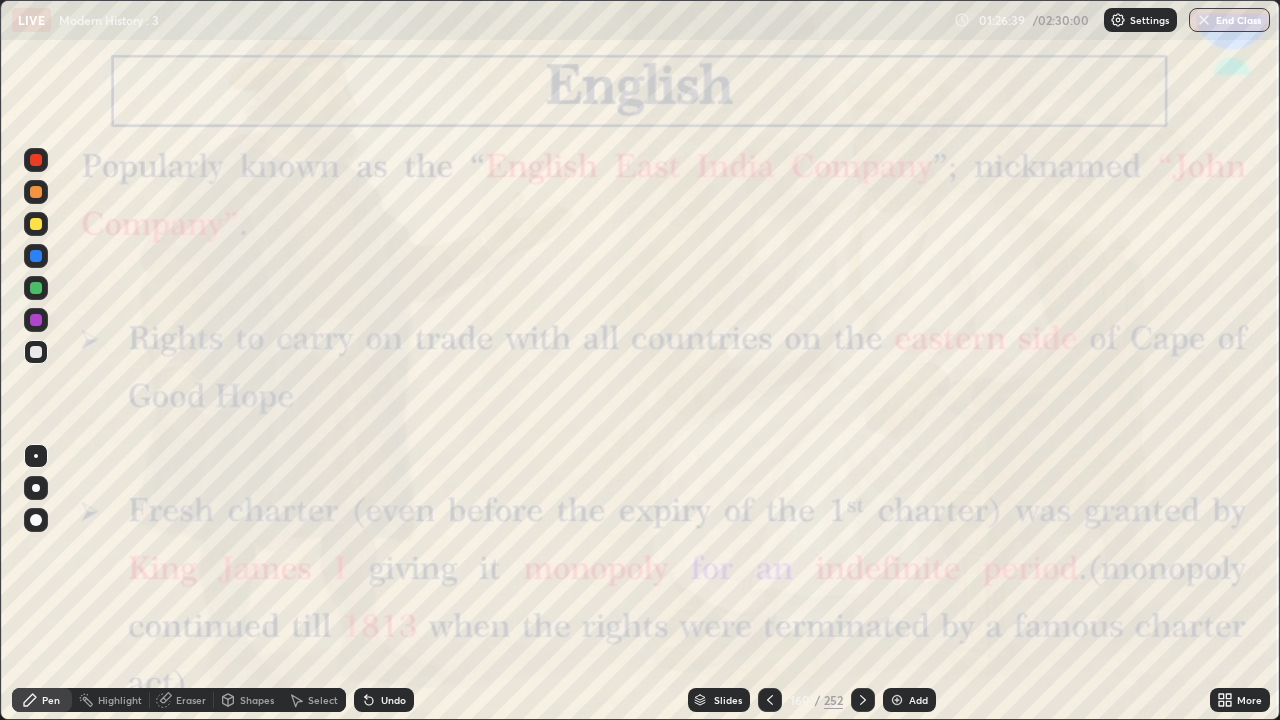 click at bounding box center (863, 700) 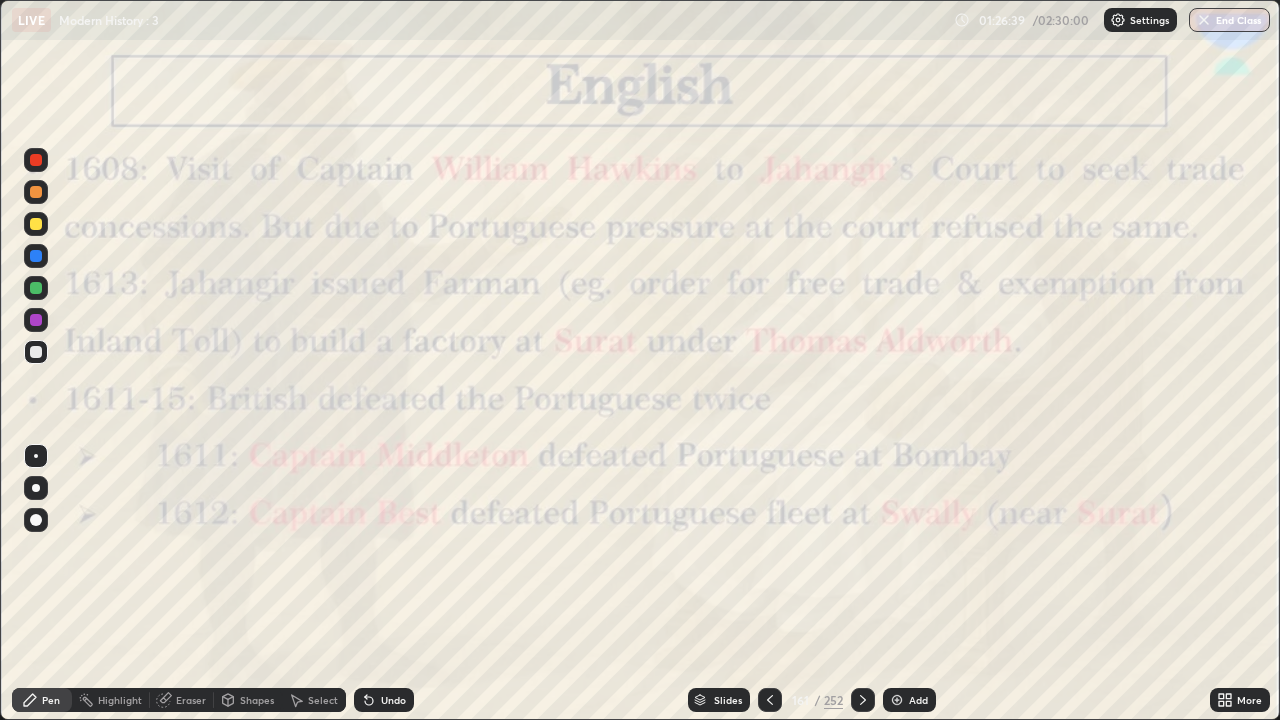 click 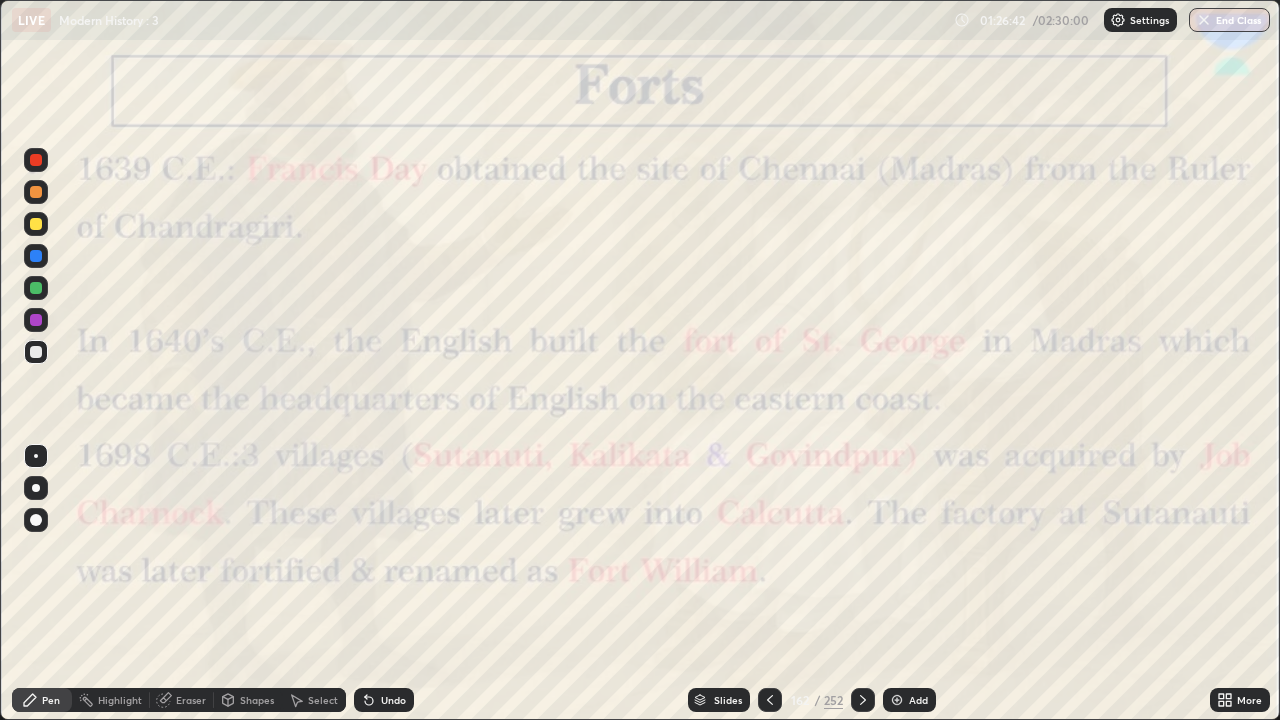 click 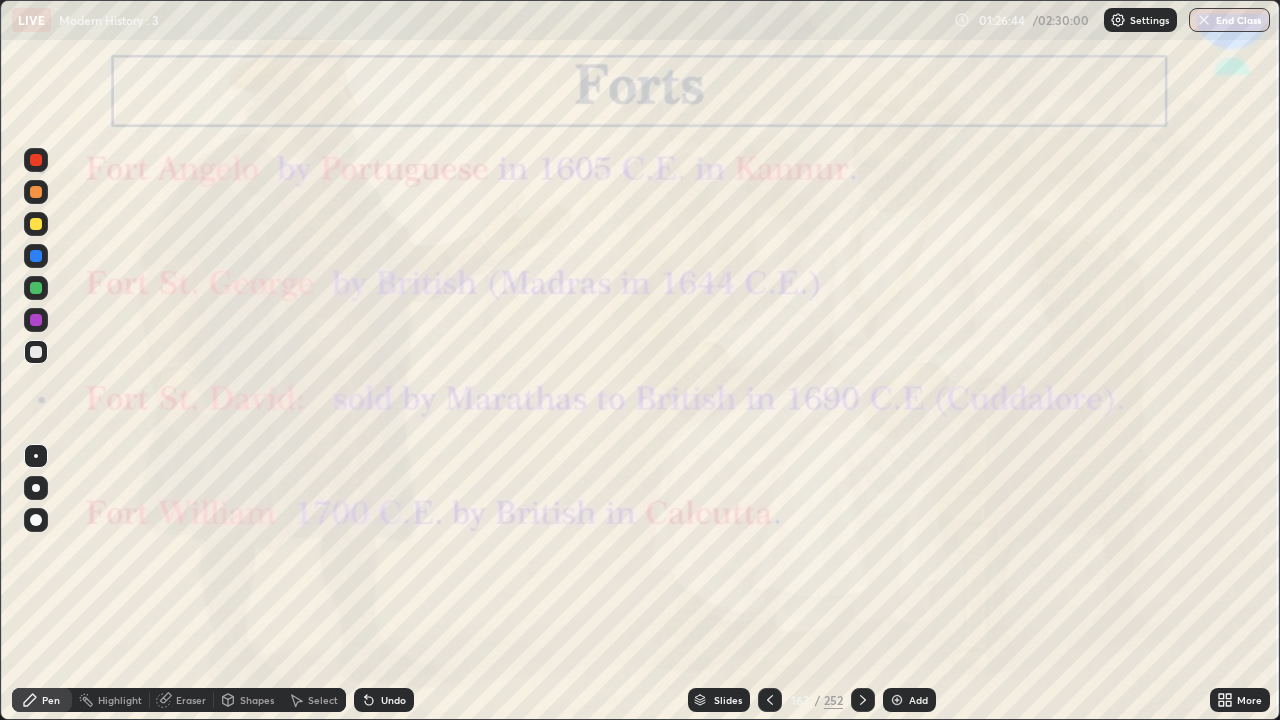 click on "Slides" at bounding box center (728, 700) 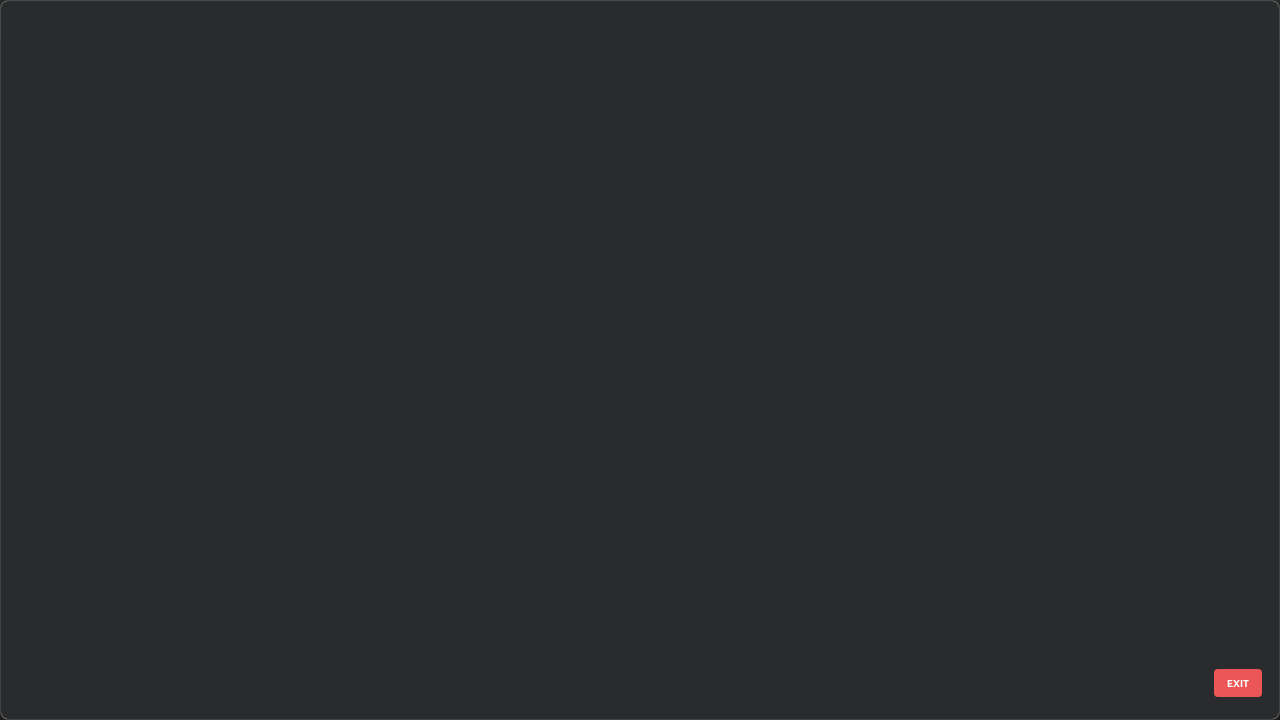 scroll, scrollTop: 11636, scrollLeft: 0, axis: vertical 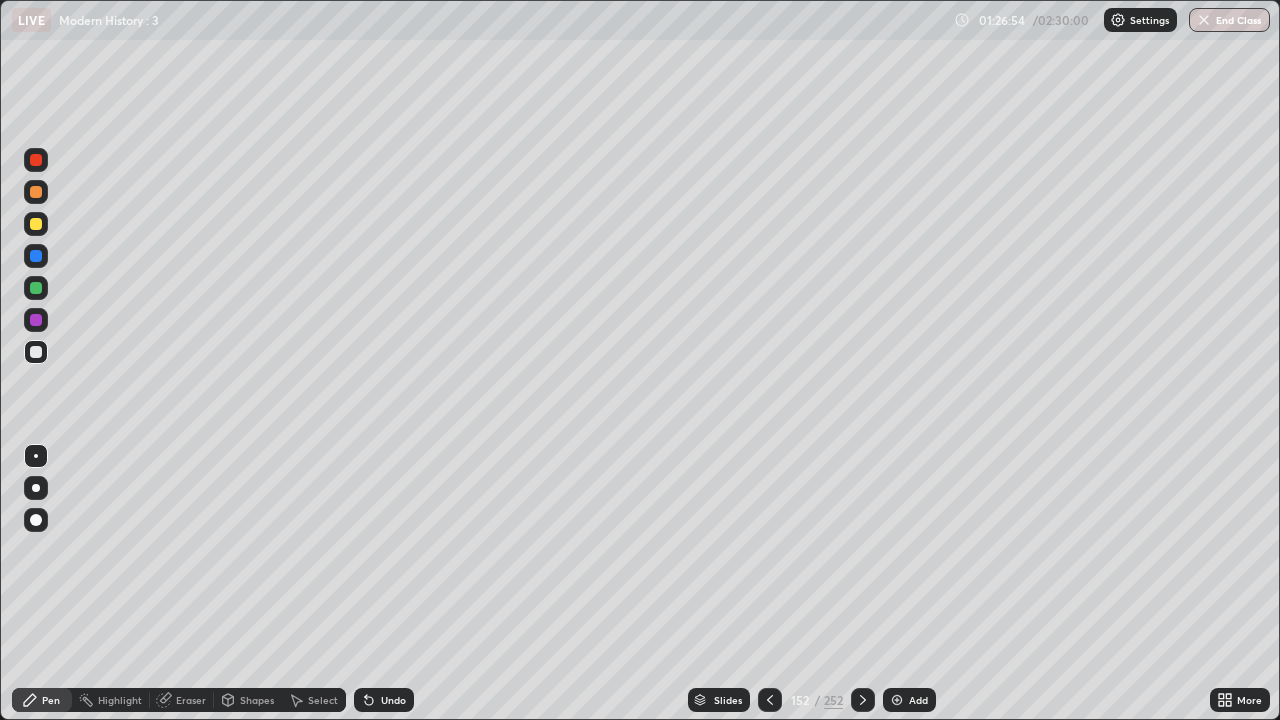 click at bounding box center (36, 224) 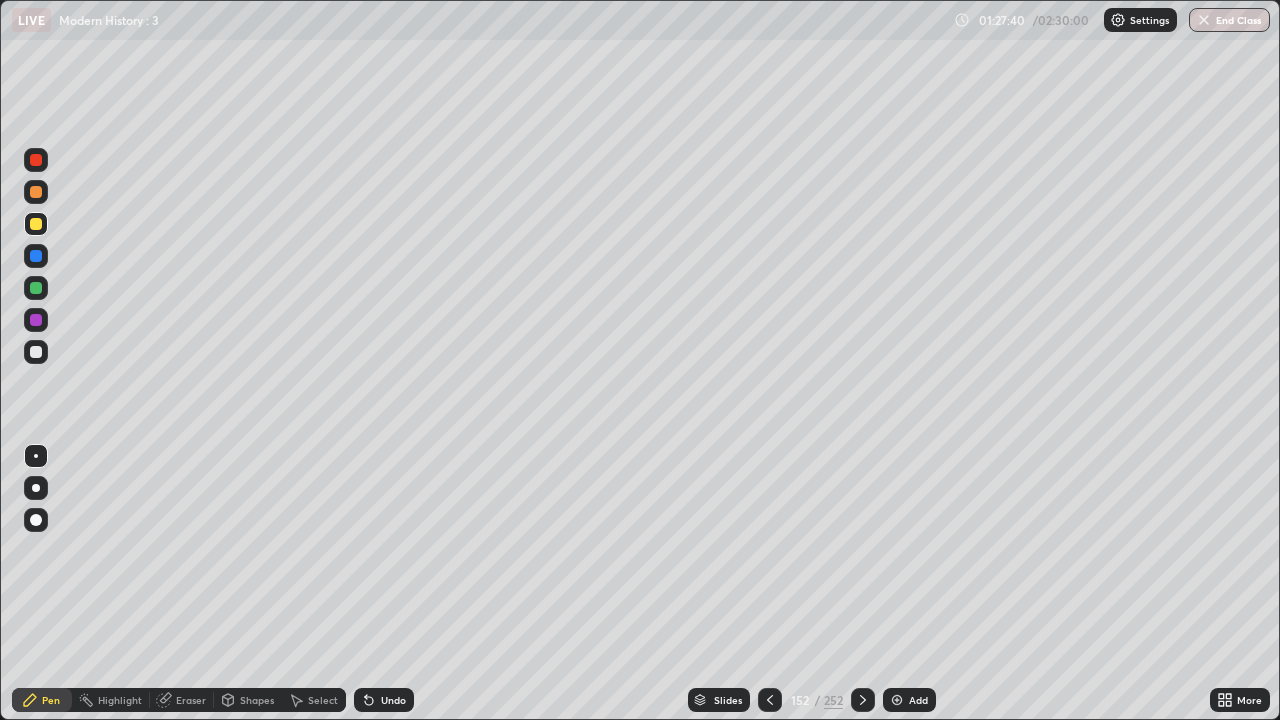 click at bounding box center [863, 700] 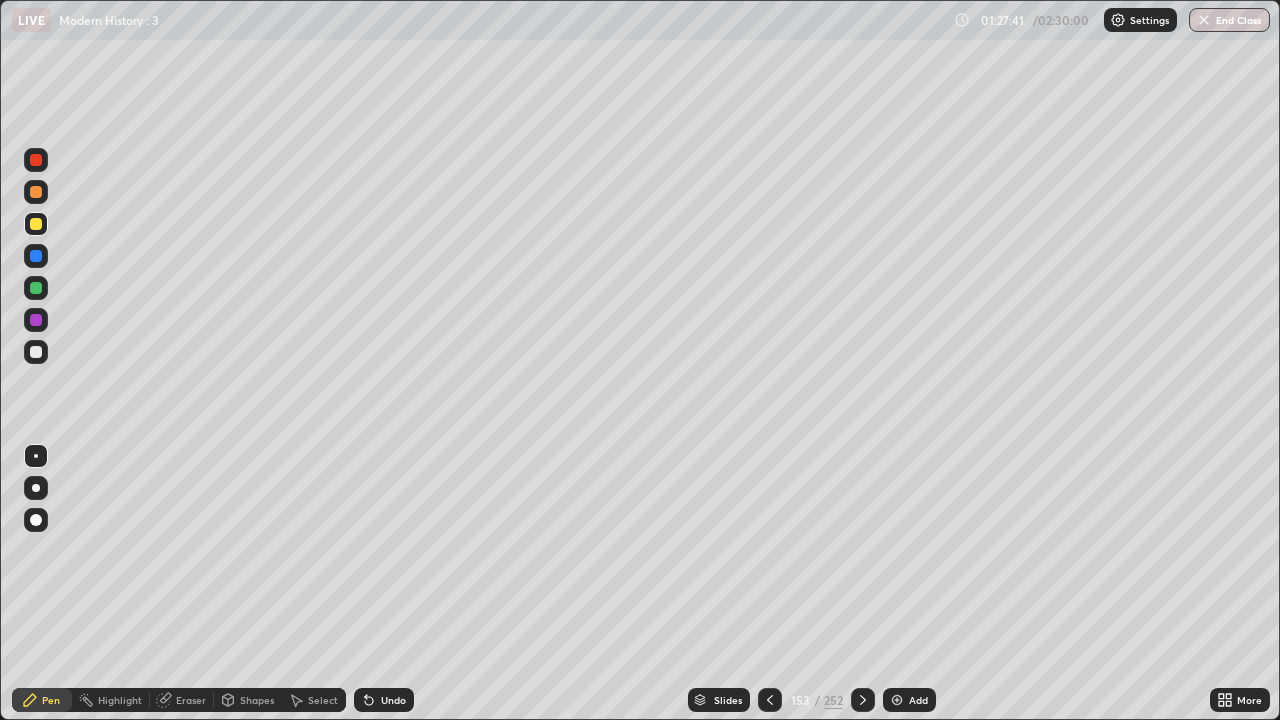 click 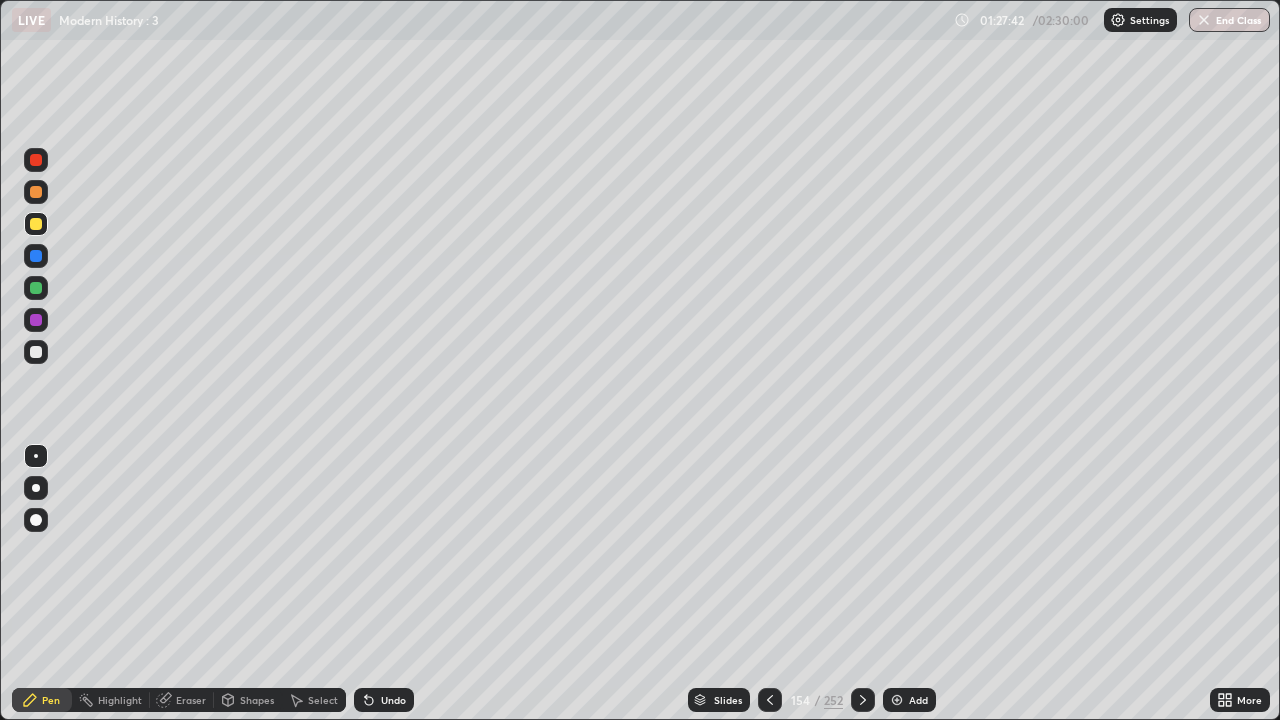click 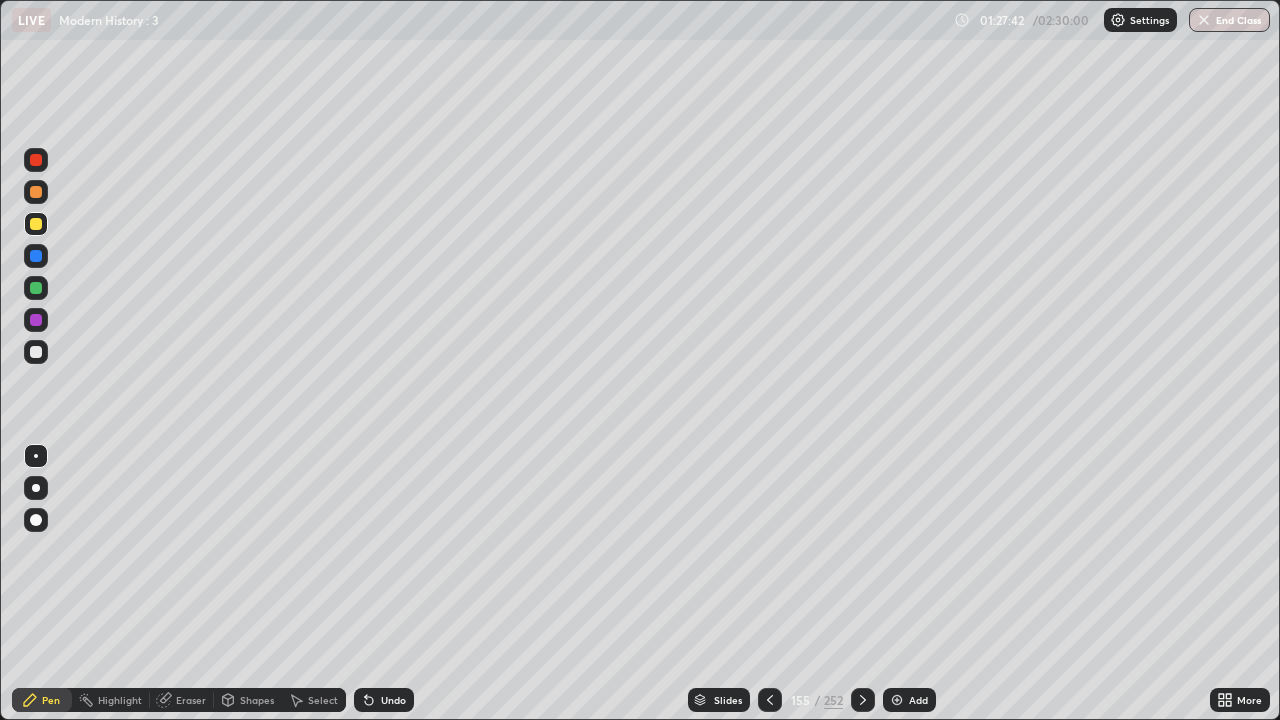 click 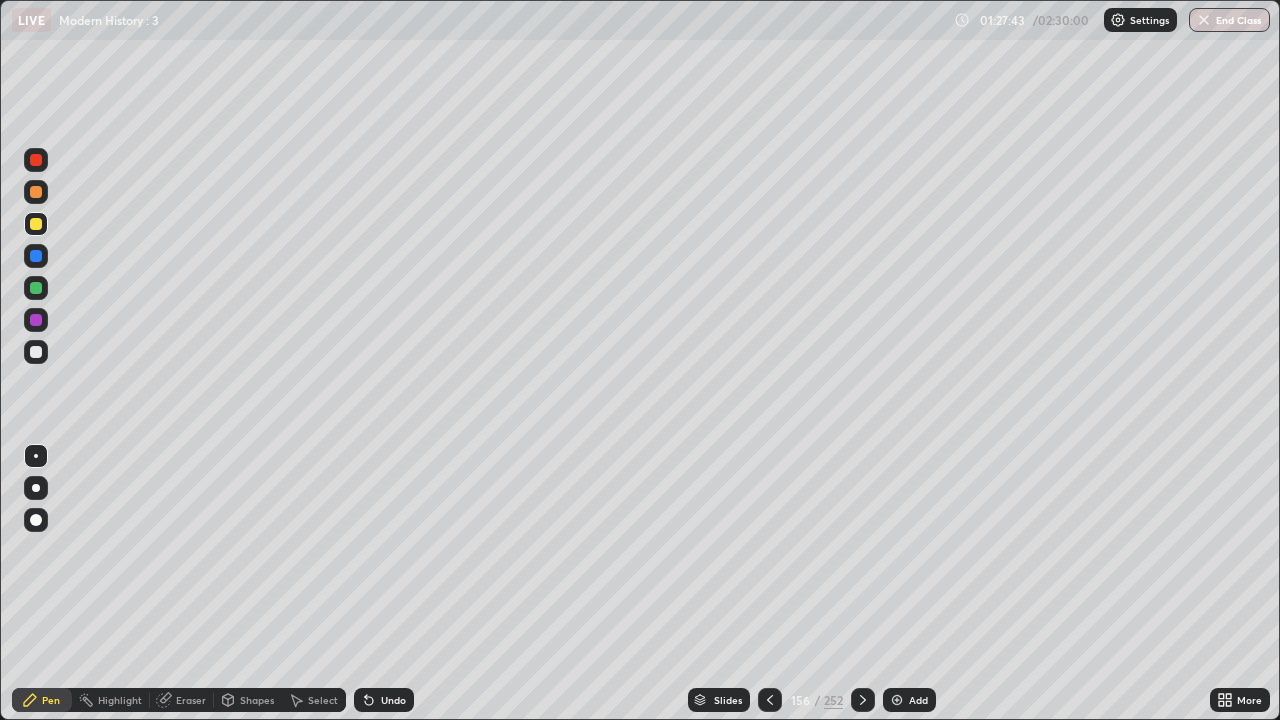 click 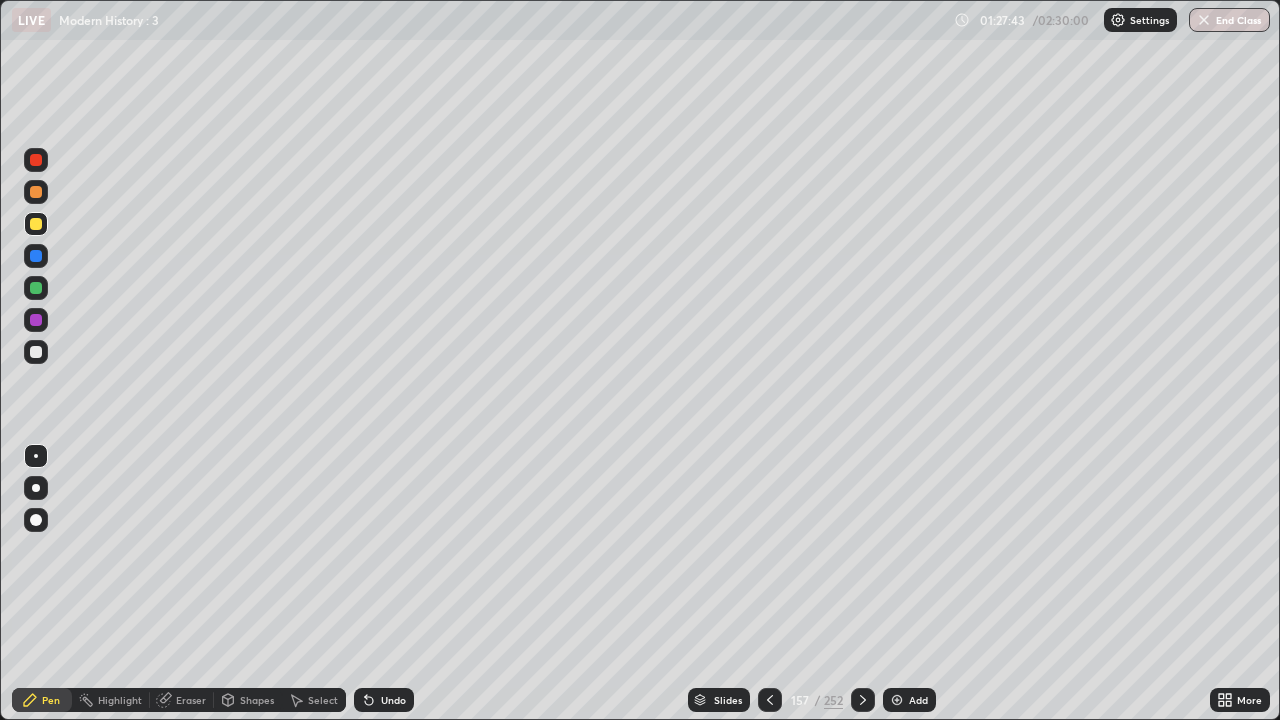 click at bounding box center [863, 700] 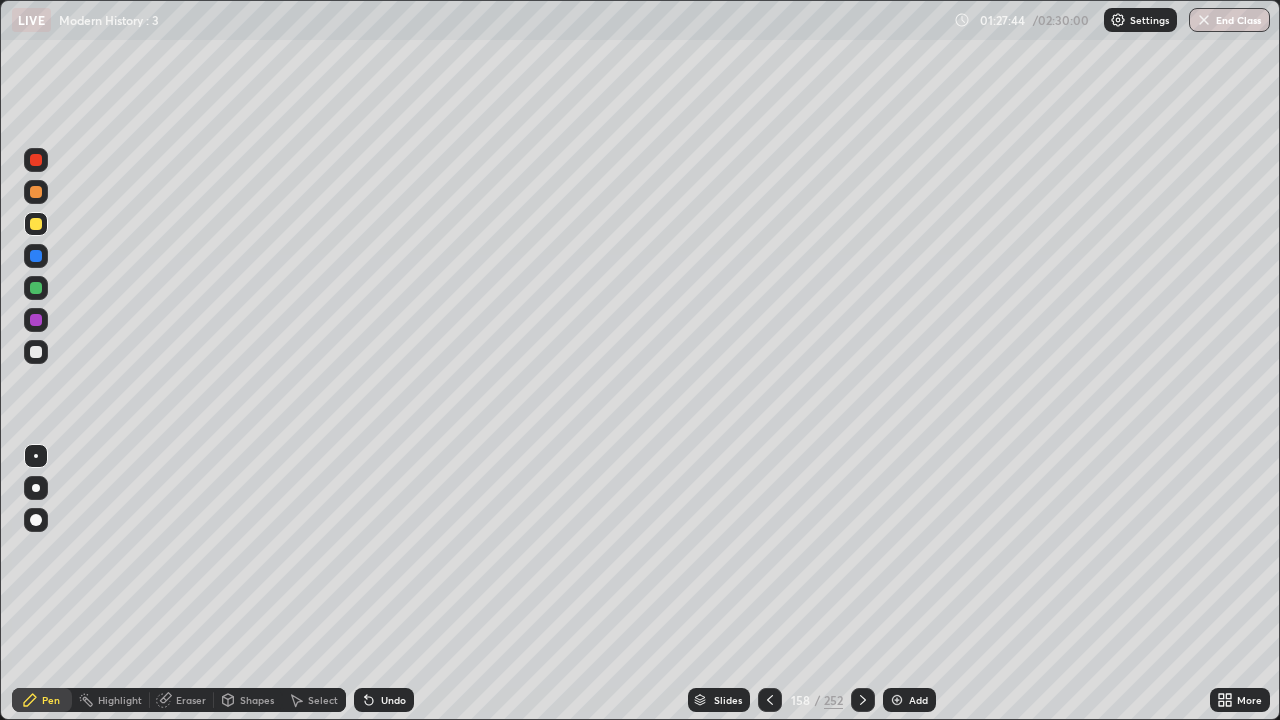 click 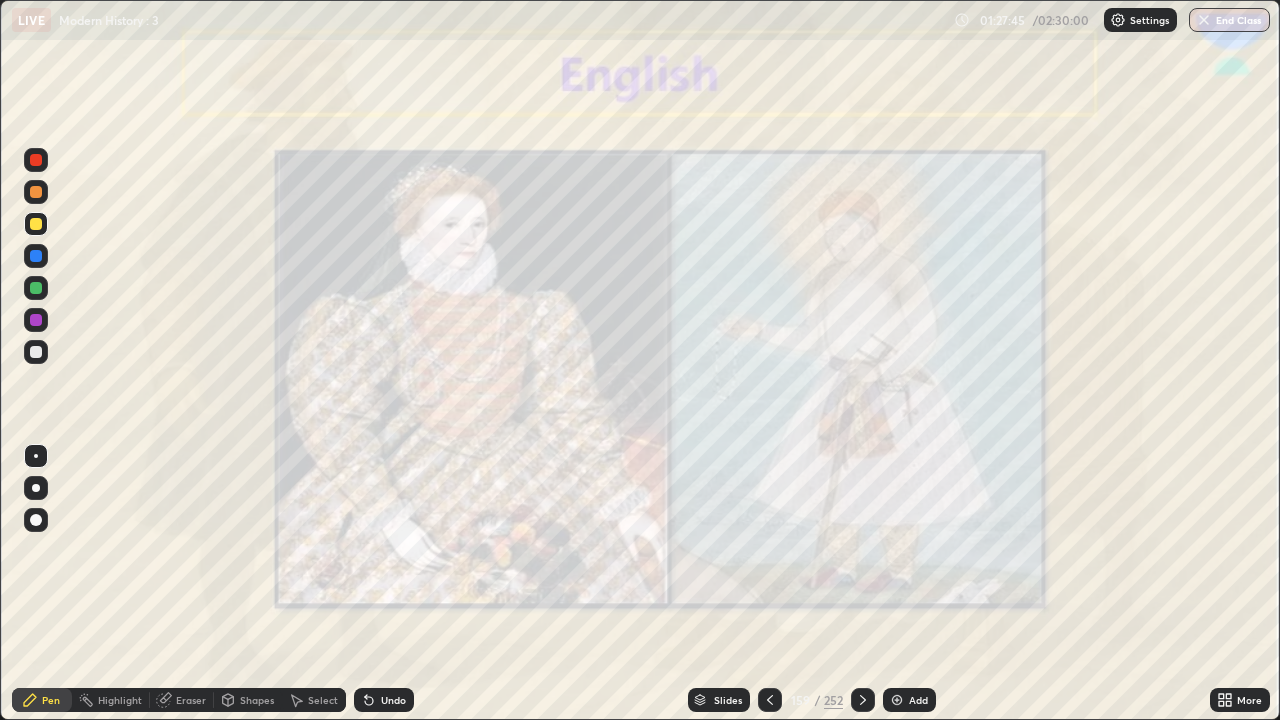 click 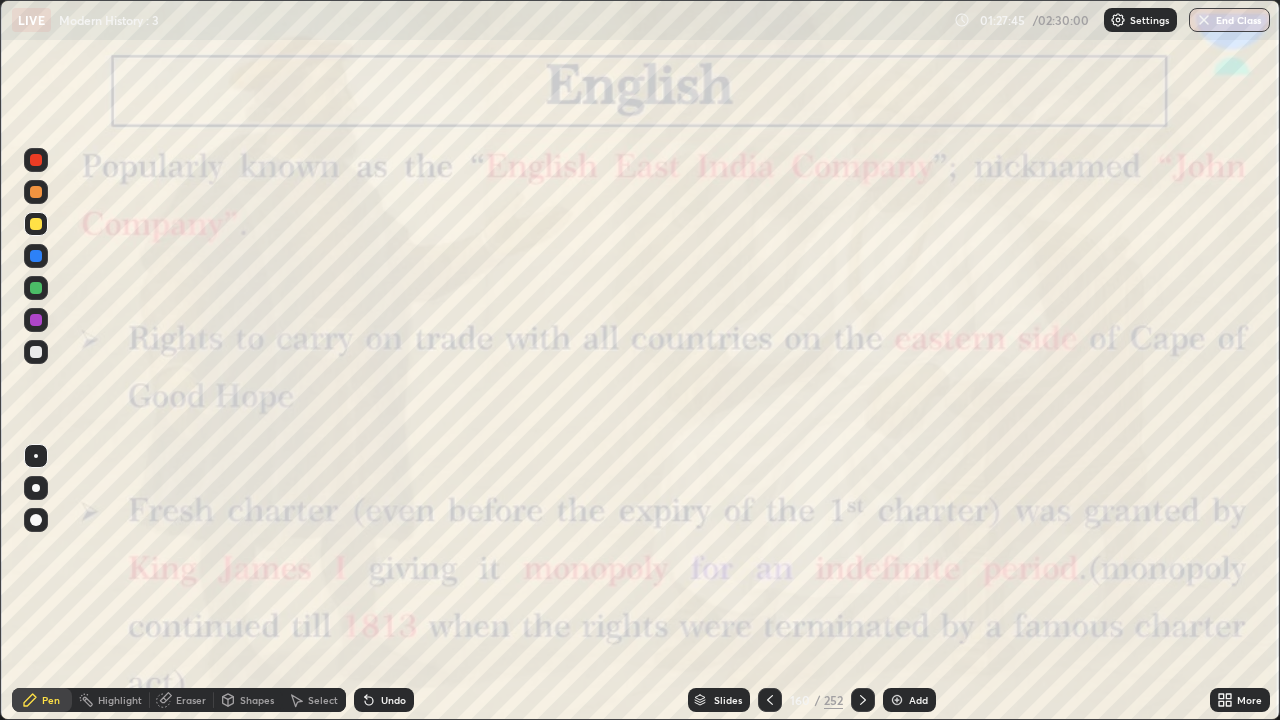 click 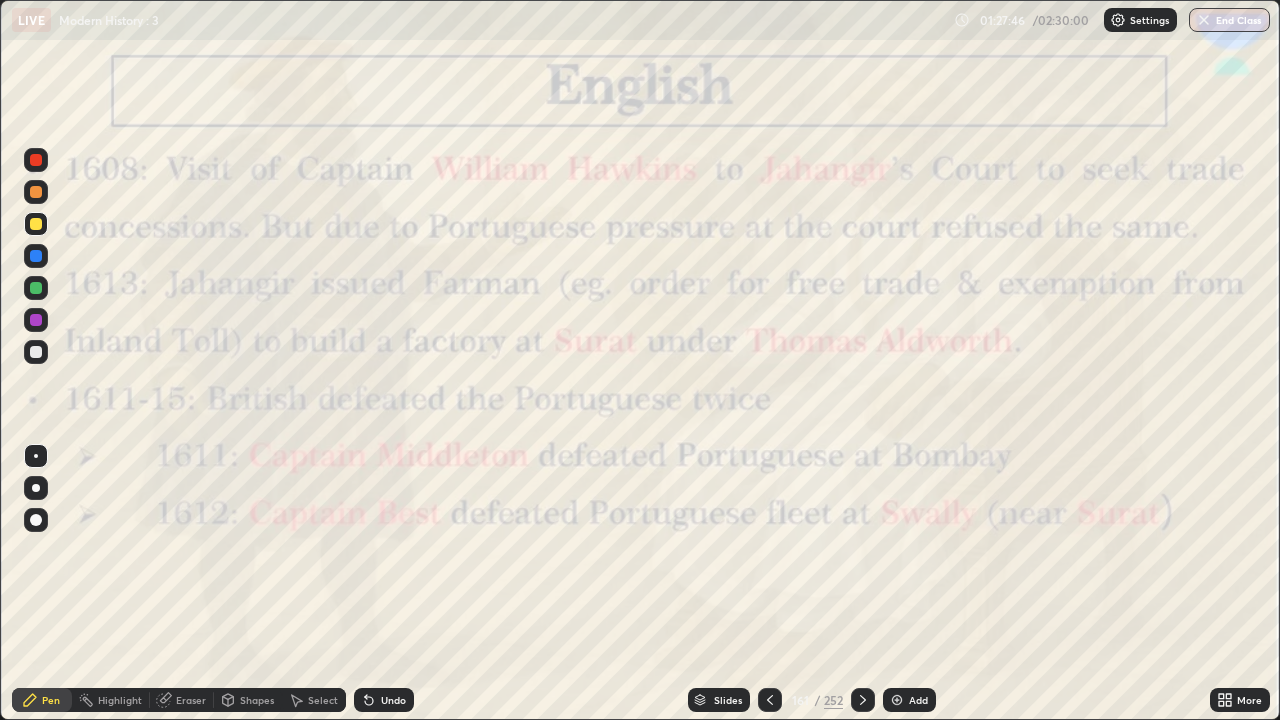 click 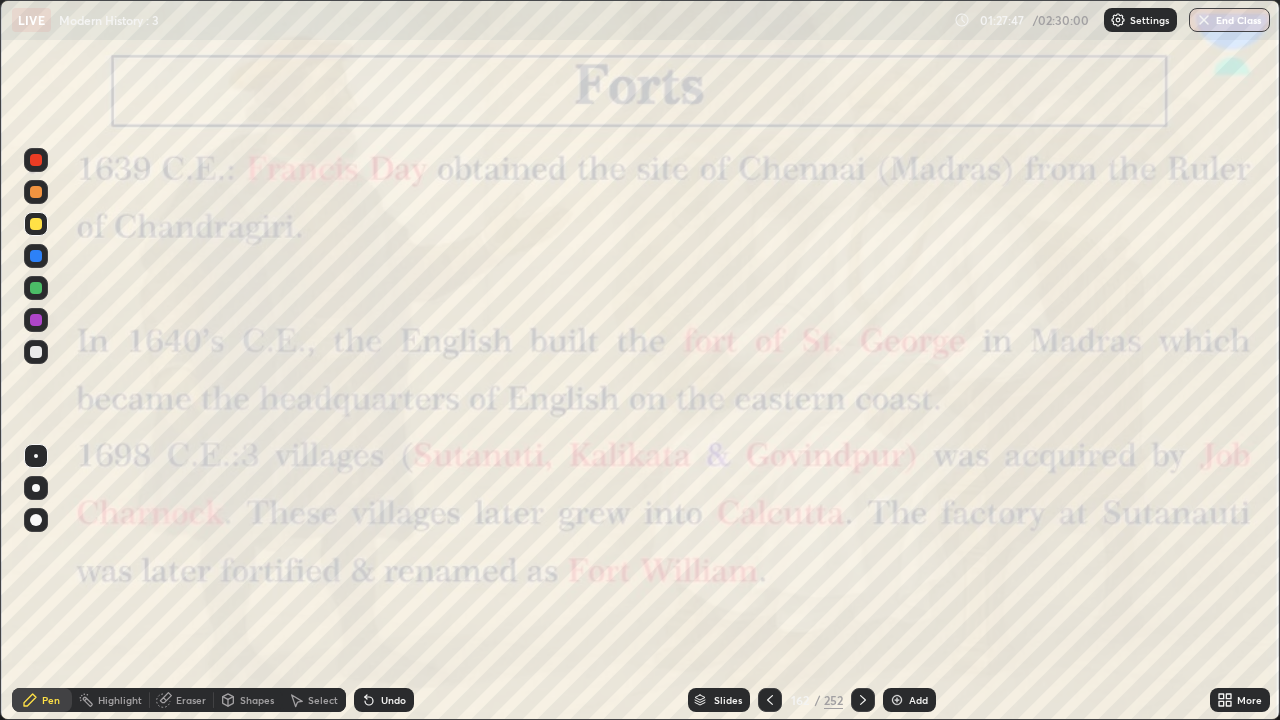click 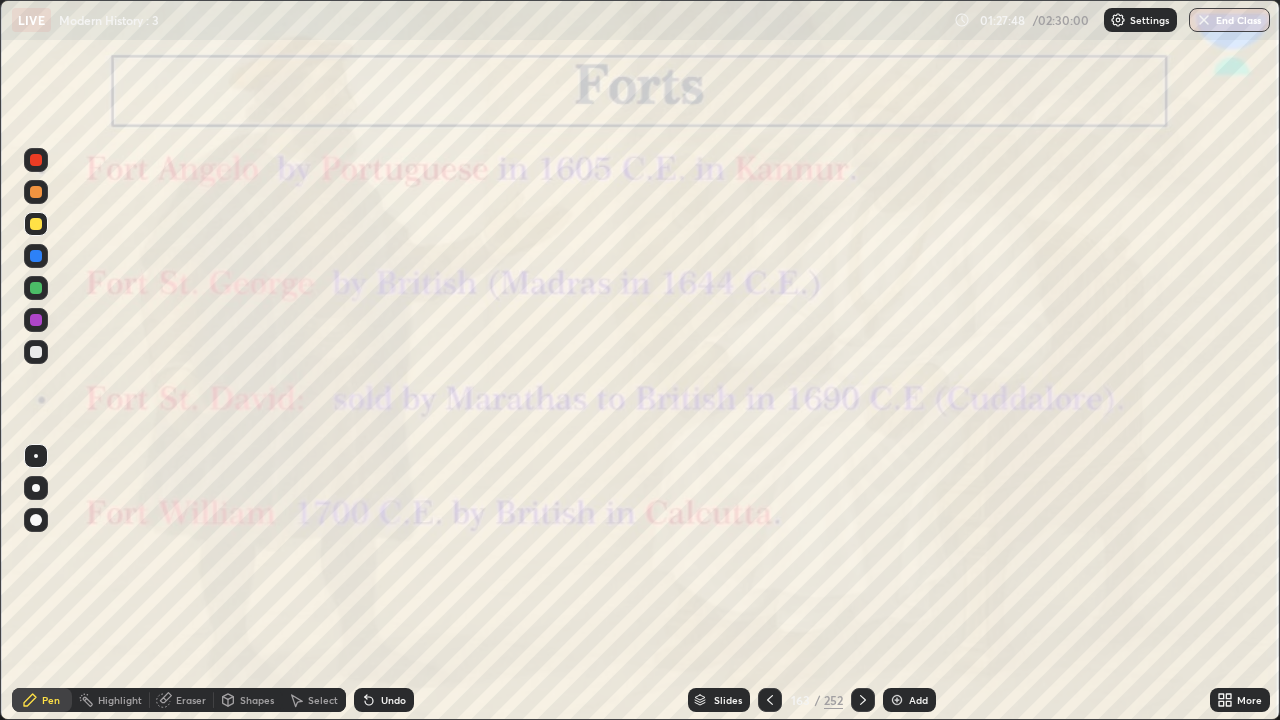 click 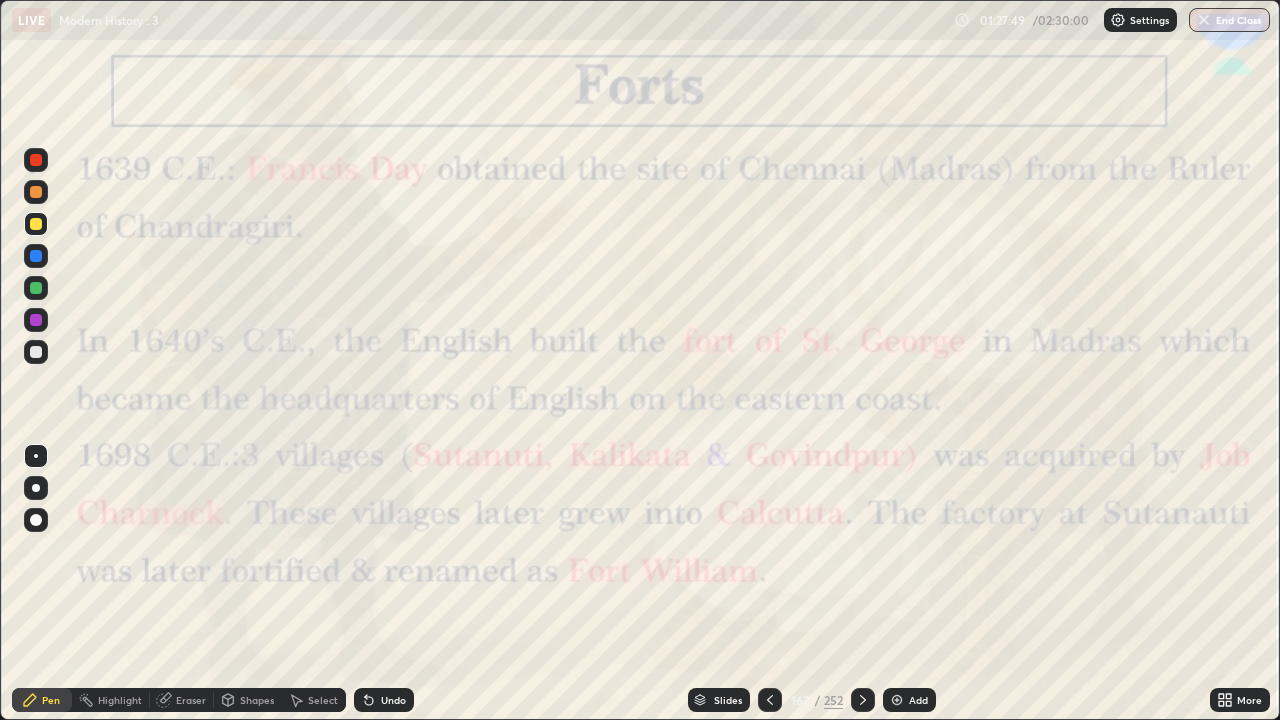 click 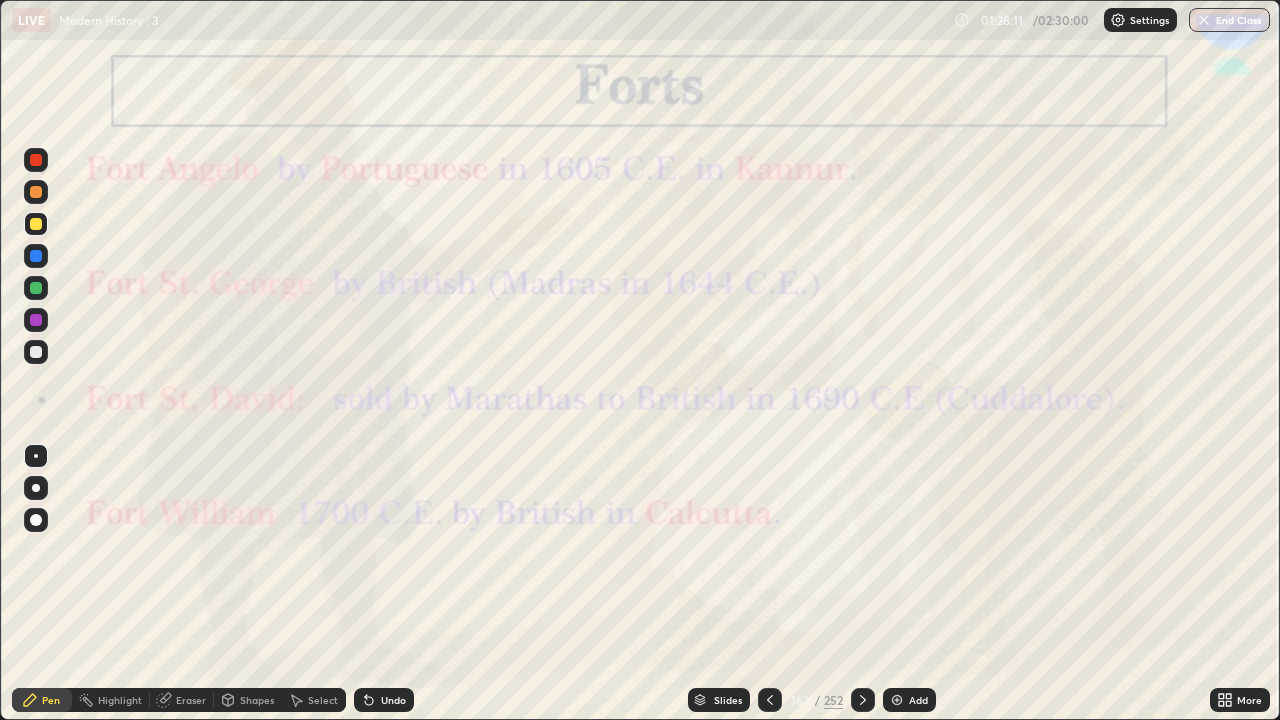 click at bounding box center [36, 352] 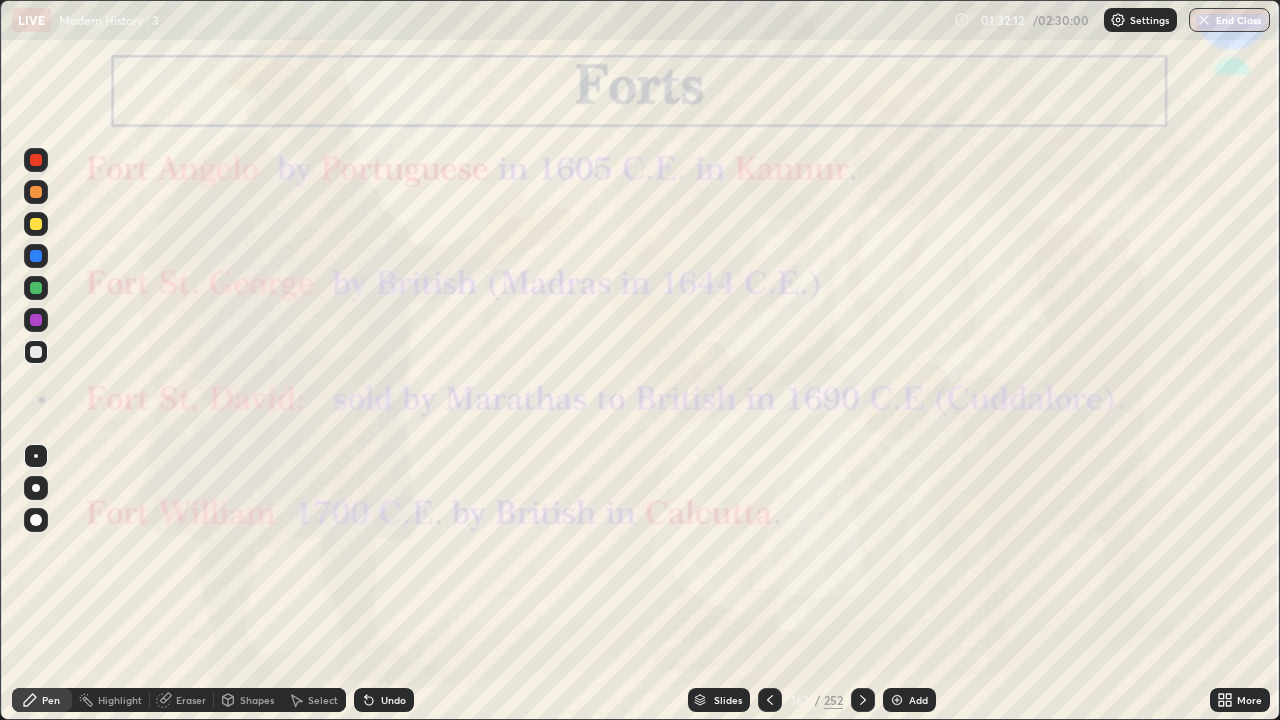 click at bounding box center (863, 700) 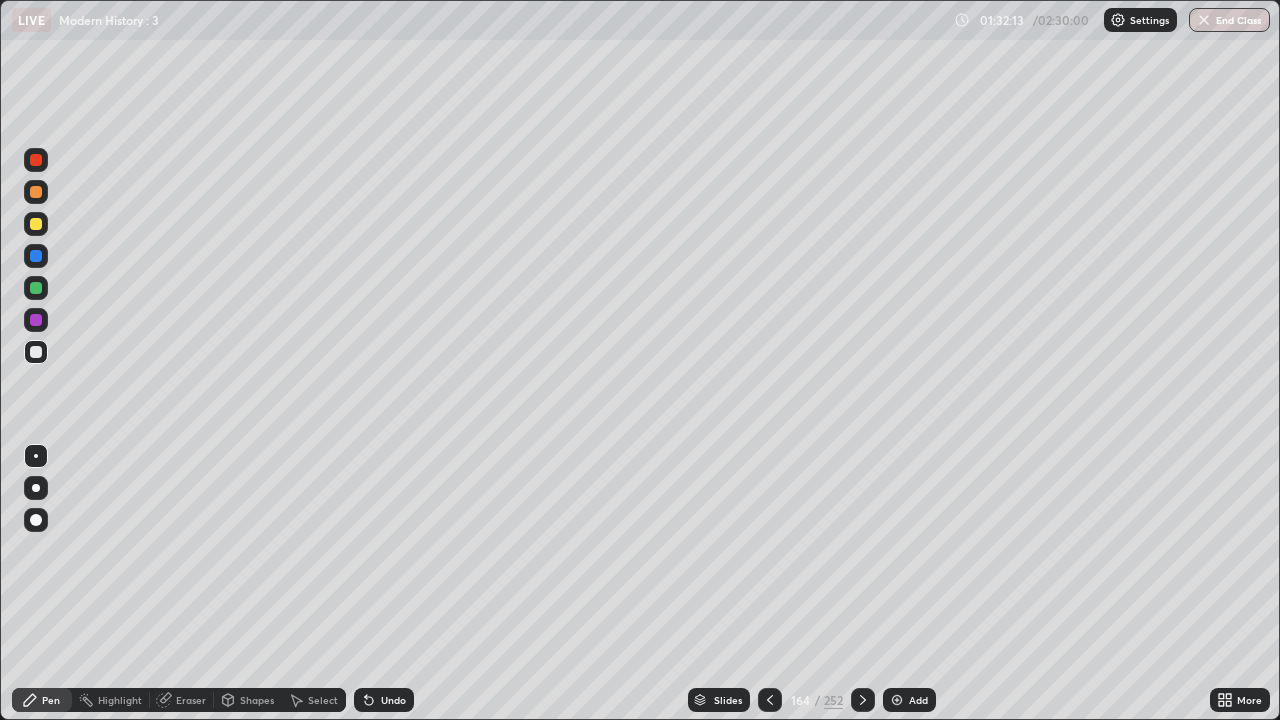 click 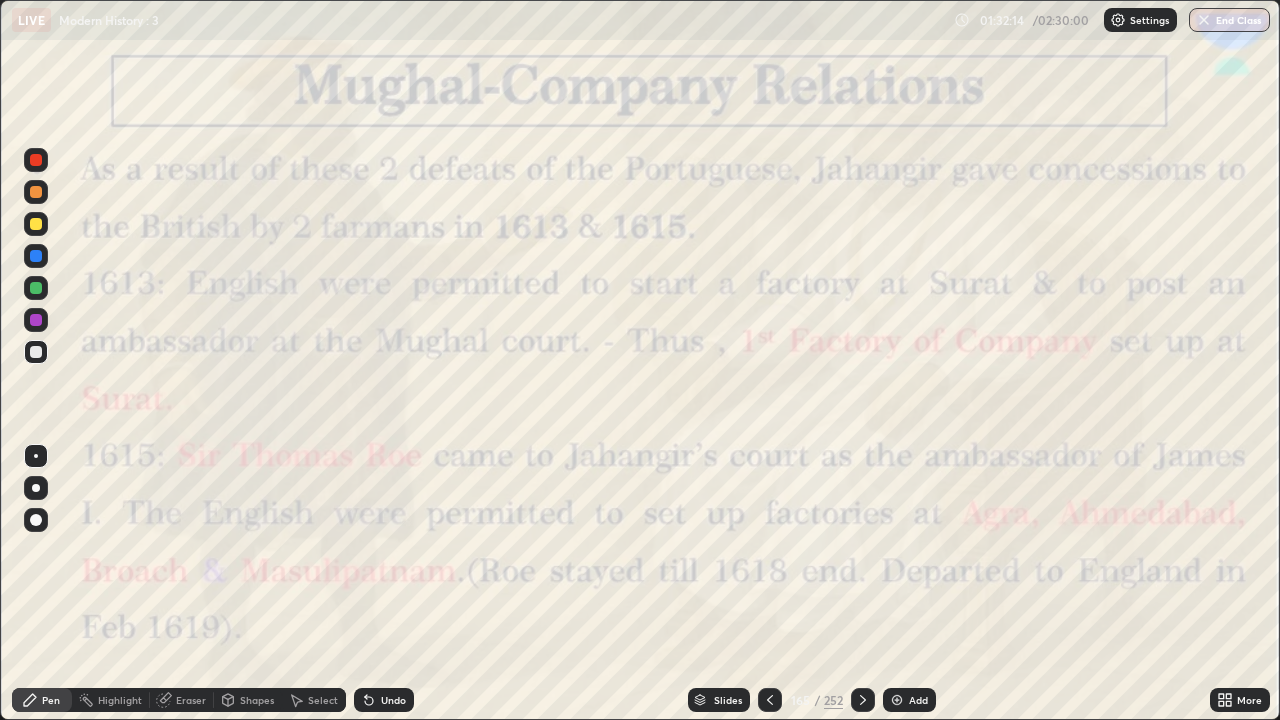 click 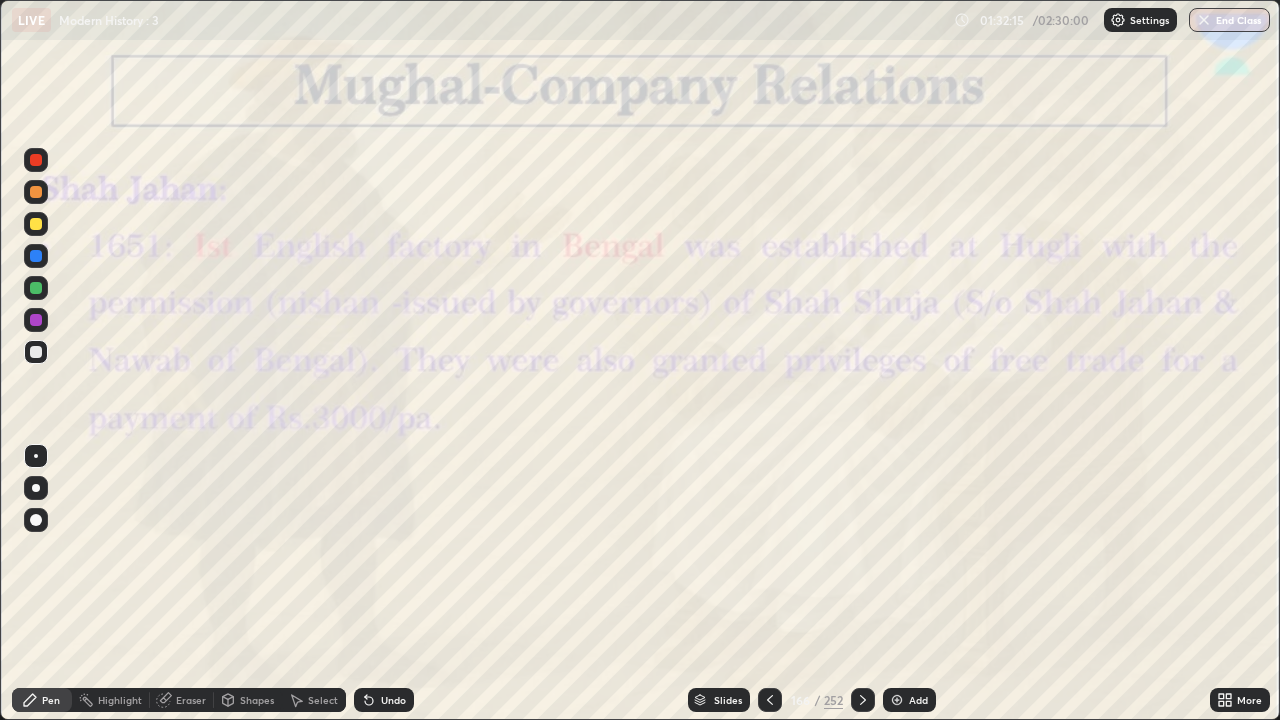 click 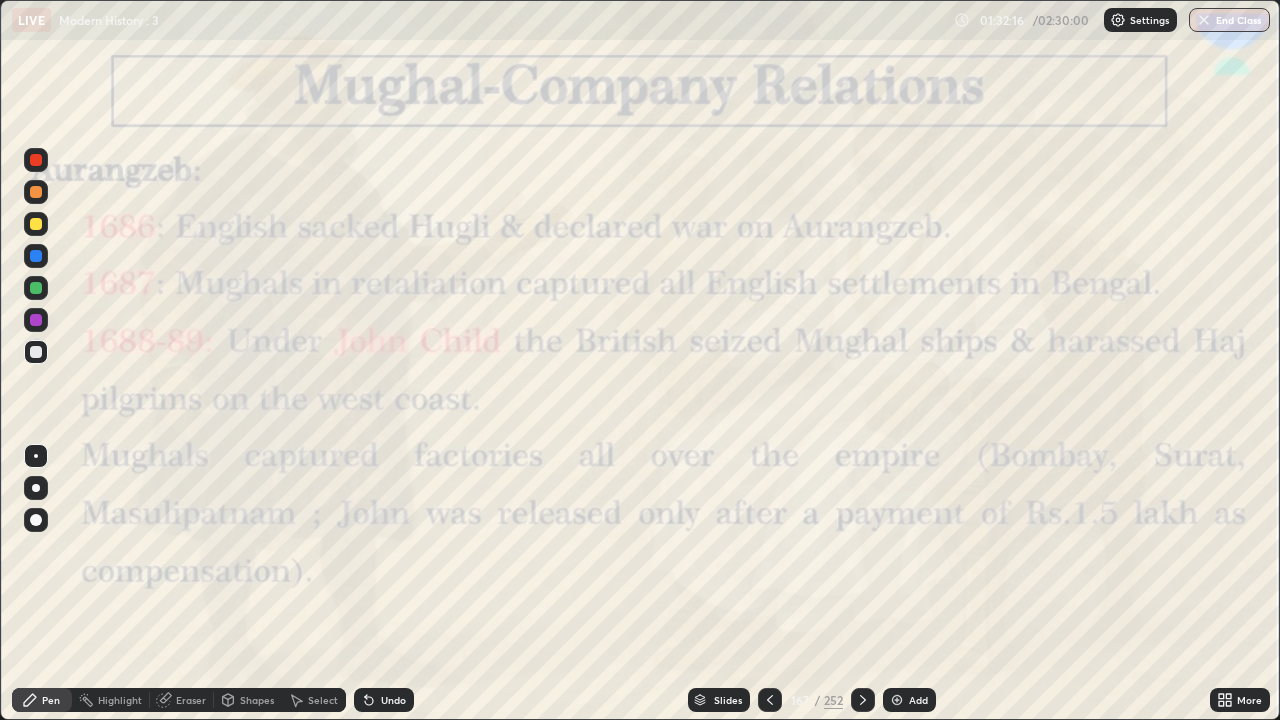 click 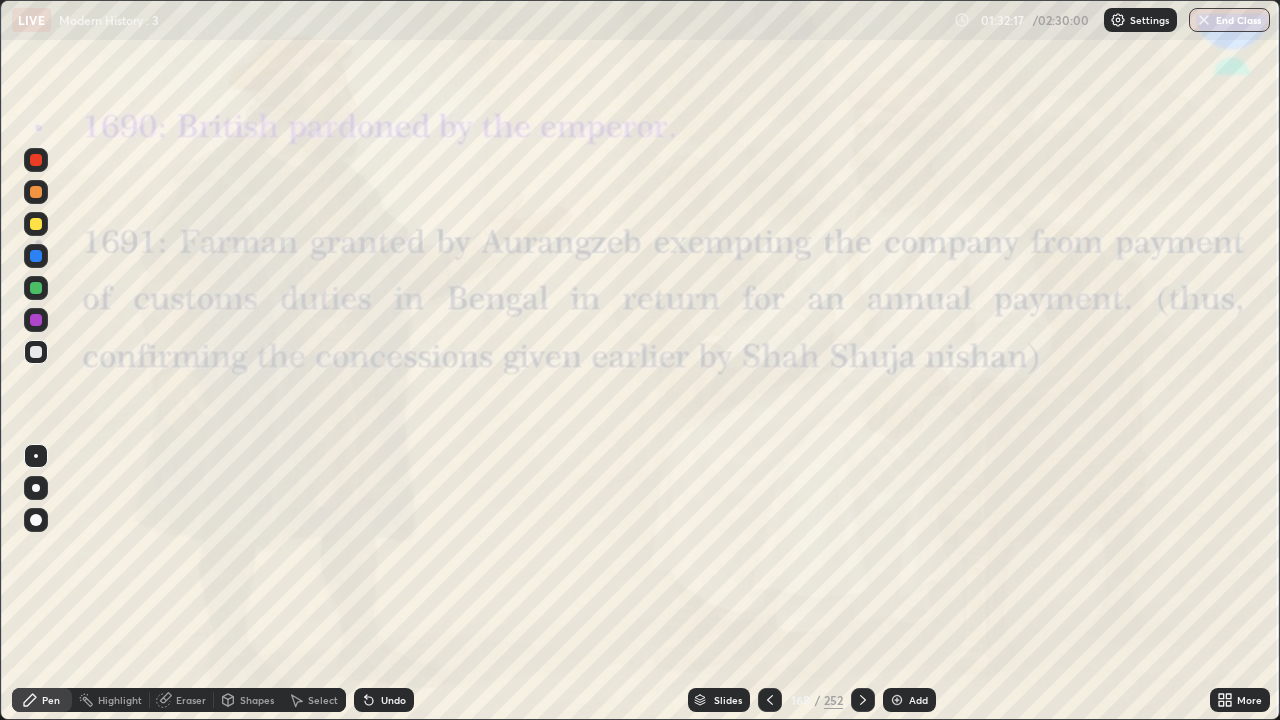 click 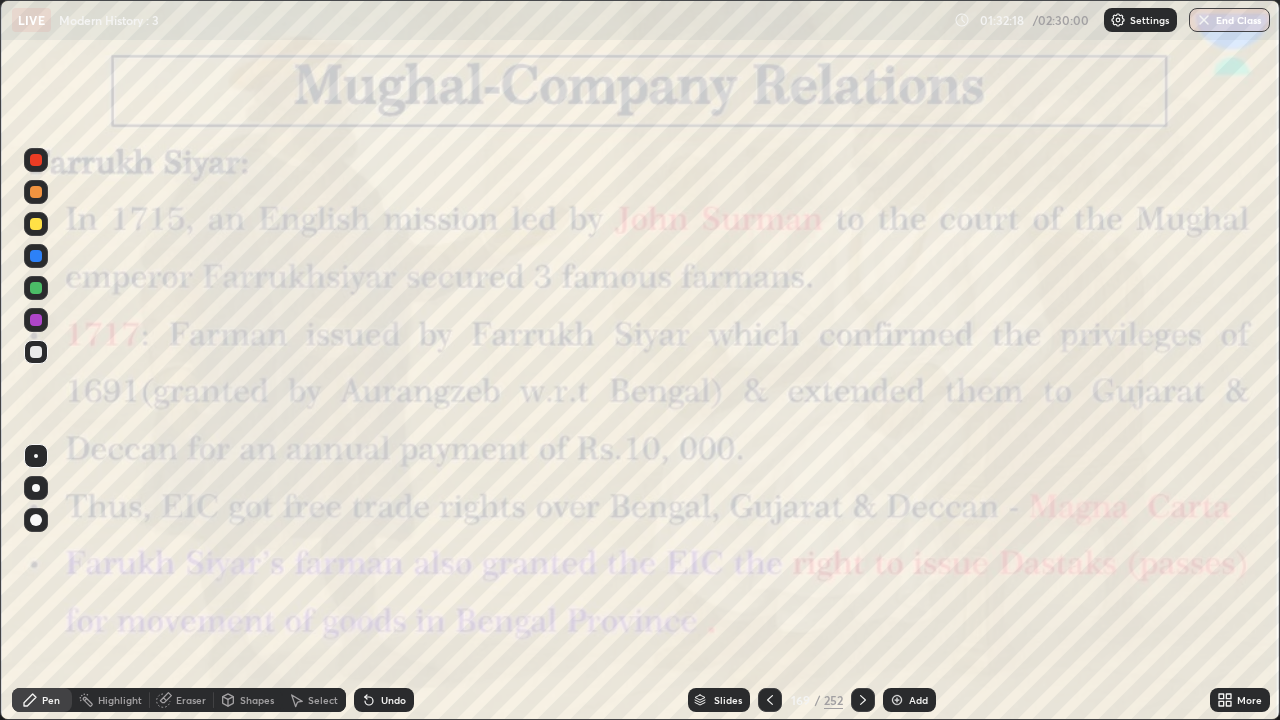 click 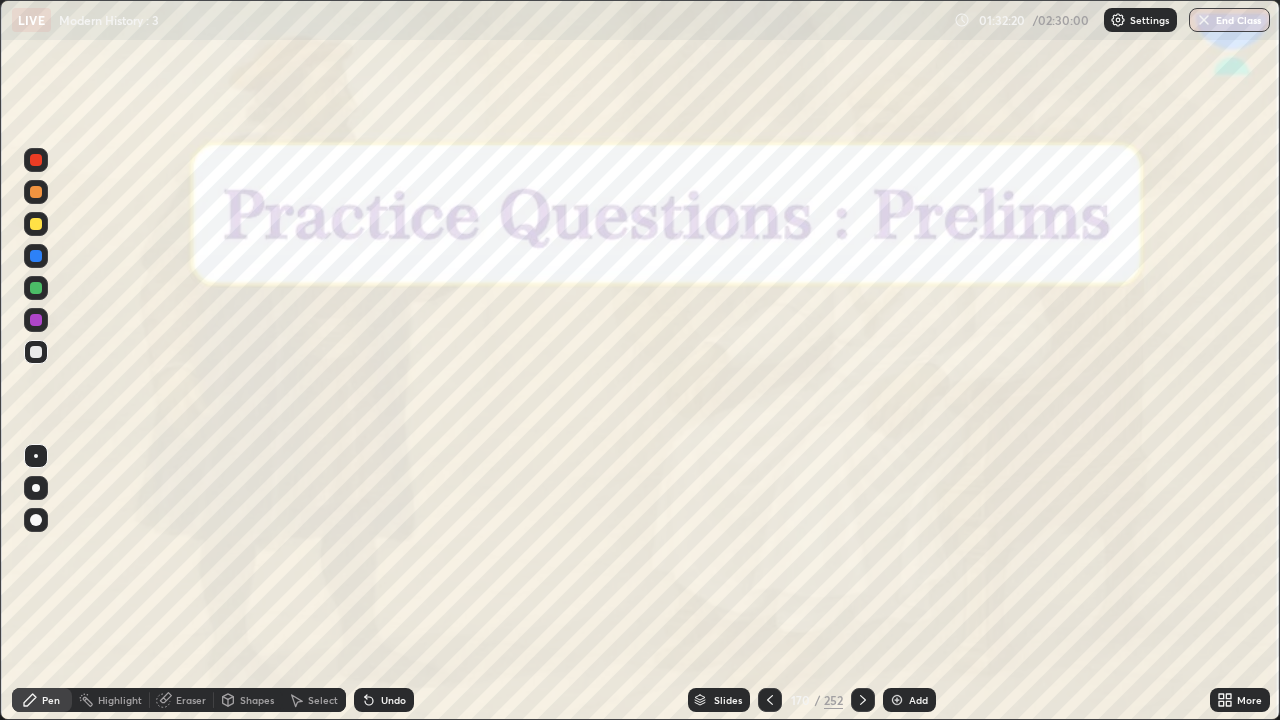 click at bounding box center [863, 700] 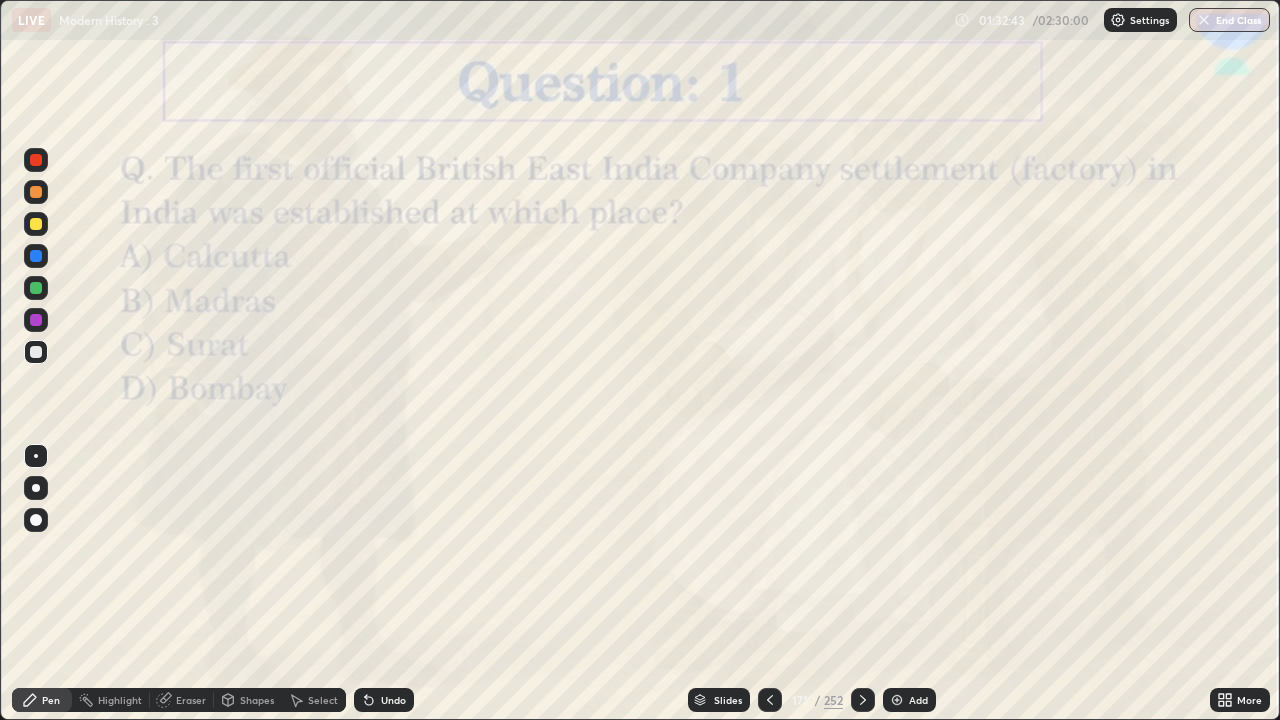 click 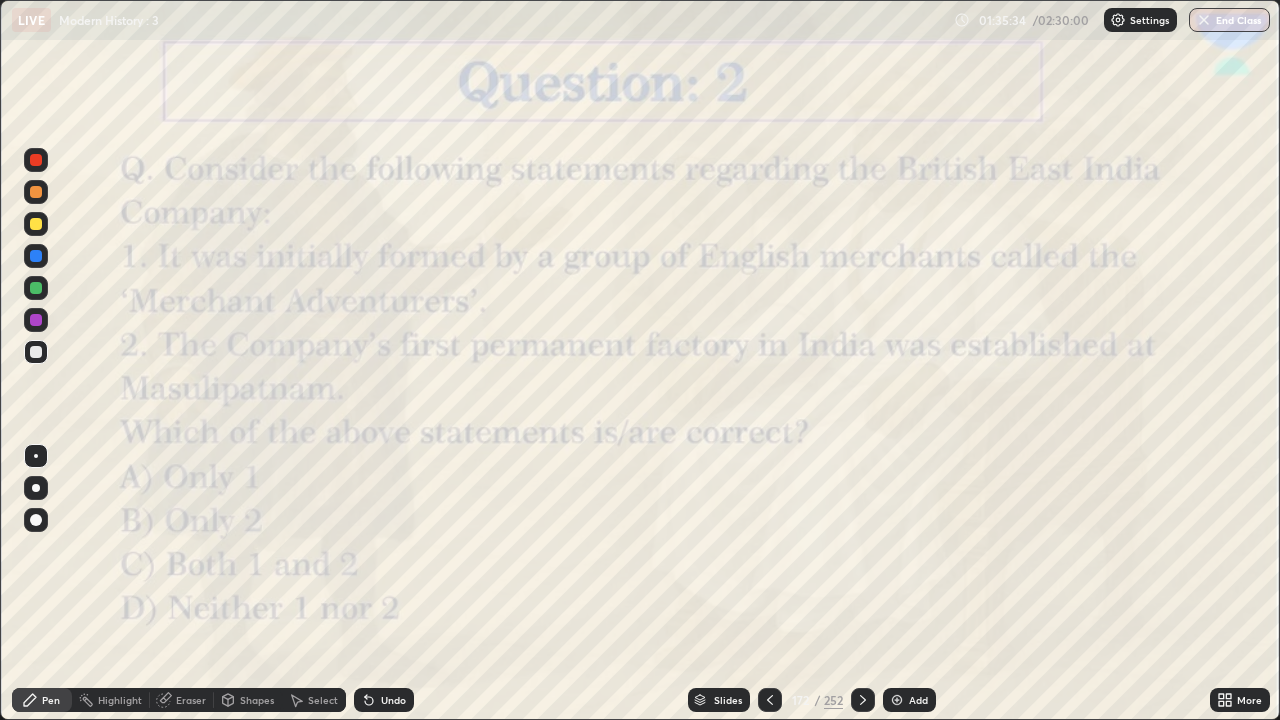 click 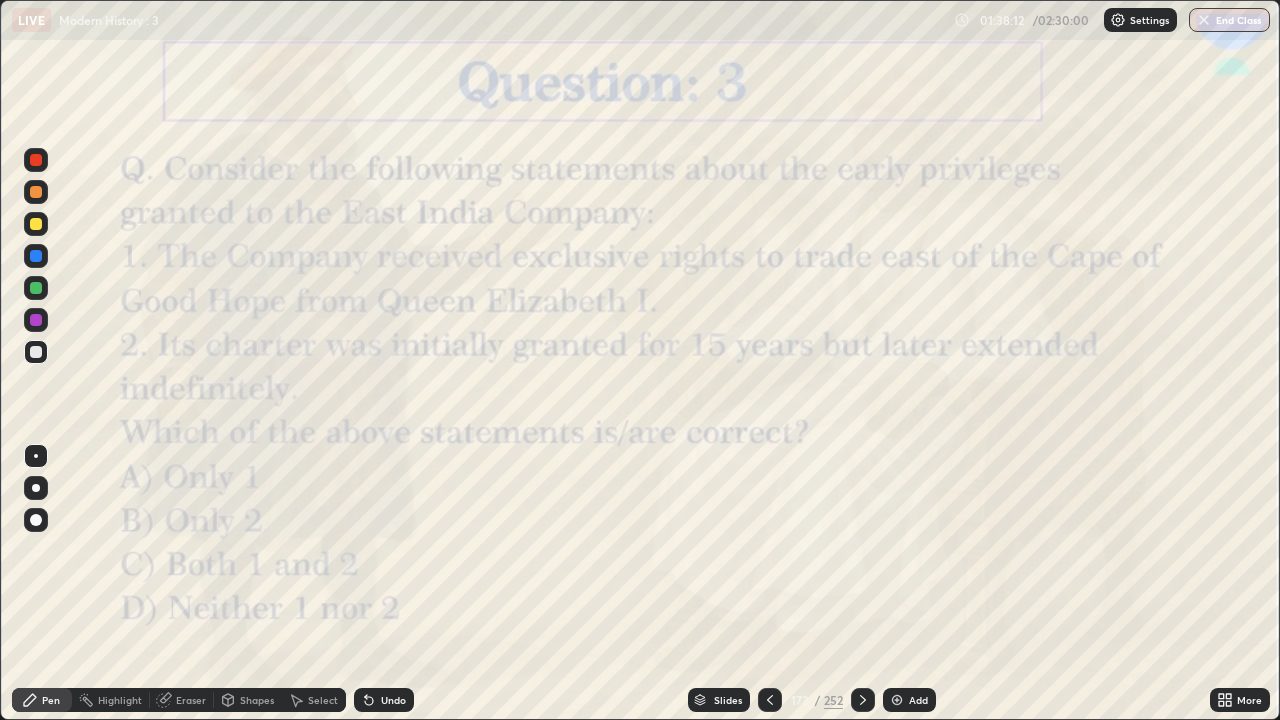 click 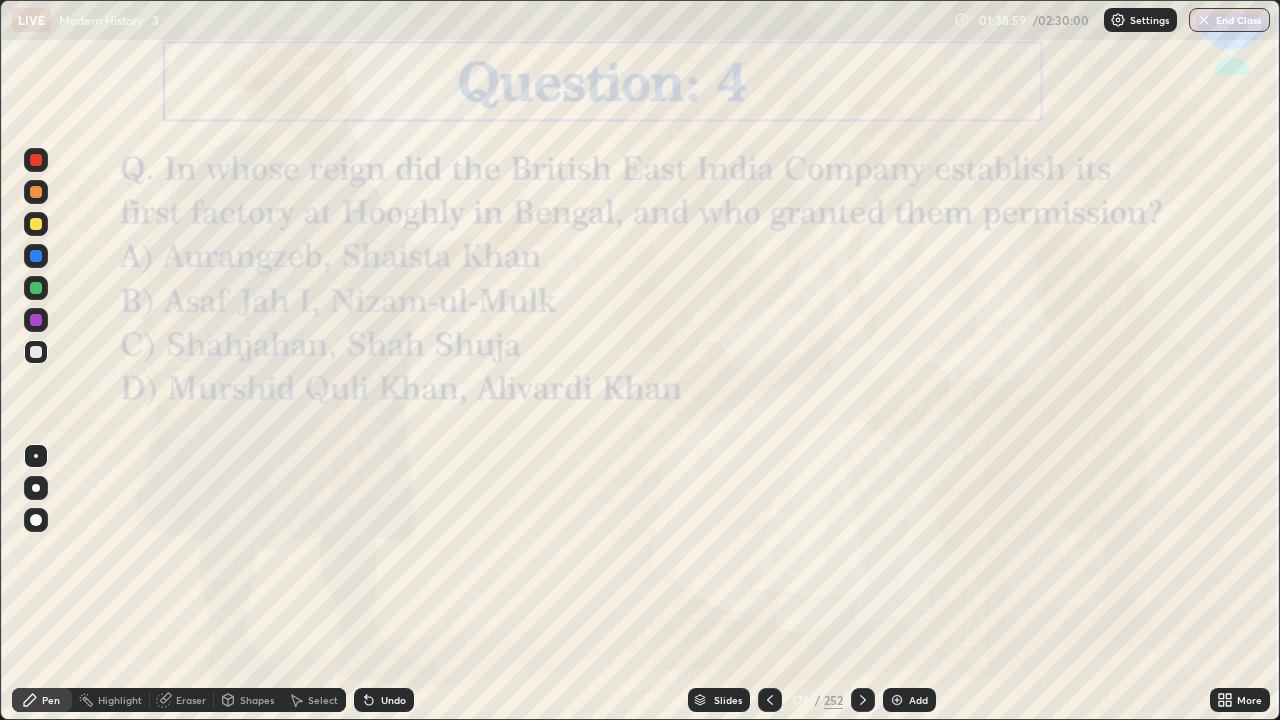 click 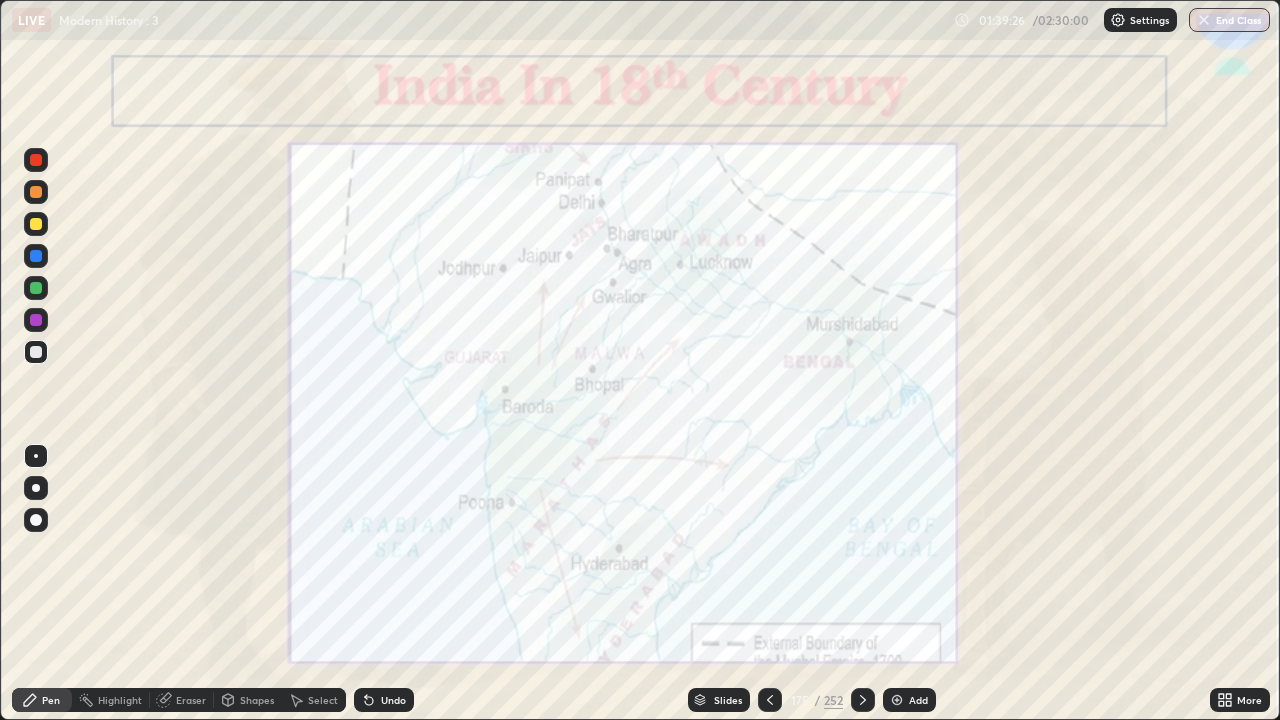 click 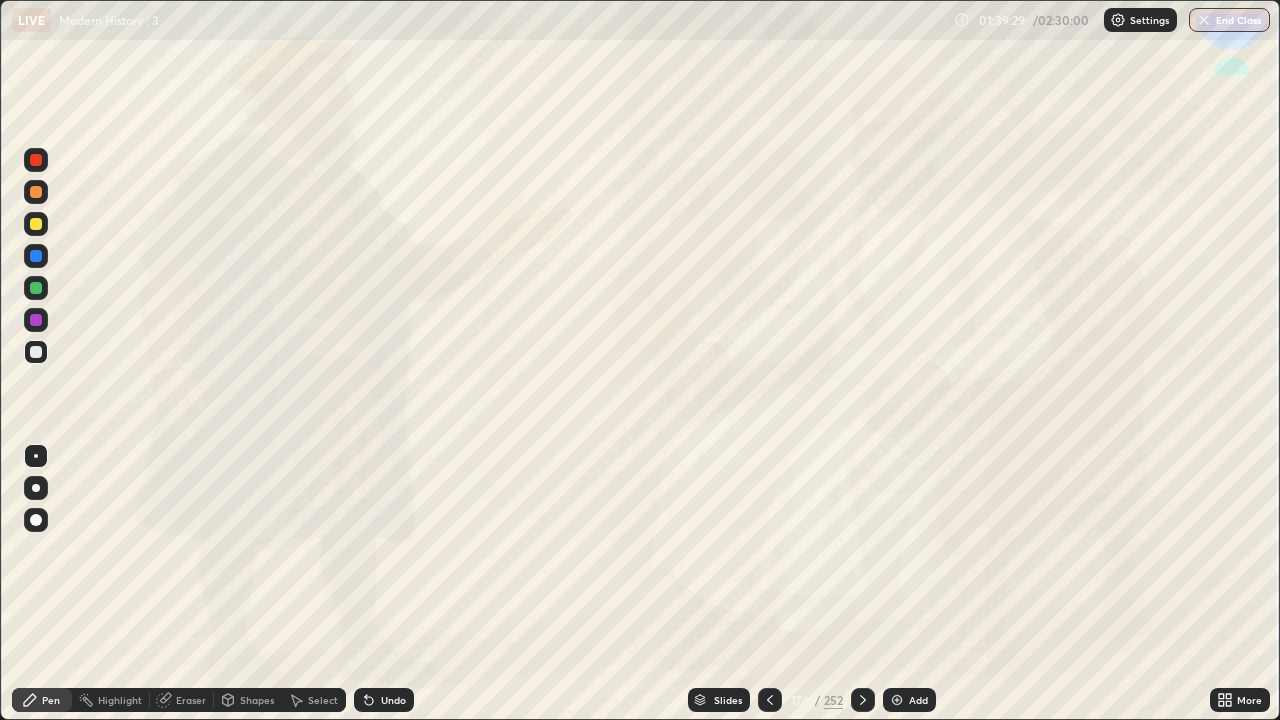click 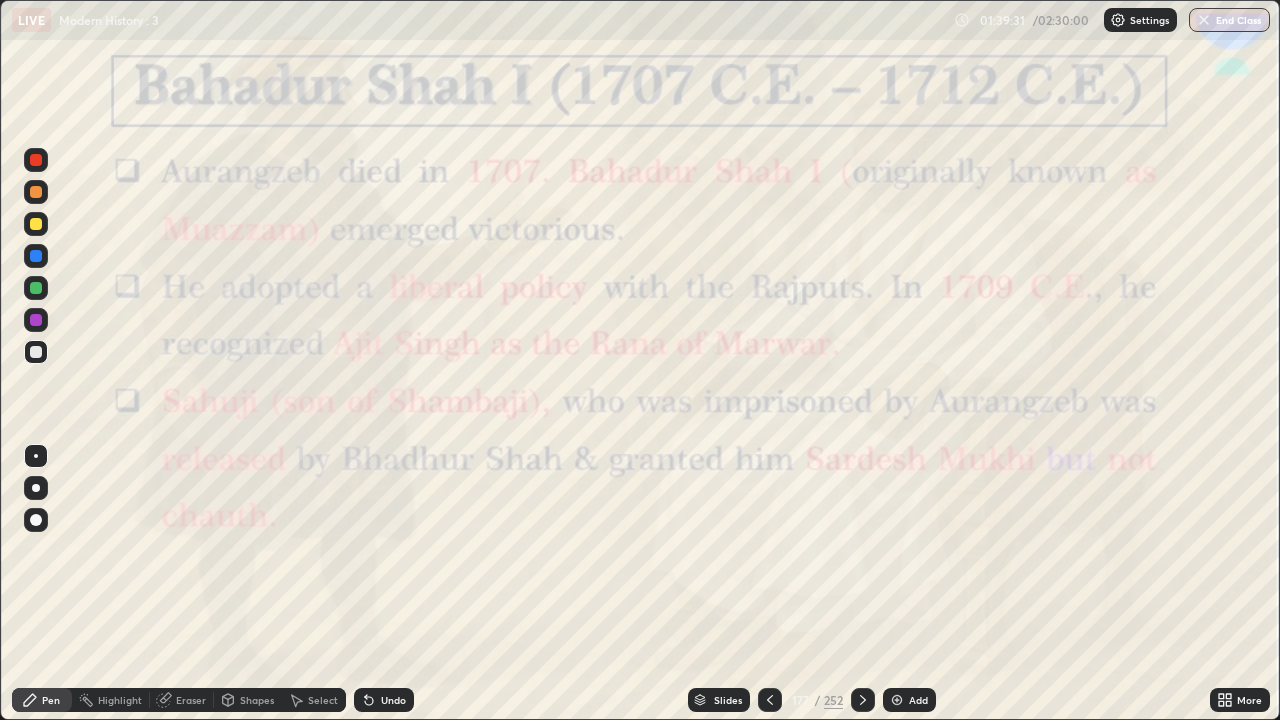 click 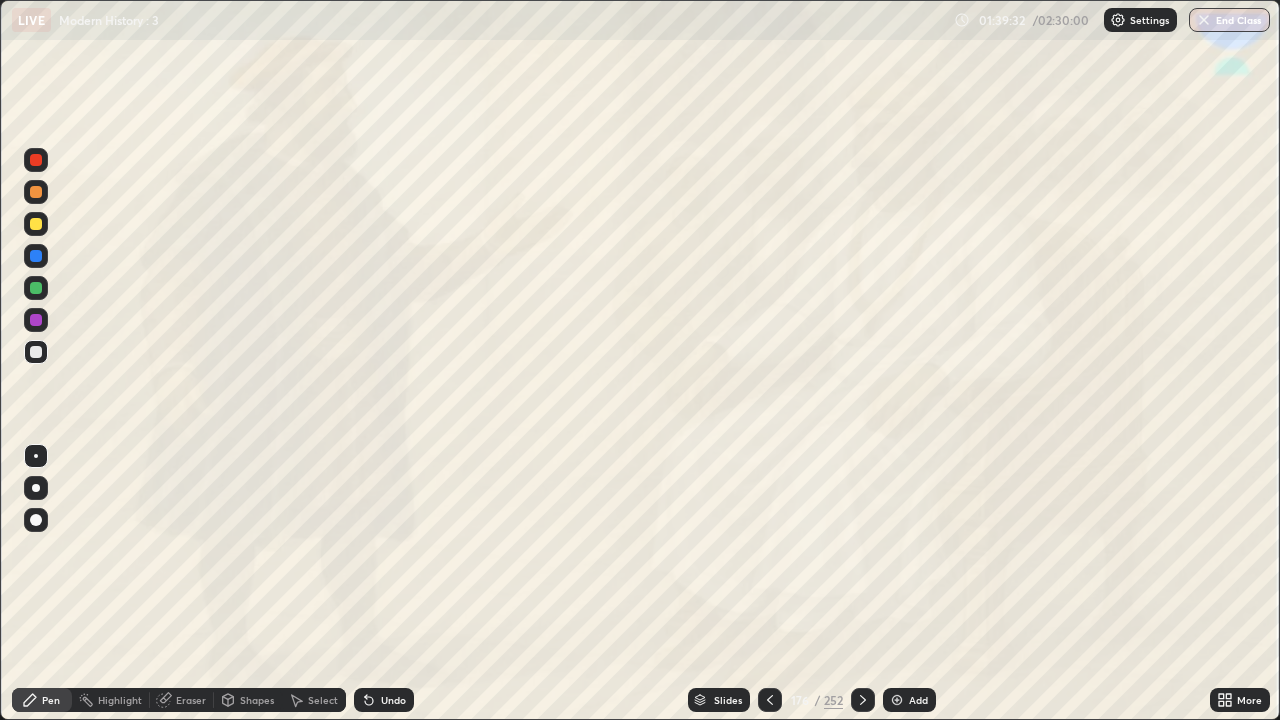 click on "Add" at bounding box center [918, 700] 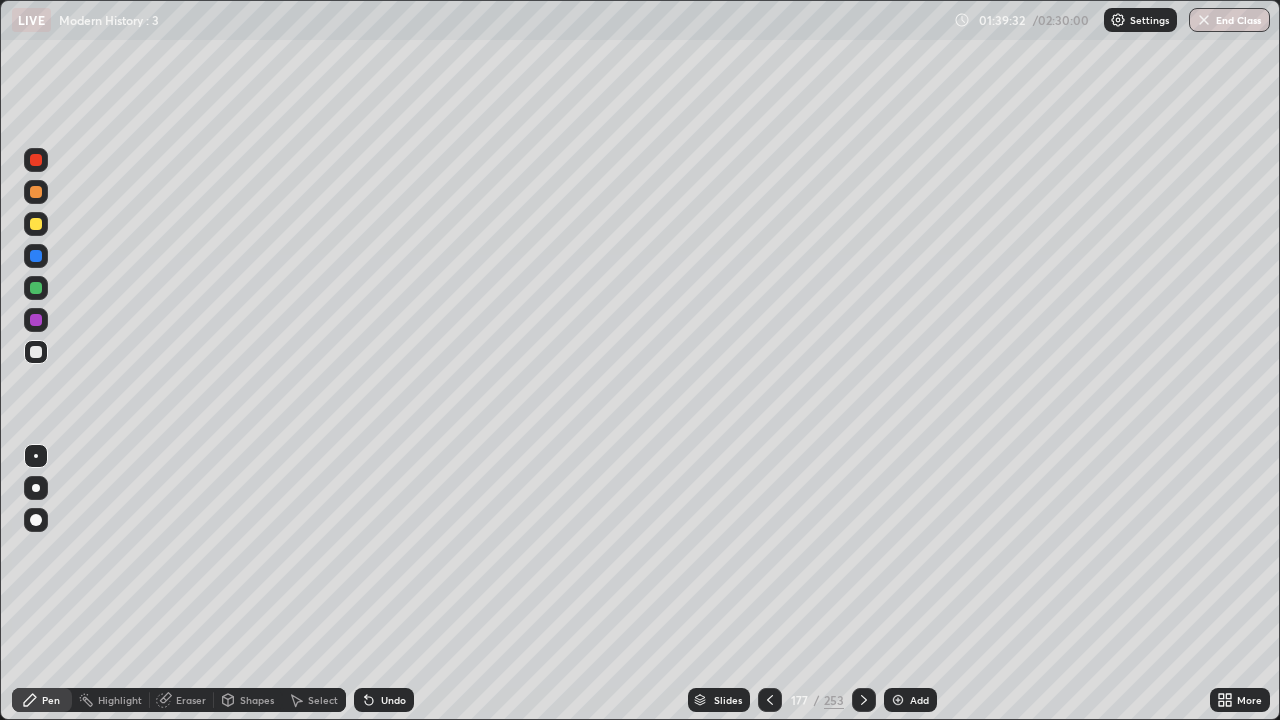 click on "Add" at bounding box center [919, 700] 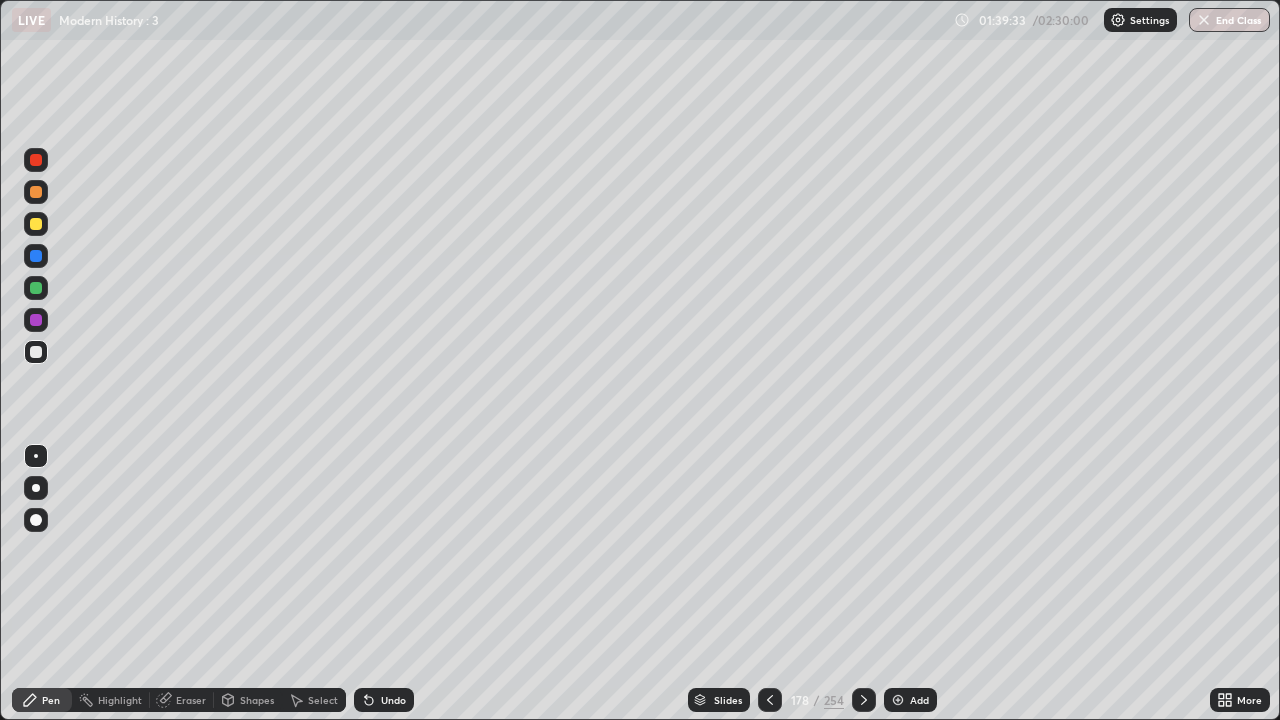 click 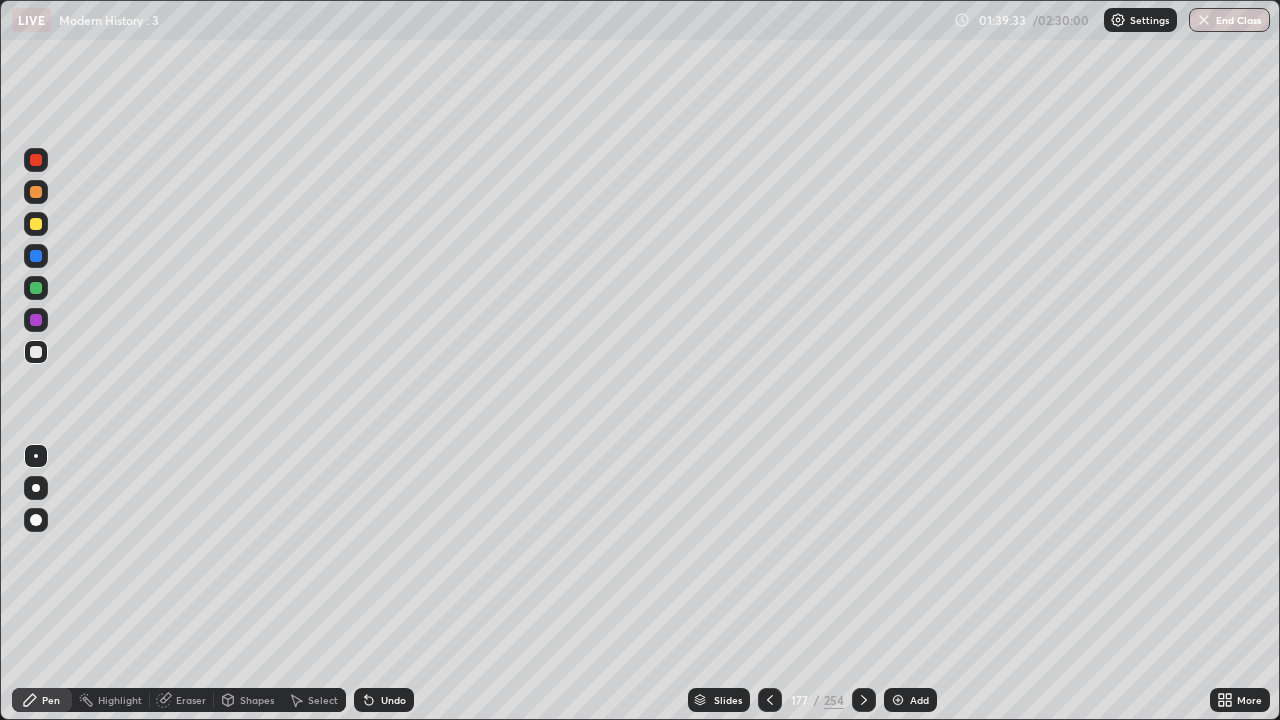 click 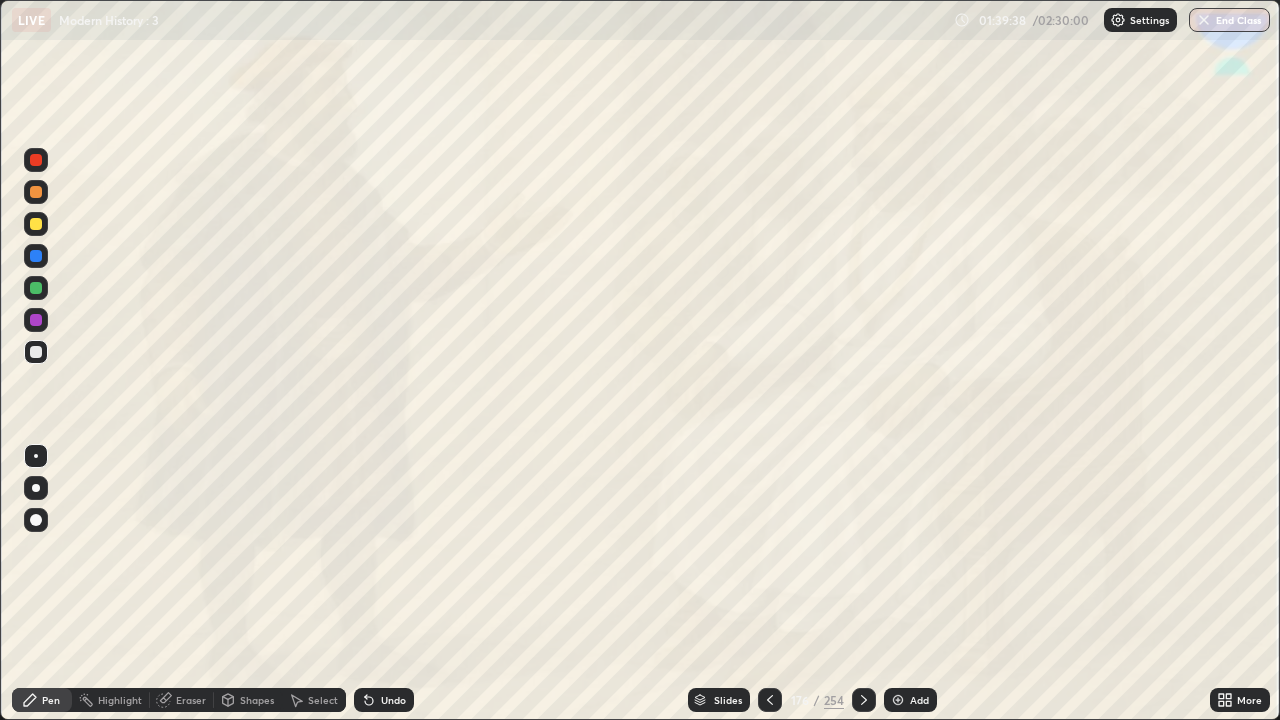 click 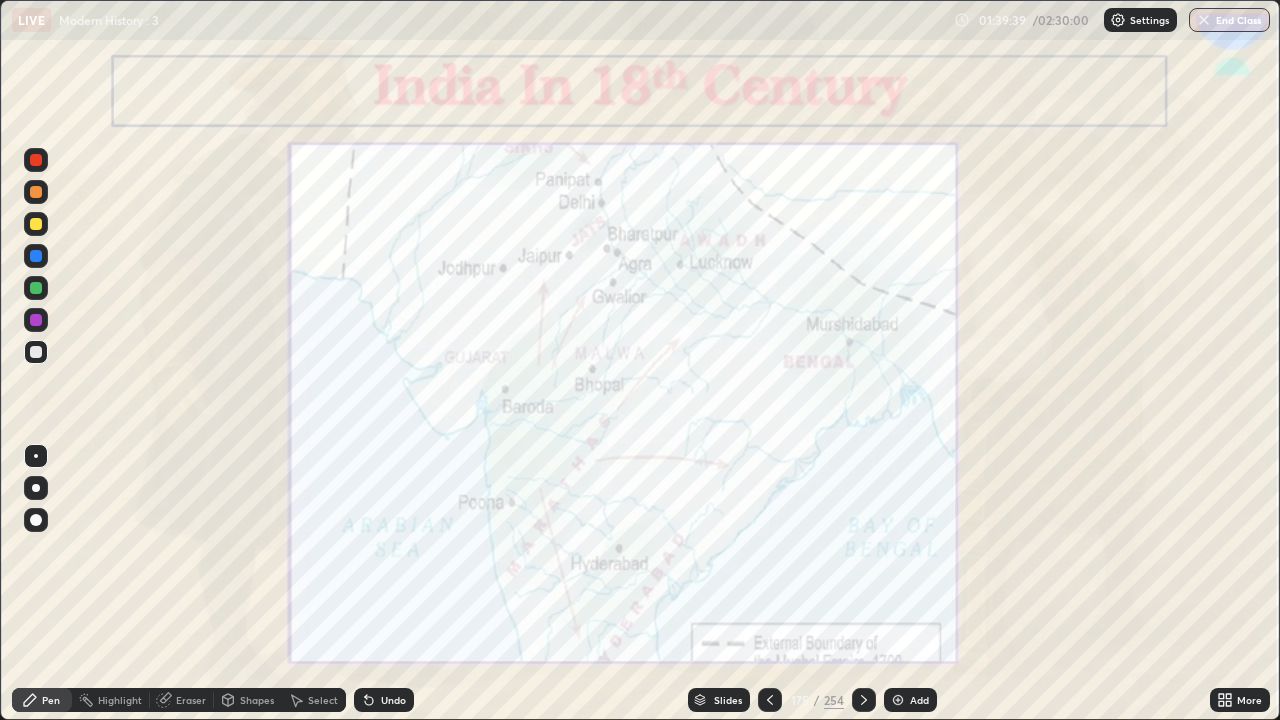 click 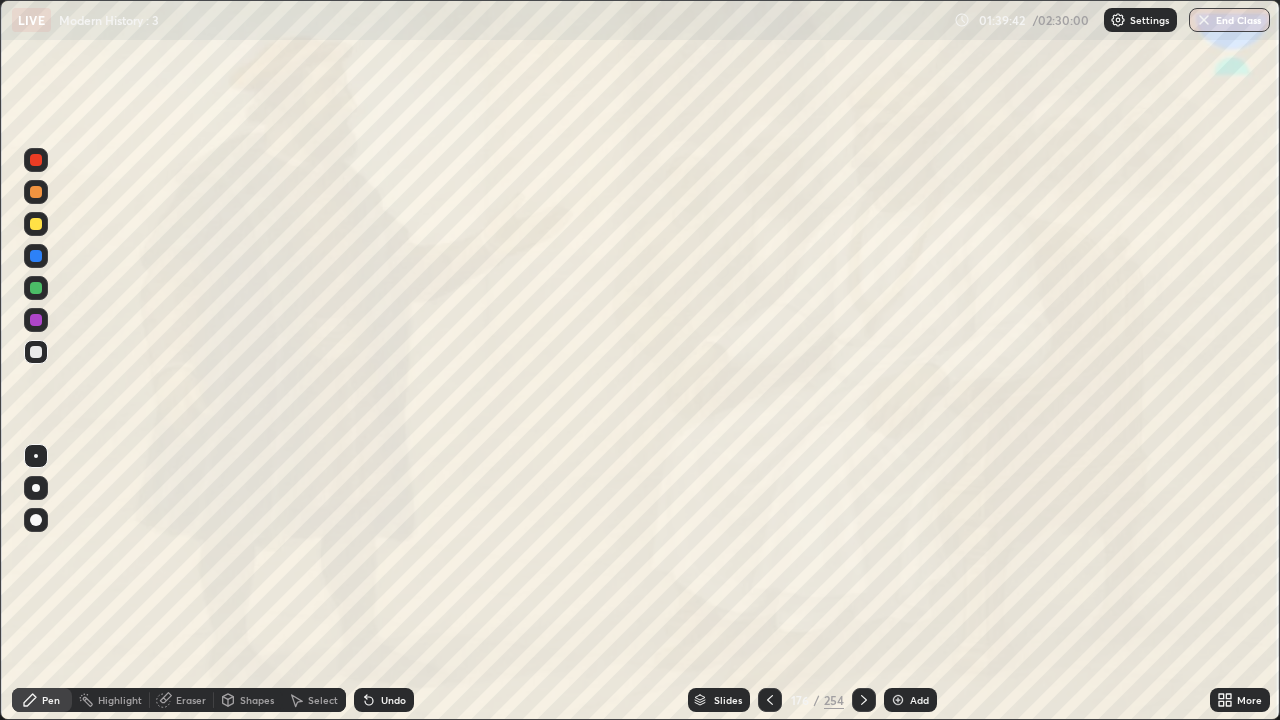 click 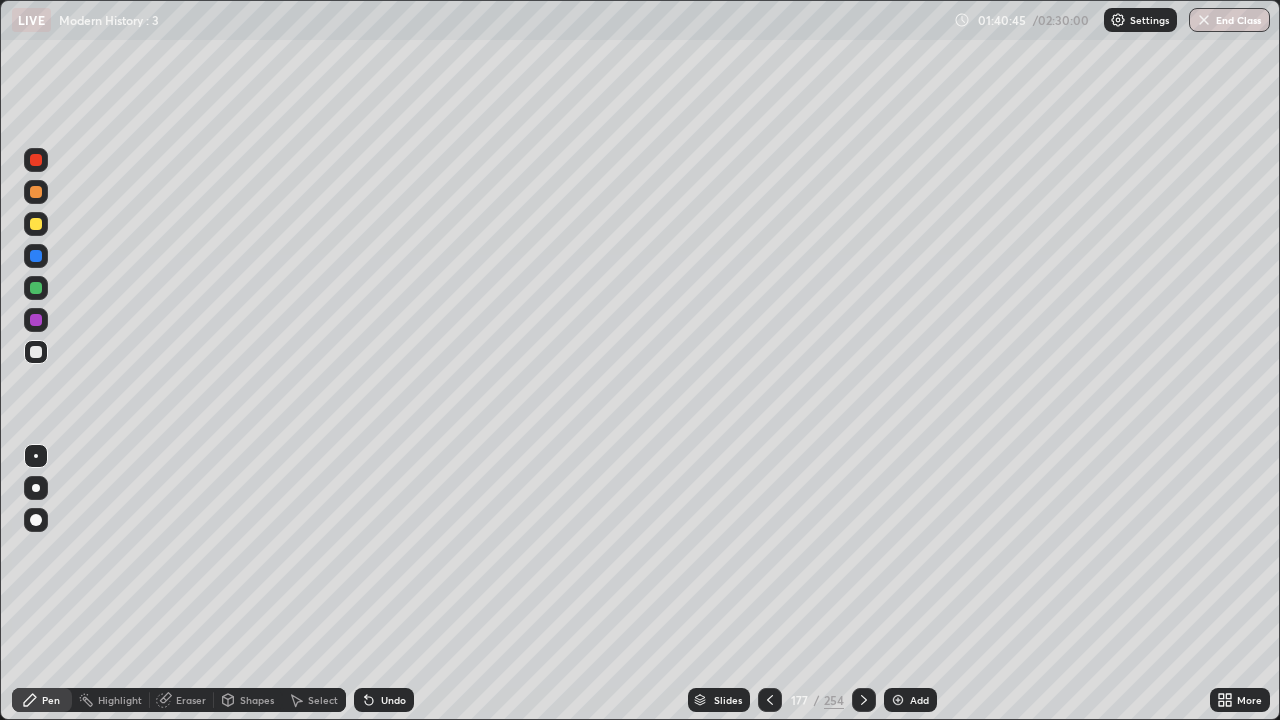 click on "Undo" at bounding box center (384, 700) 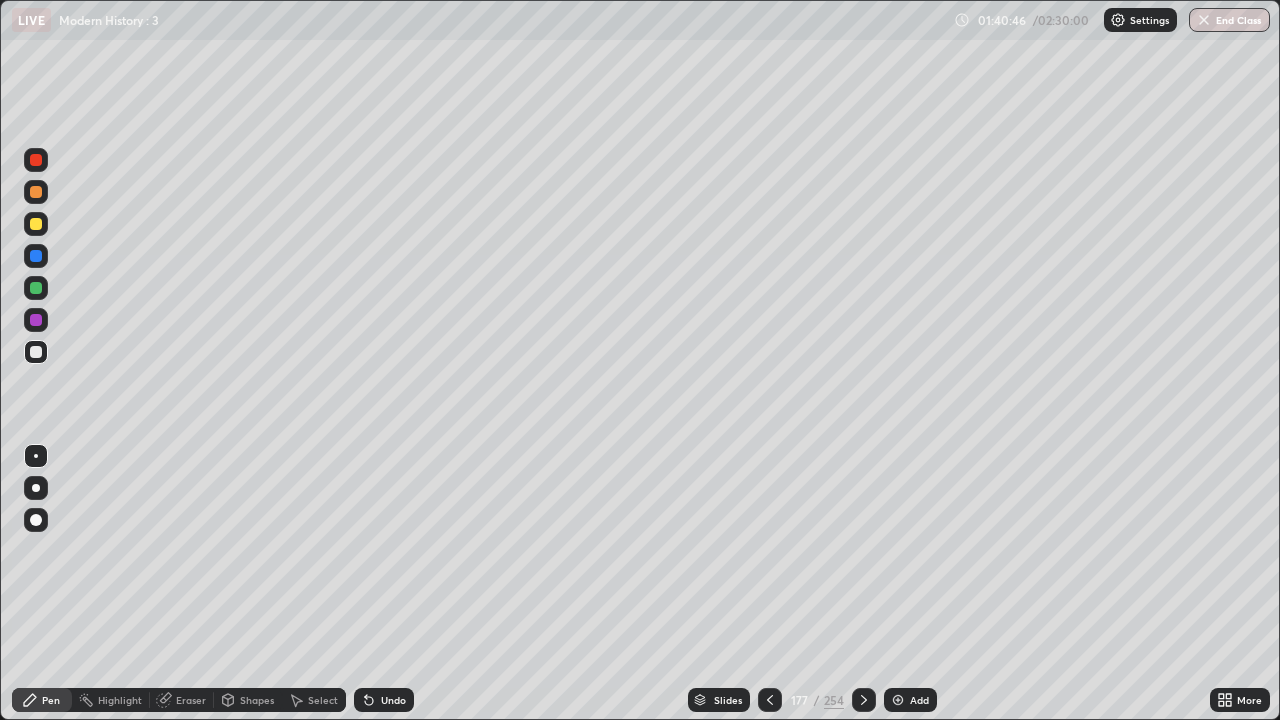 click on "Undo" at bounding box center (393, 700) 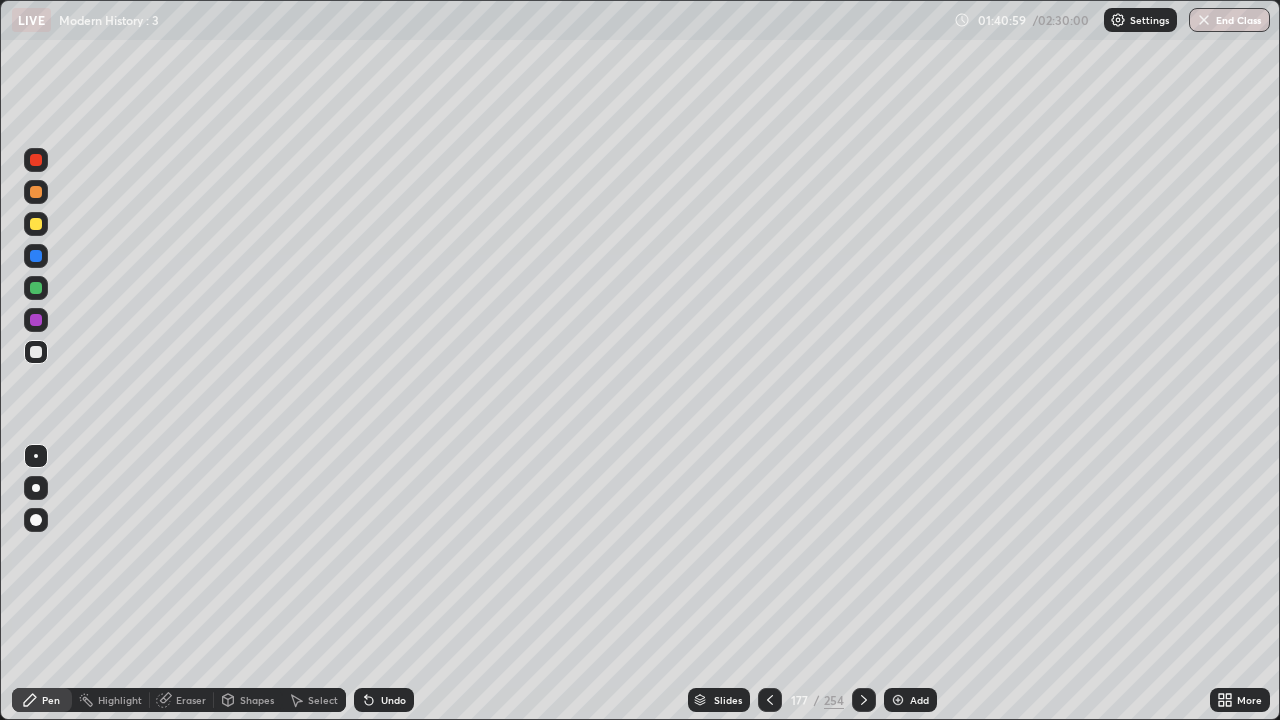 click at bounding box center (36, 224) 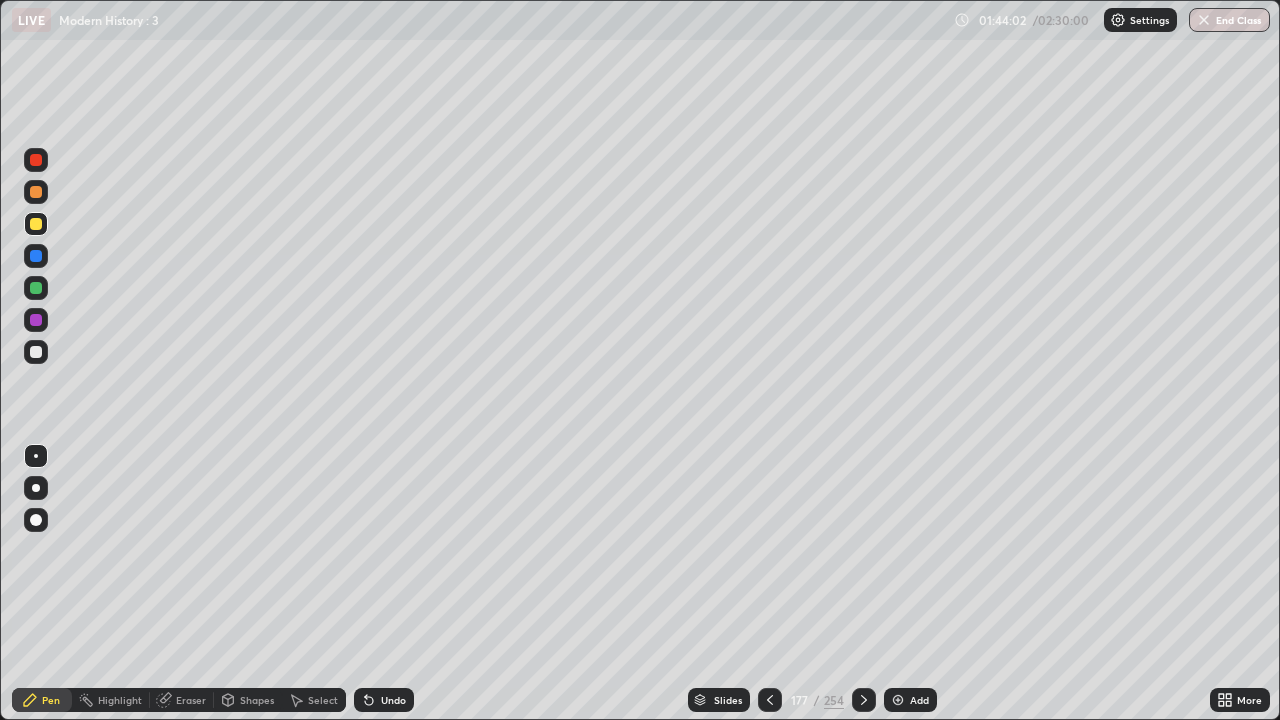 click 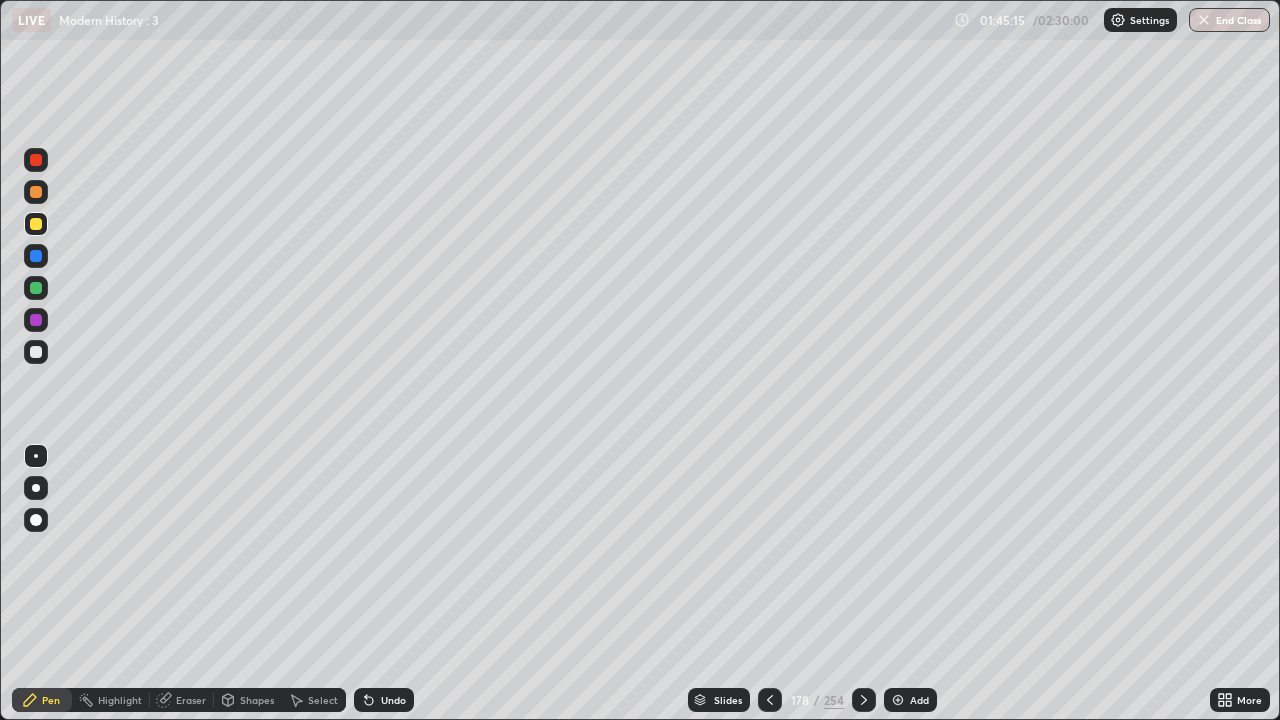 click on "Undo" at bounding box center (393, 700) 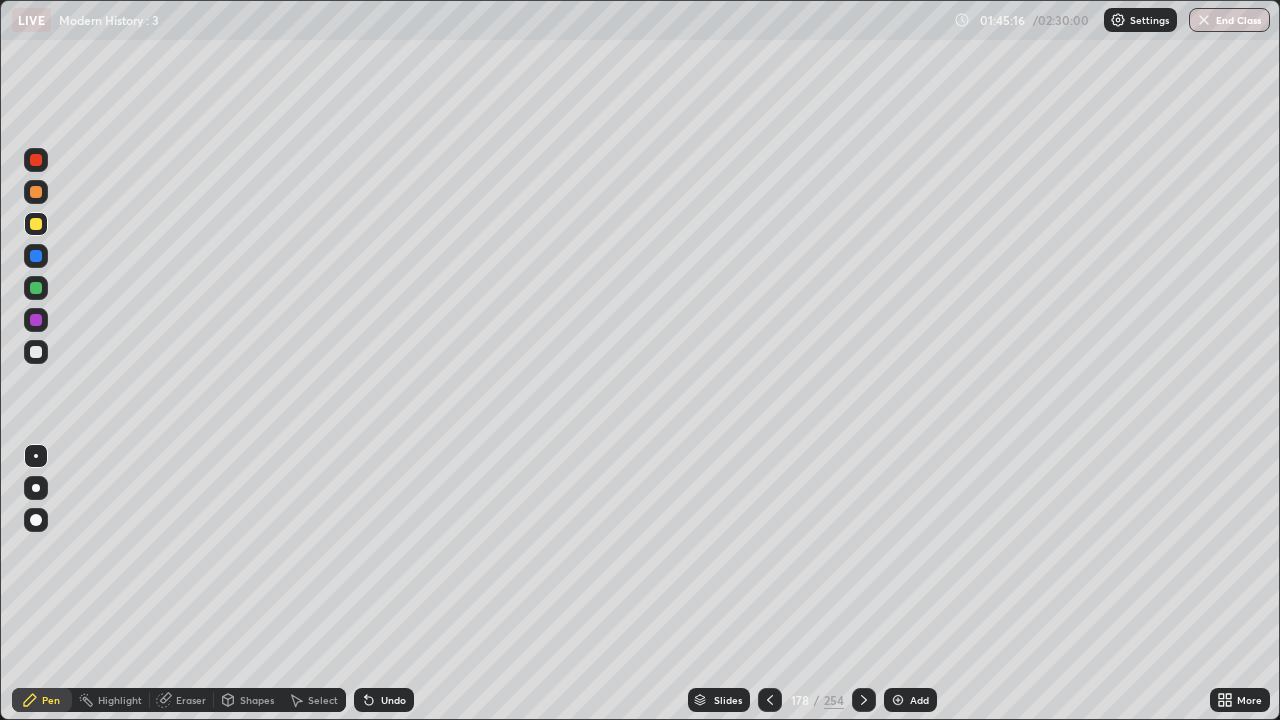 click on "Undo" at bounding box center [393, 700] 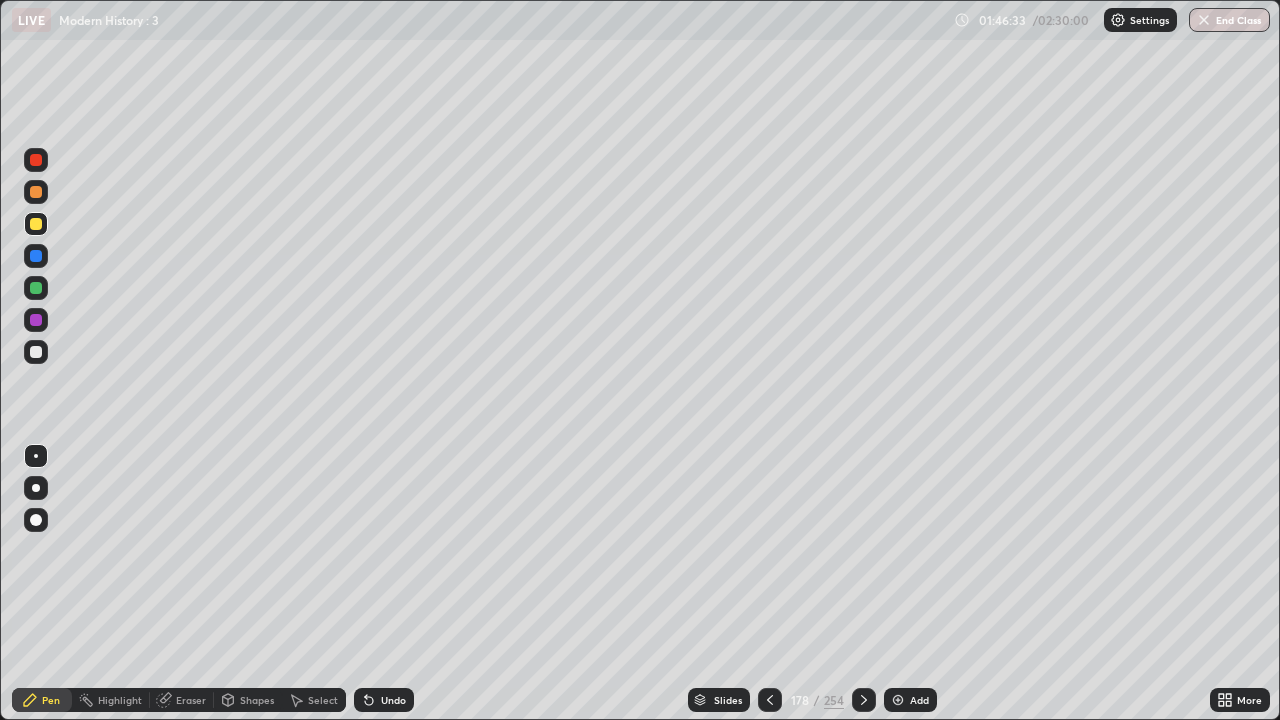 click 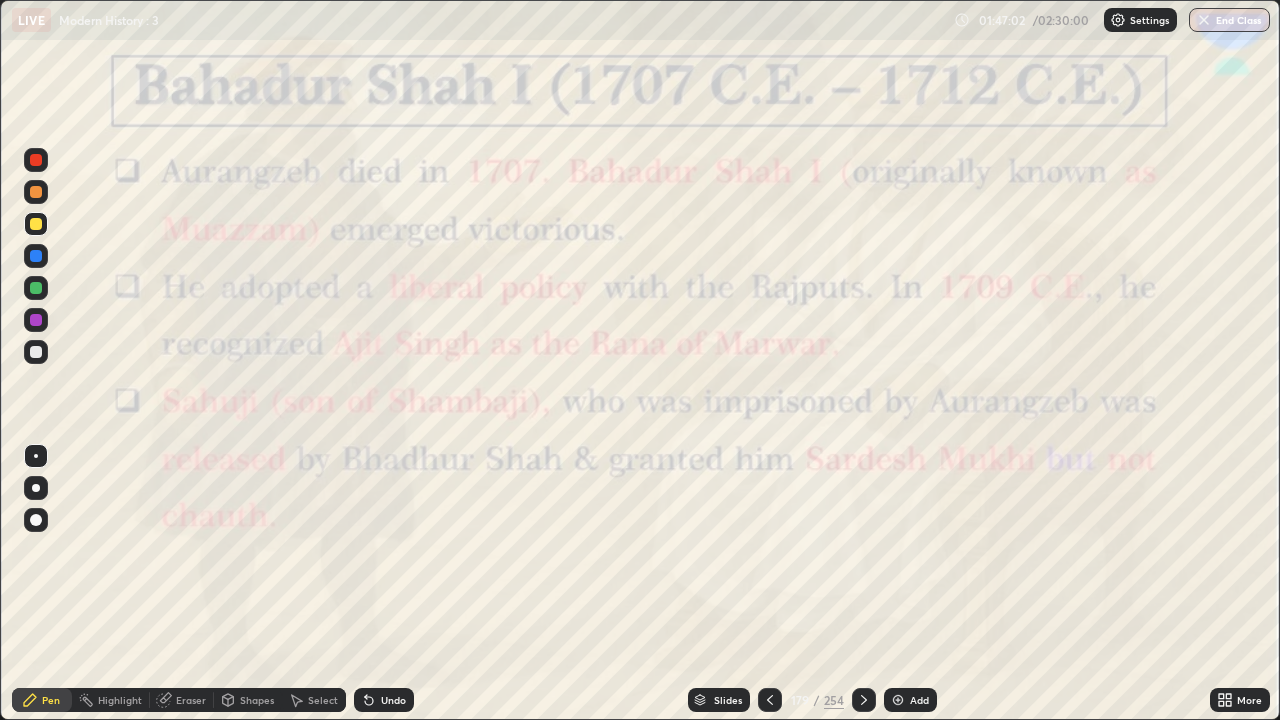click at bounding box center (770, 700) 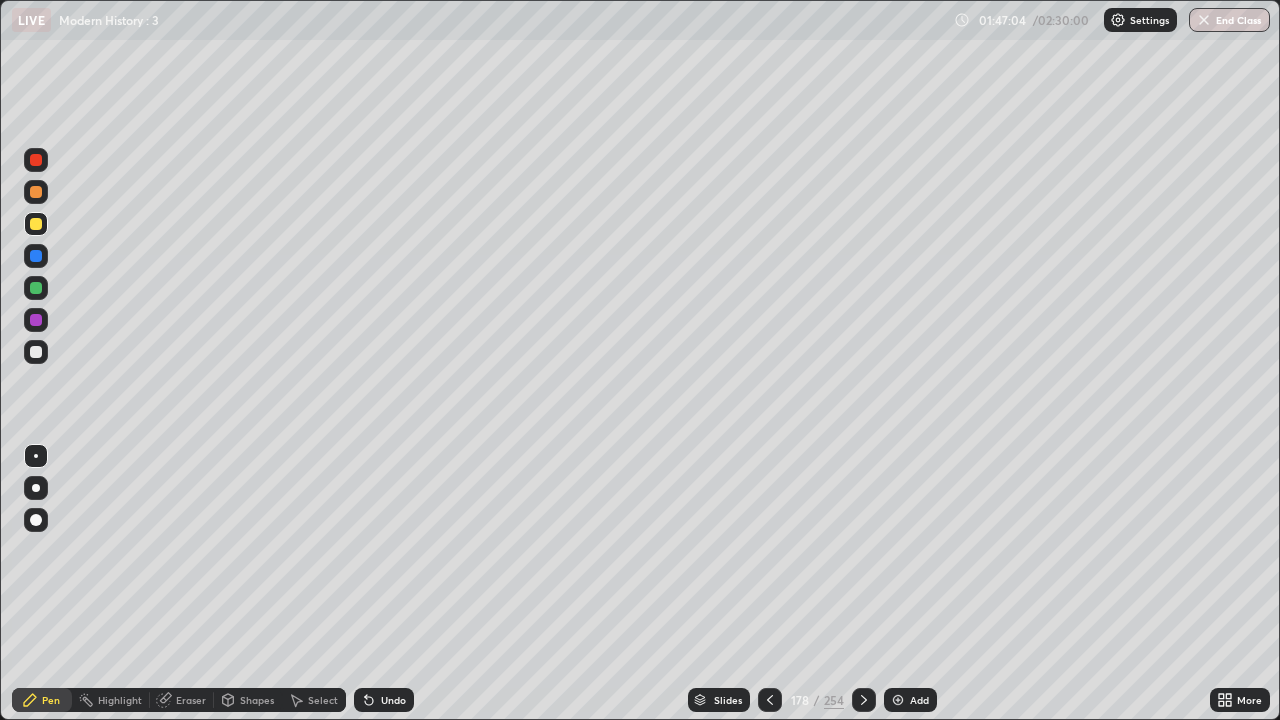 click at bounding box center [770, 700] 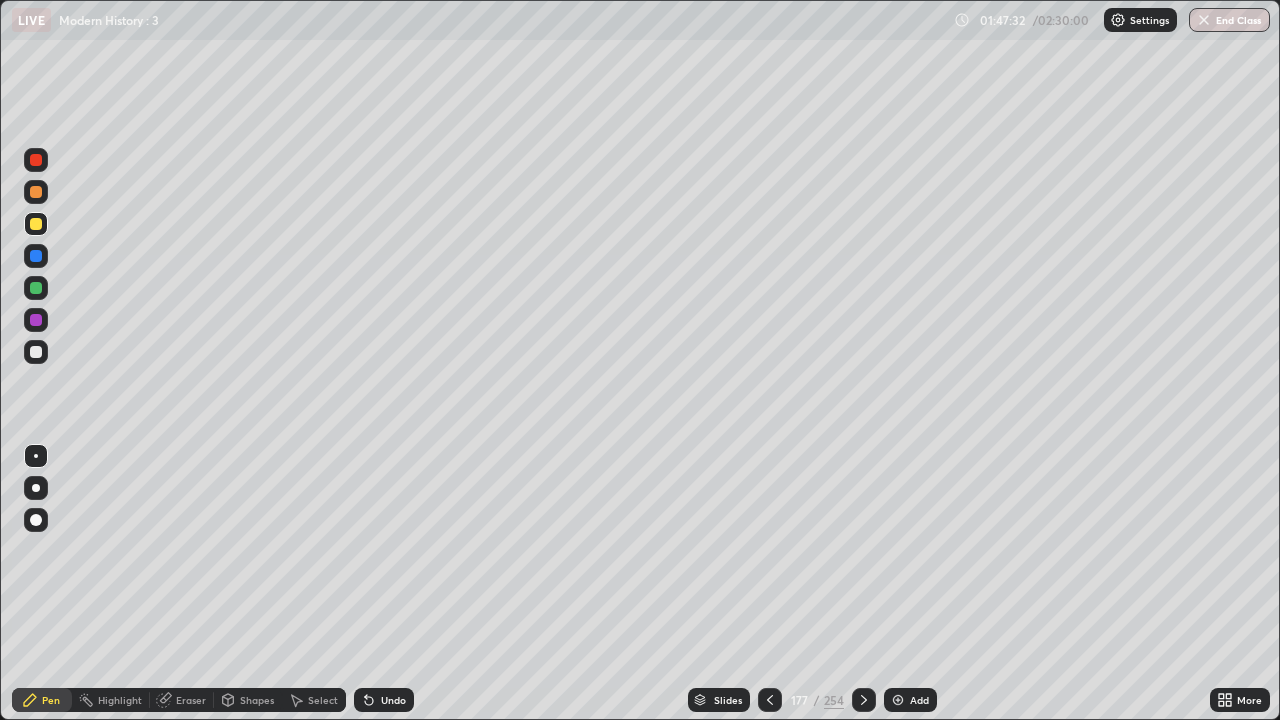 click at bounding box center [864, 700] 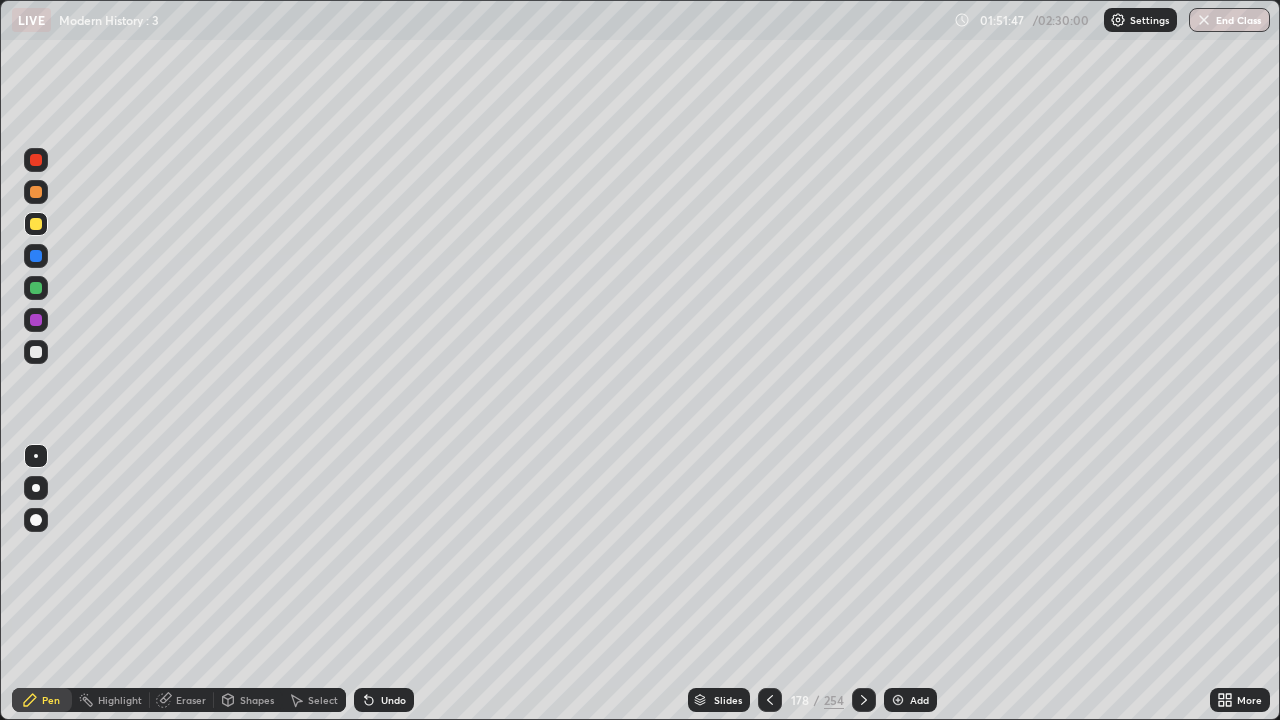 click 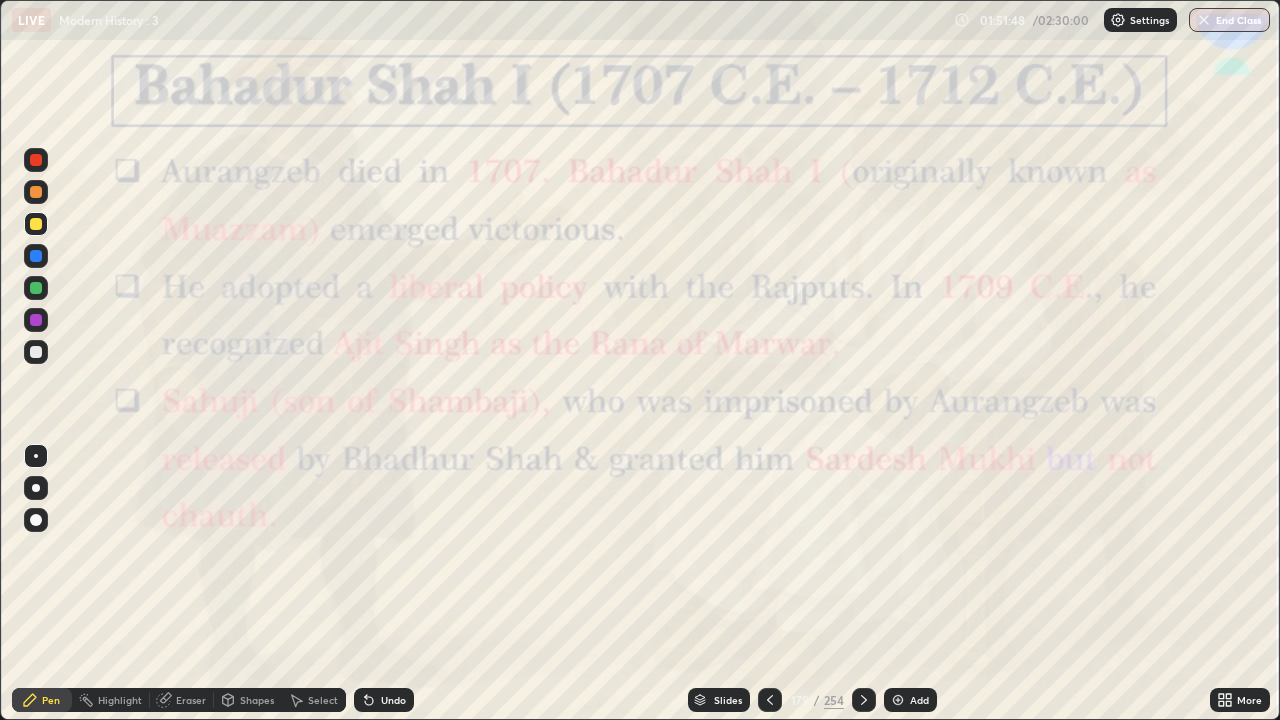 click 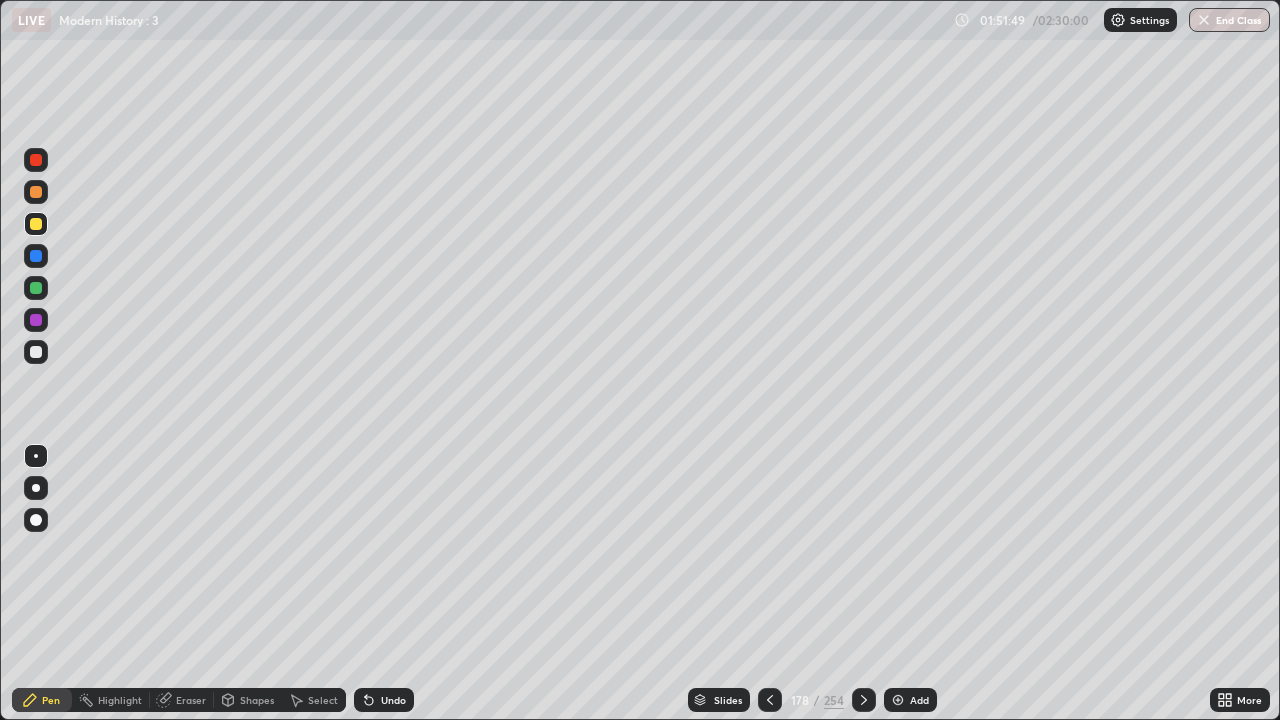click at bounding box center [898, 700] 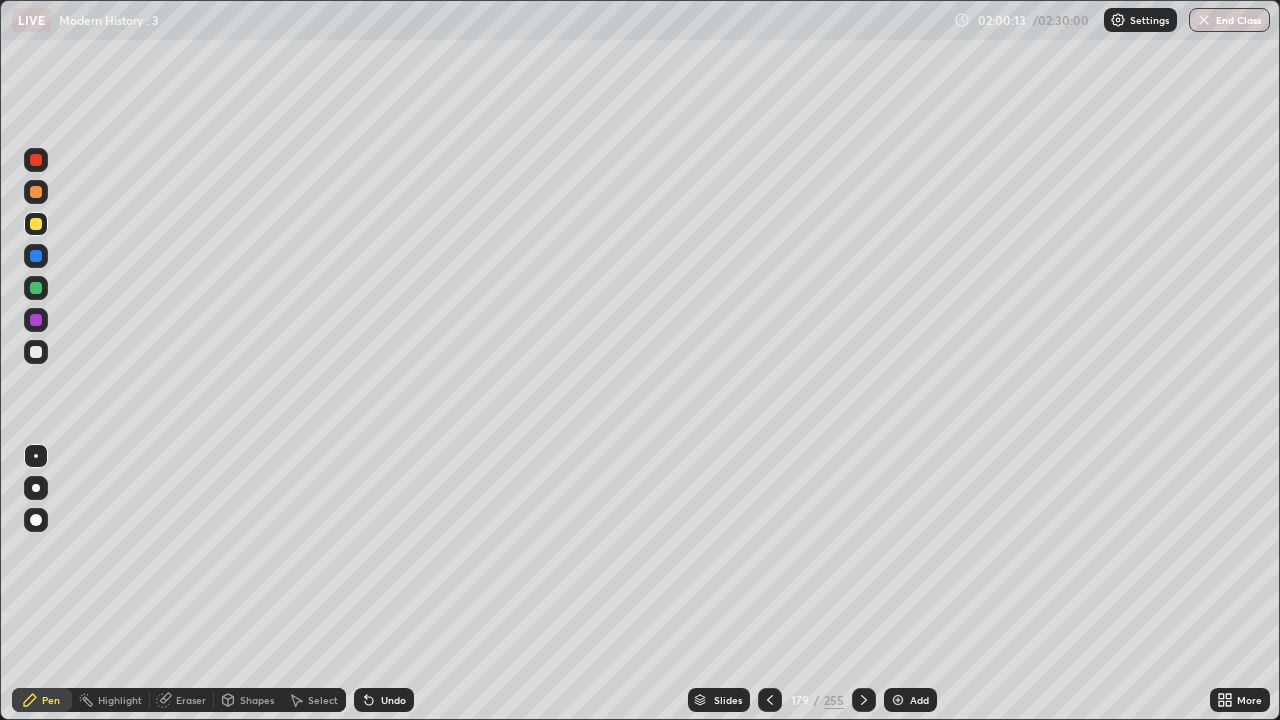click 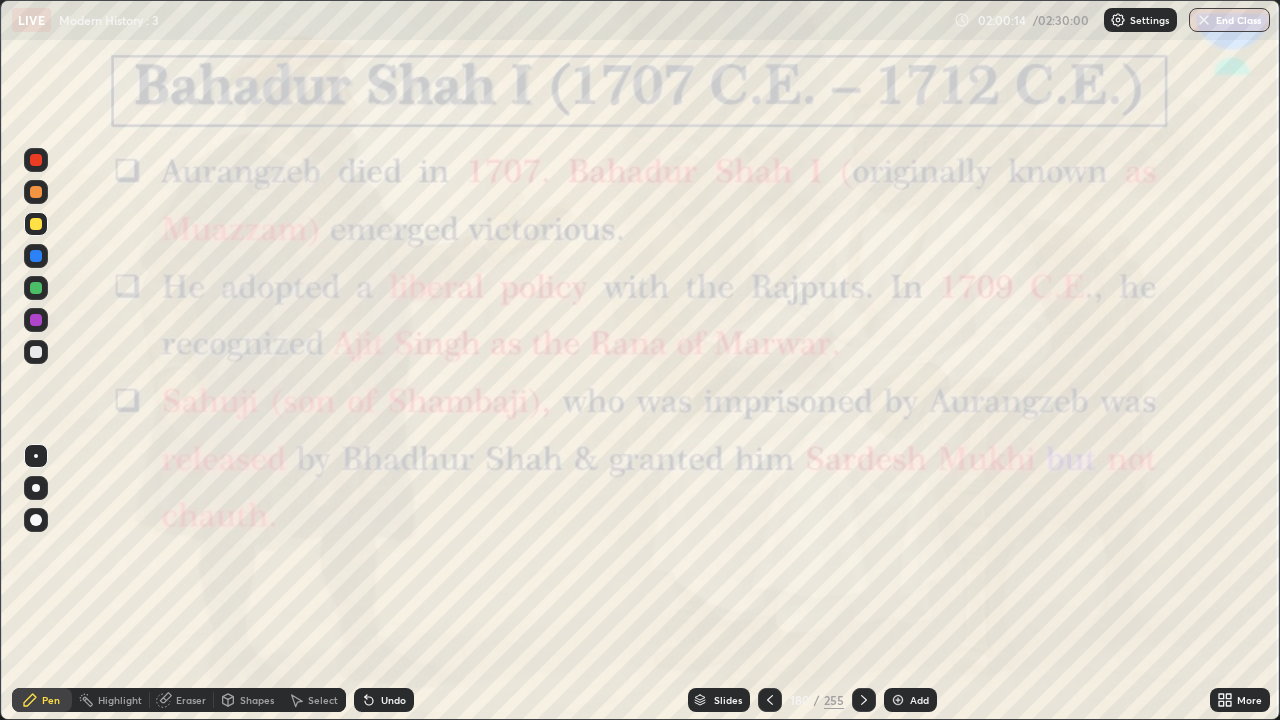click at bounding box center [770, 700] 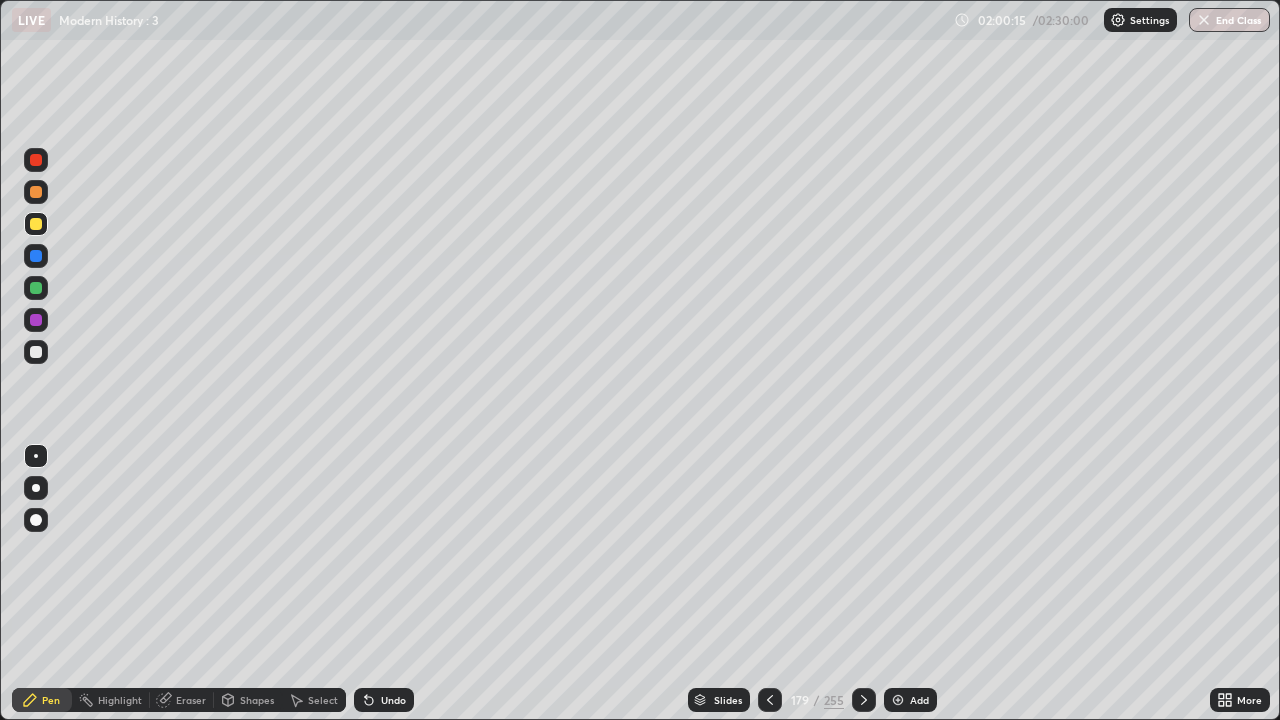click on "Add" at bounding box center [919, 700] 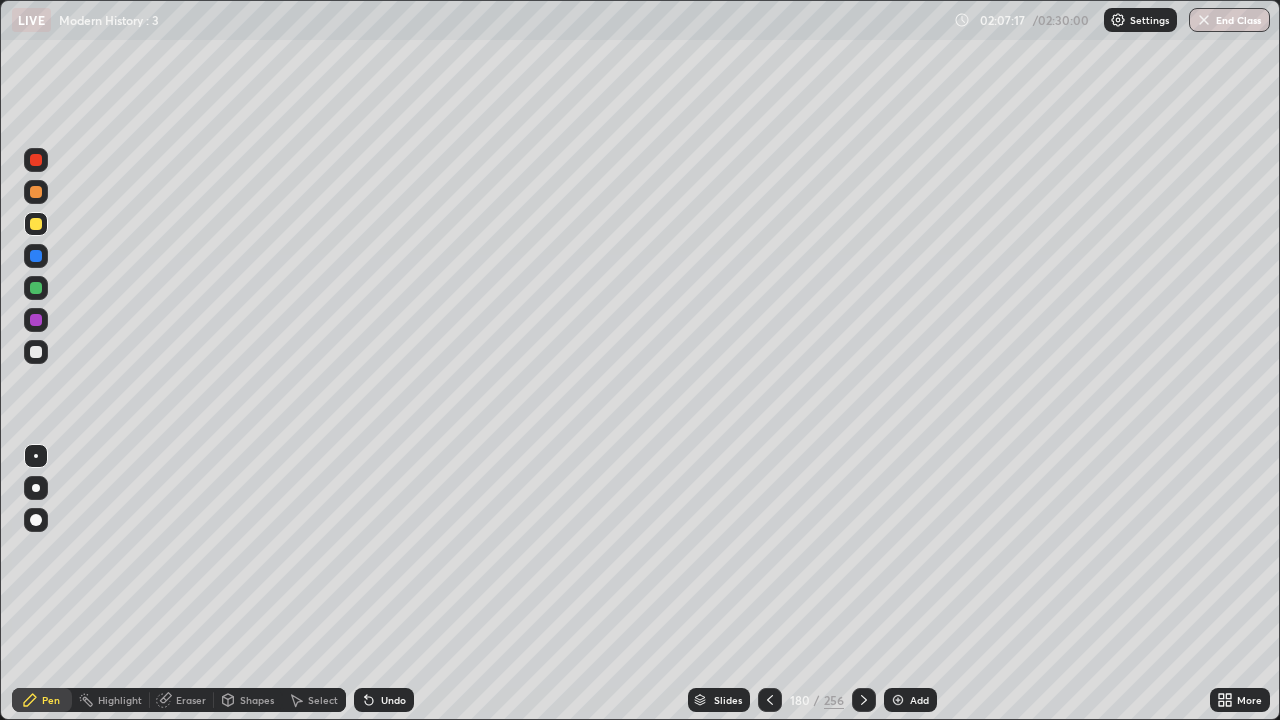 click 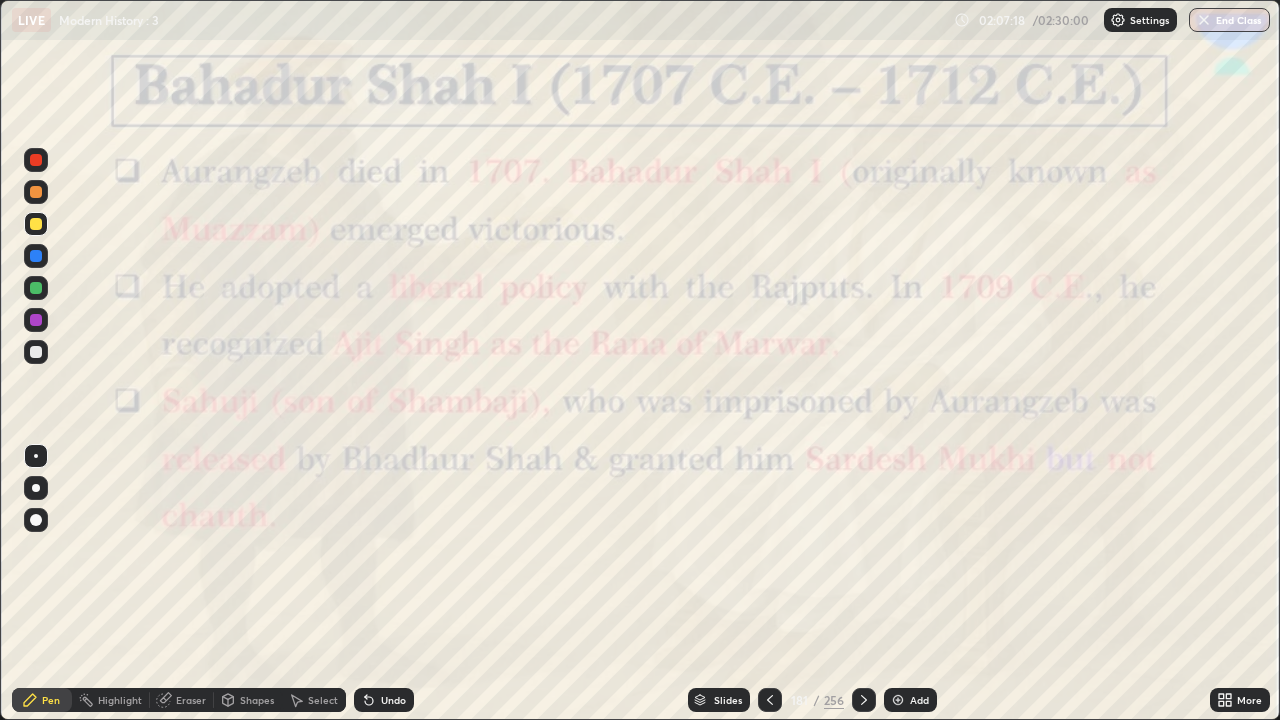 click 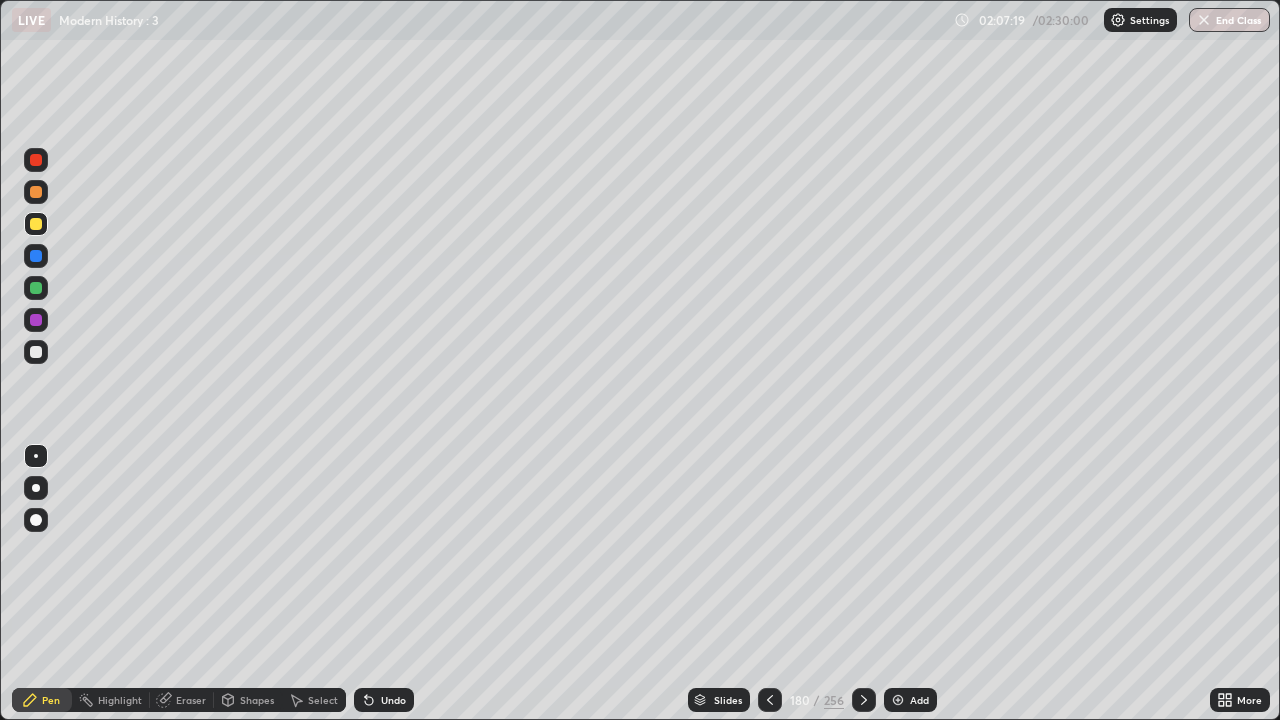 click on "Add" at bounding box center [910, 700] 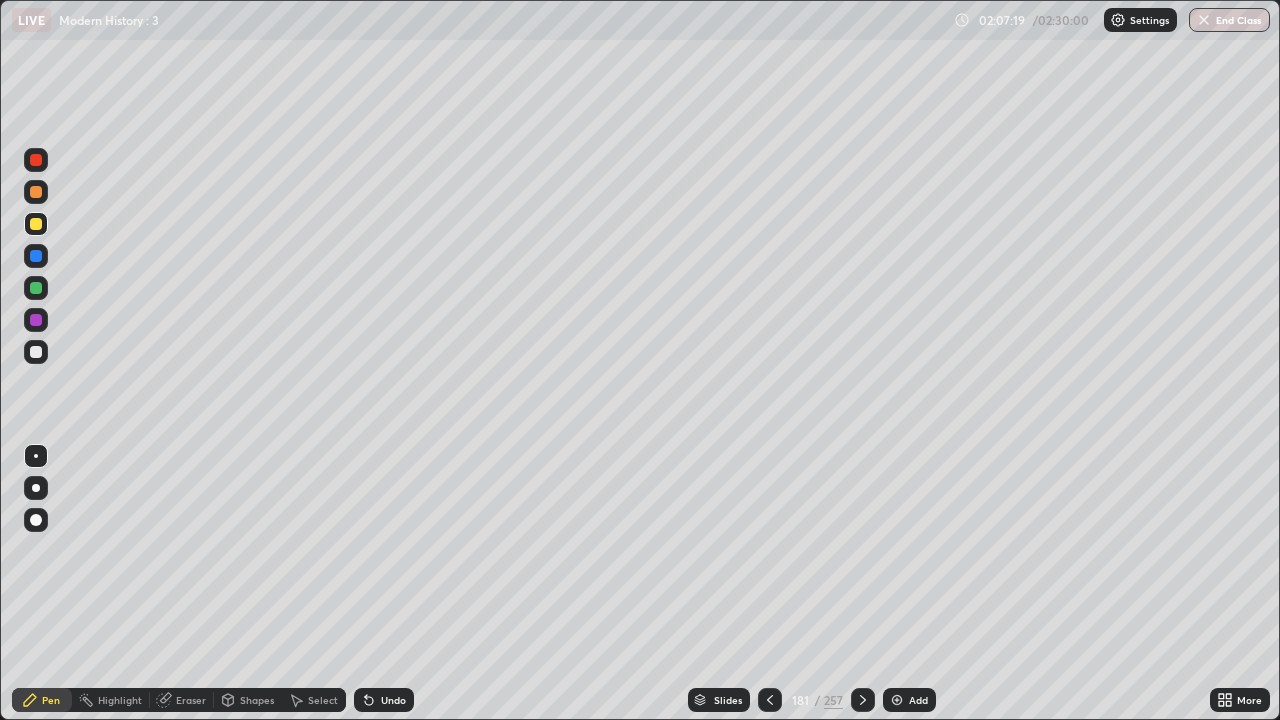 click at bounding box center (897, 700) 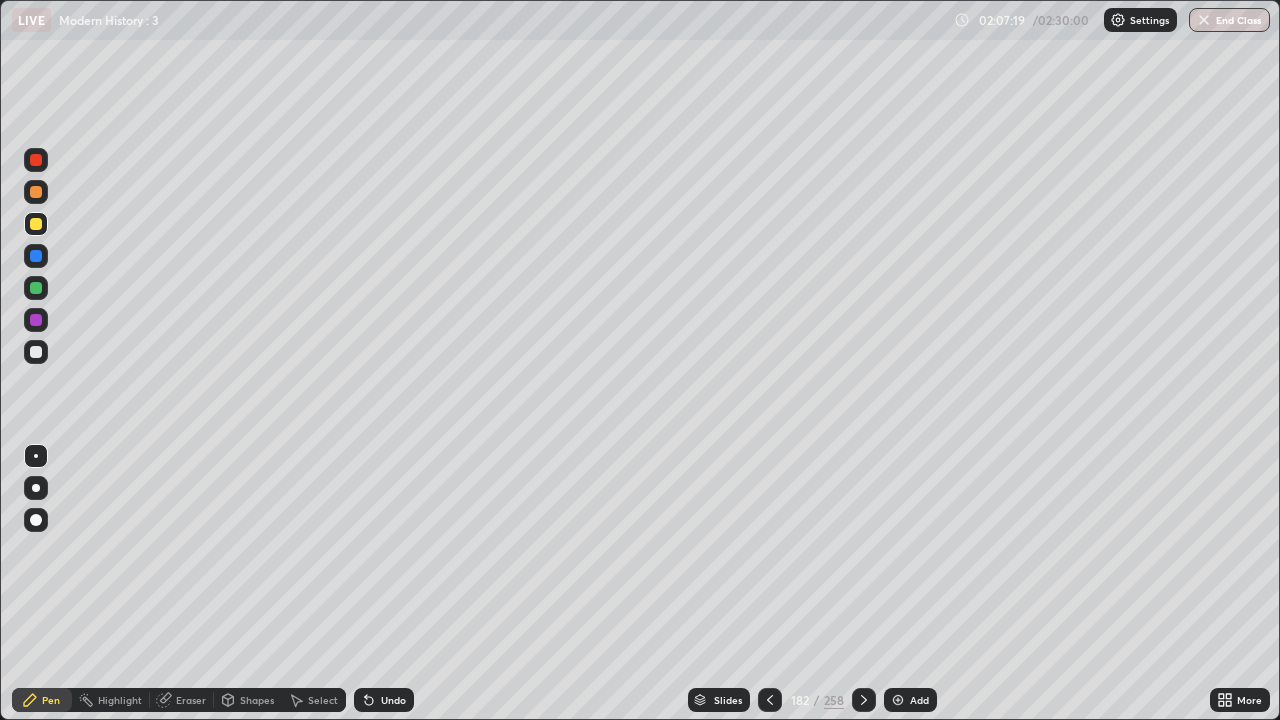 click on "Add" at bounding box center (919, 700) 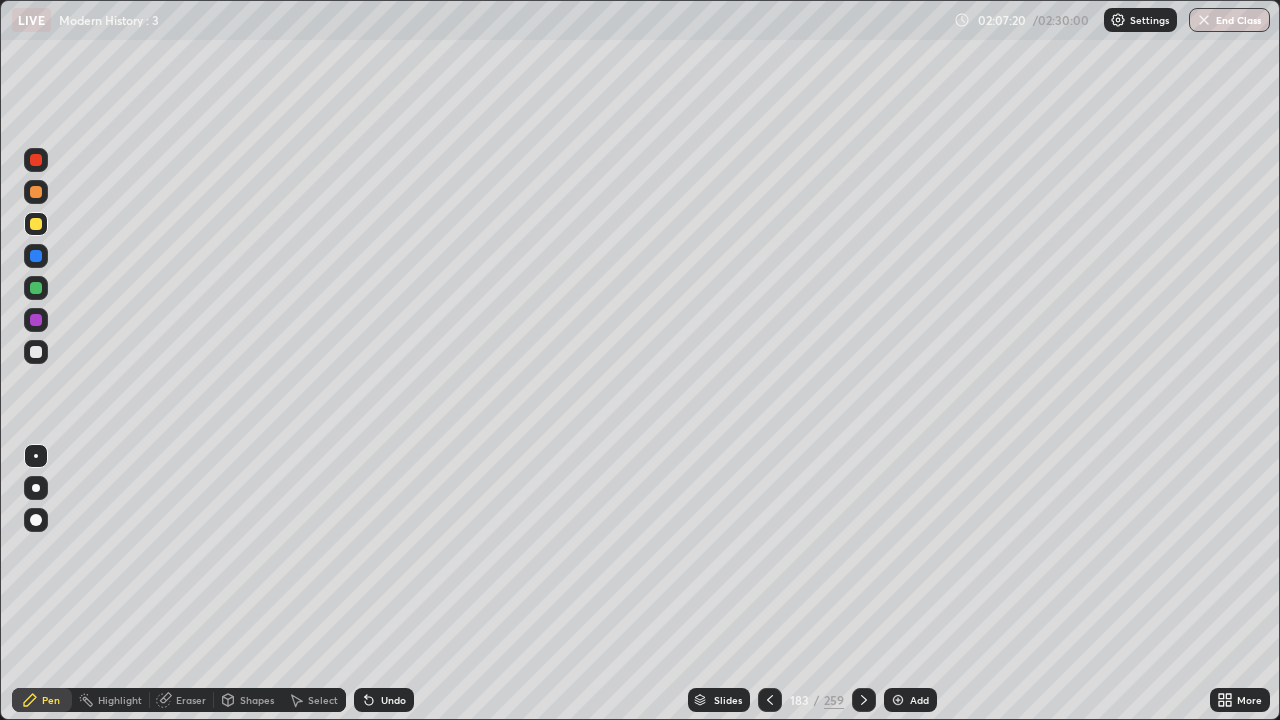 click 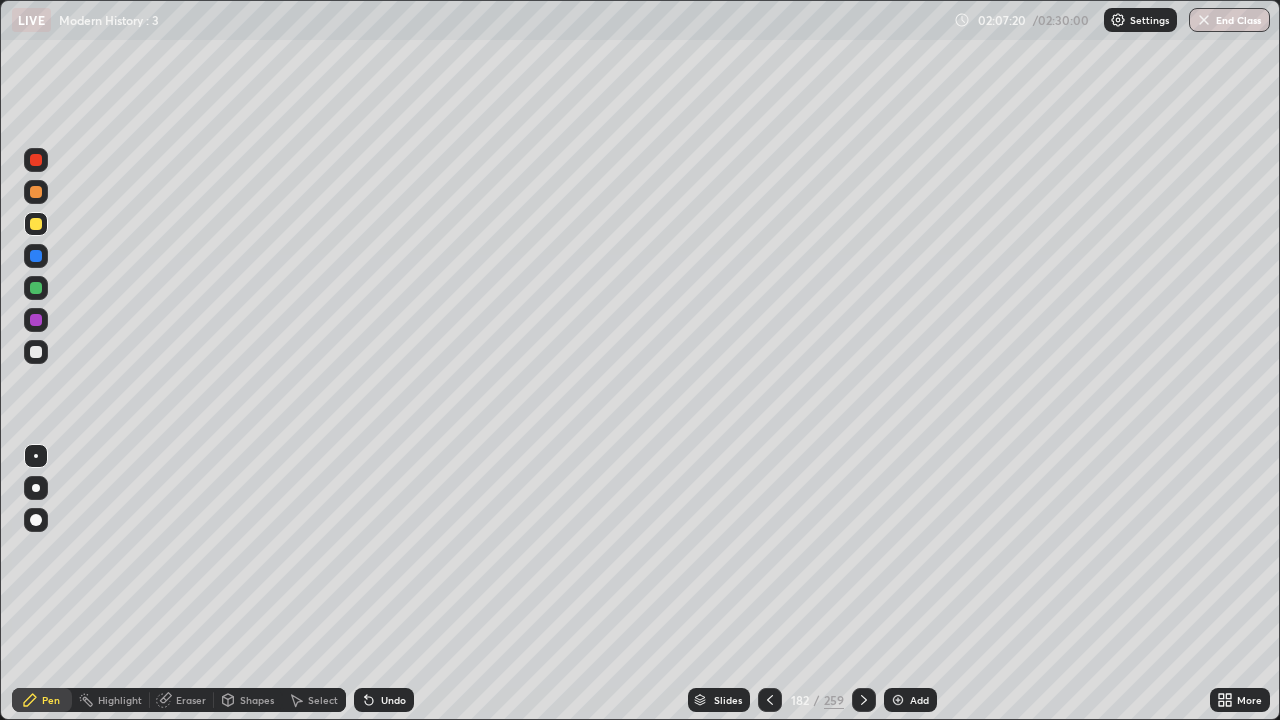 click 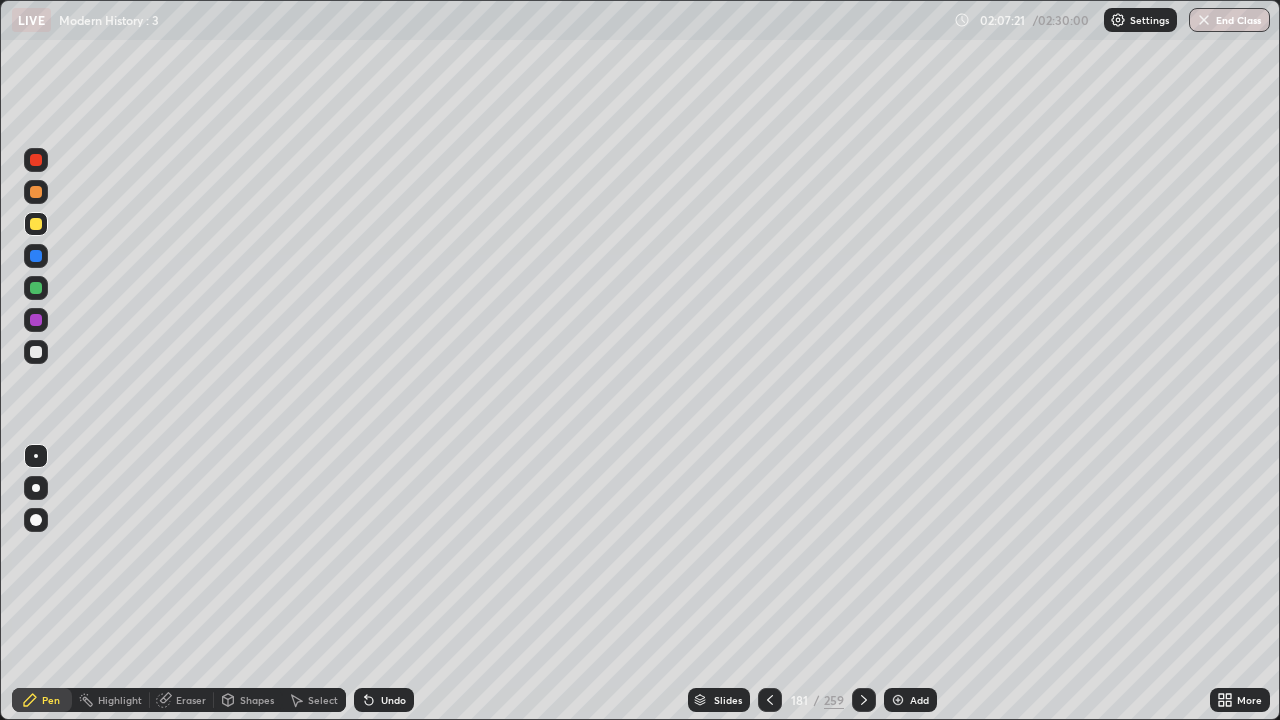 click 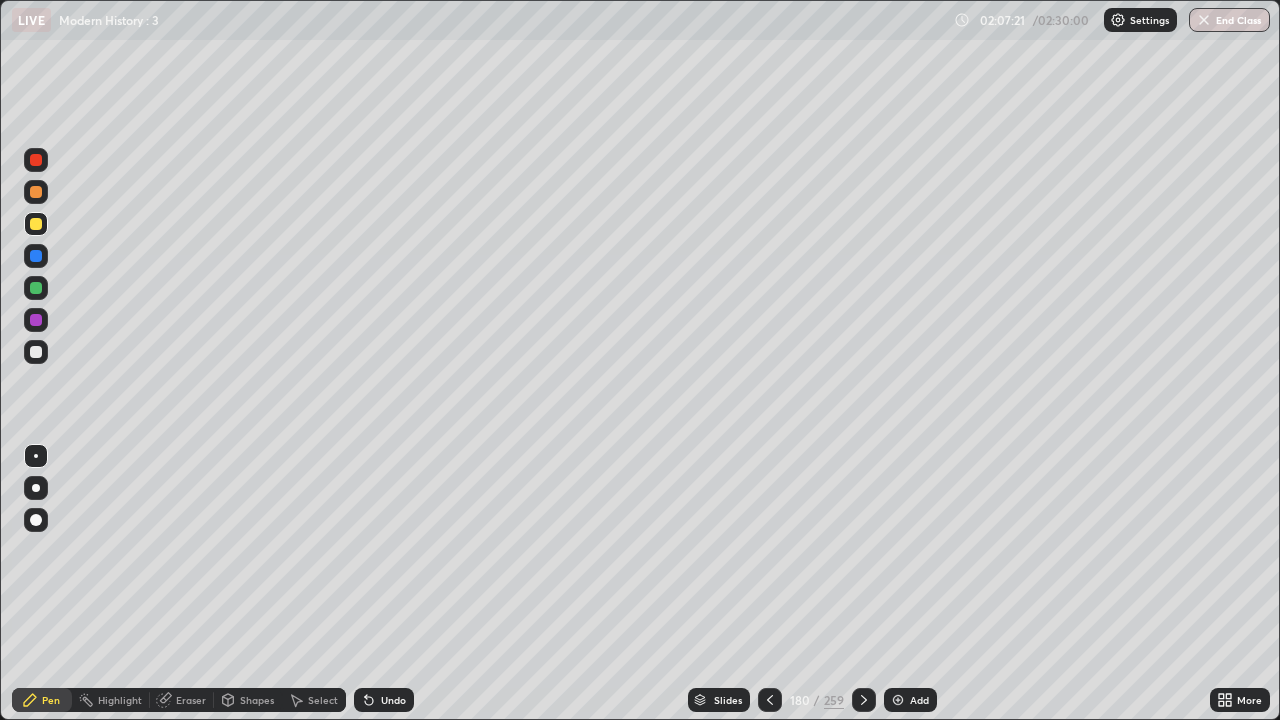 click 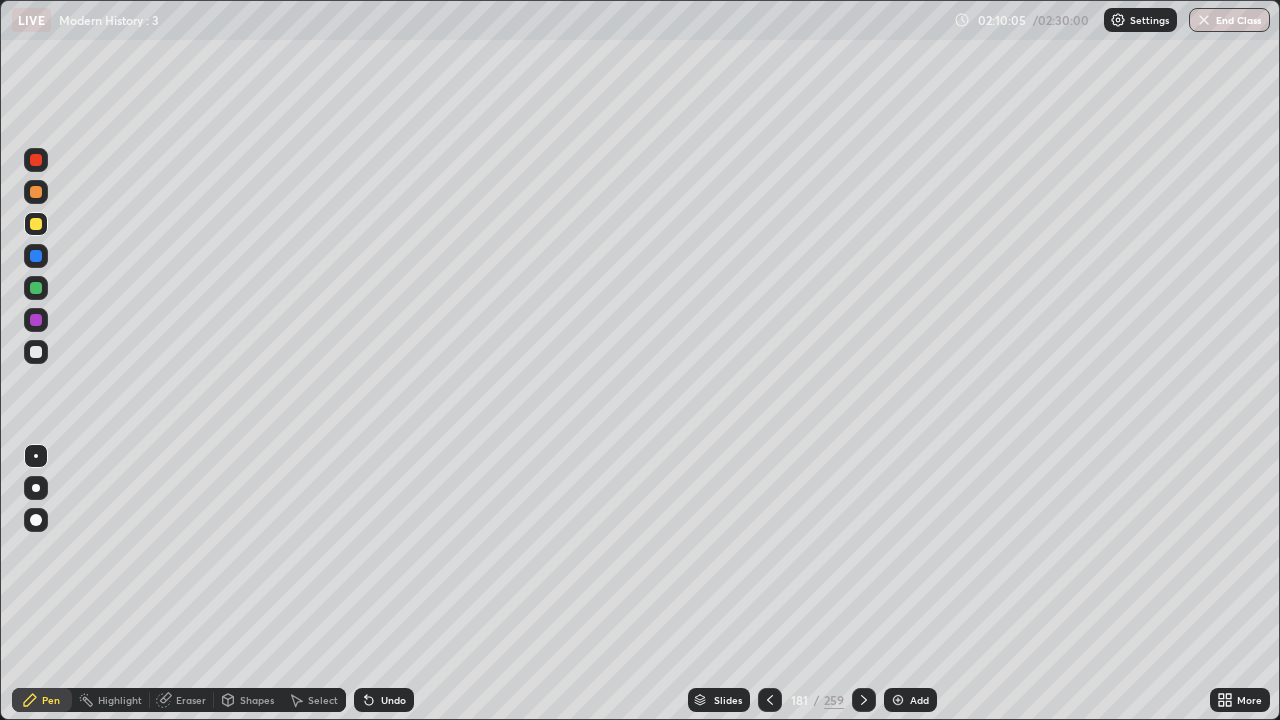 click on "Undo" at bounding box center (393, 700) 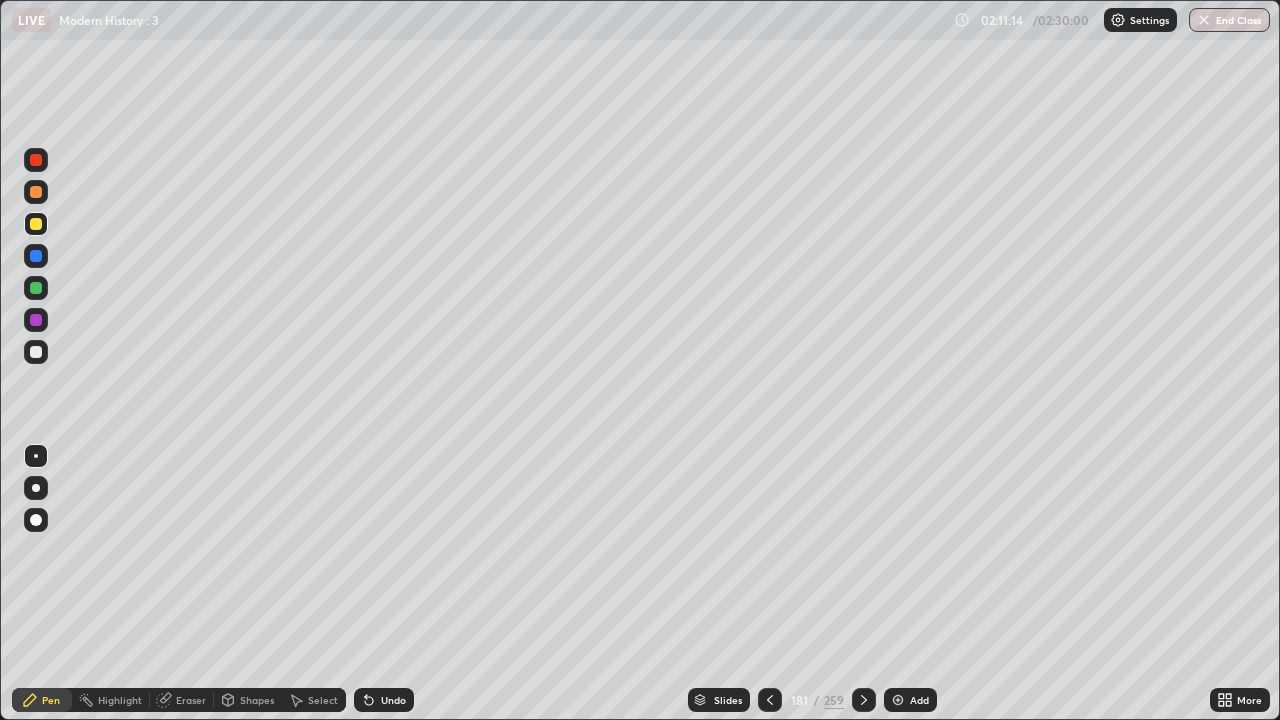 click at bounding box center (898, 700) 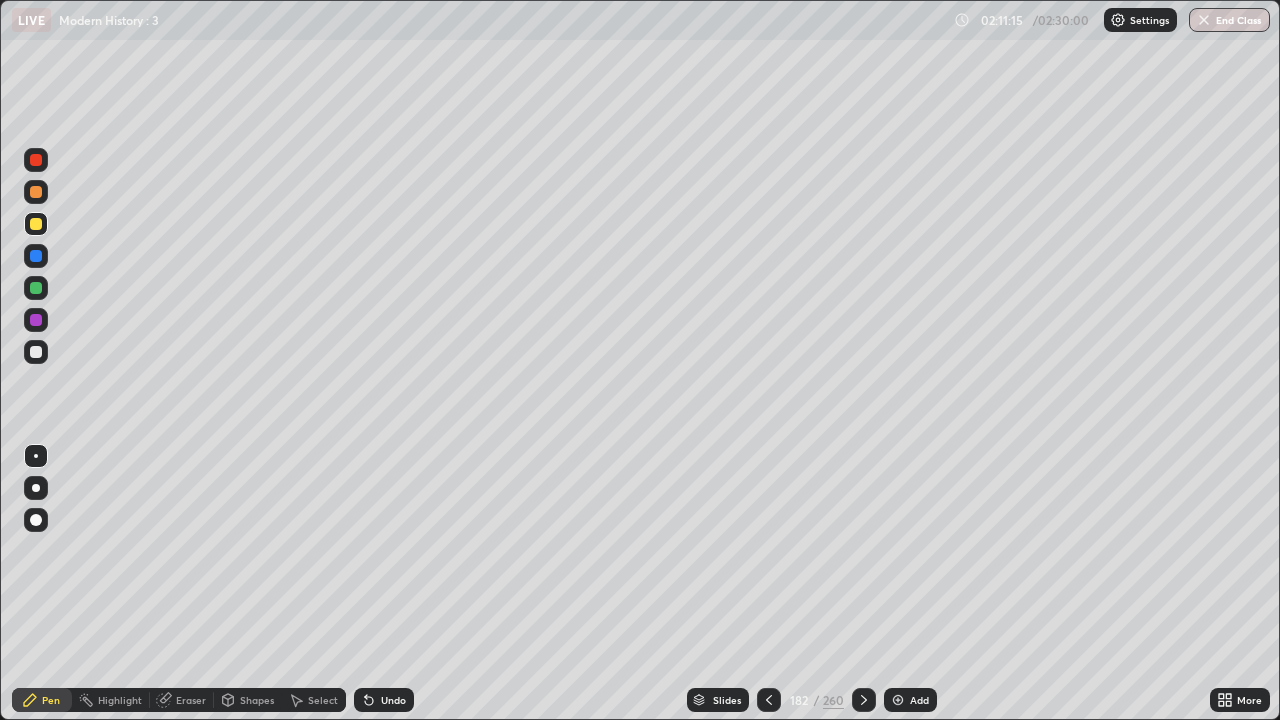 click 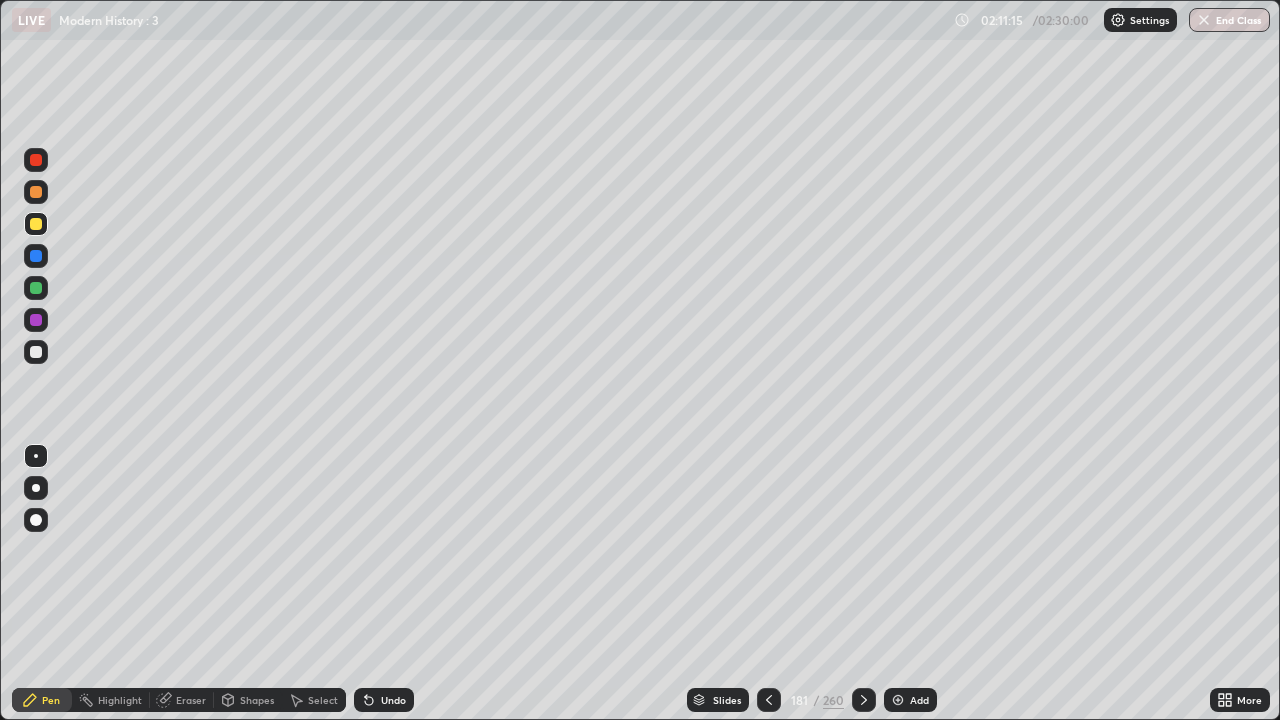 click 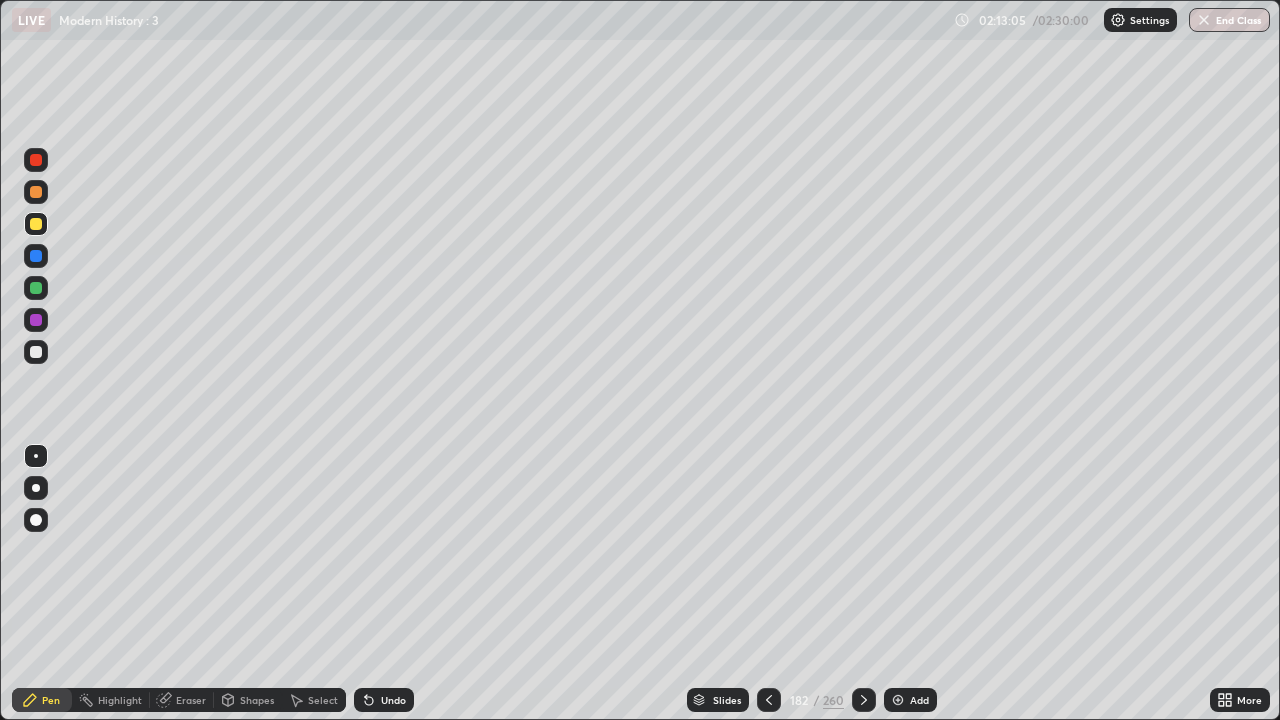 click at bounding box center (36, 352) 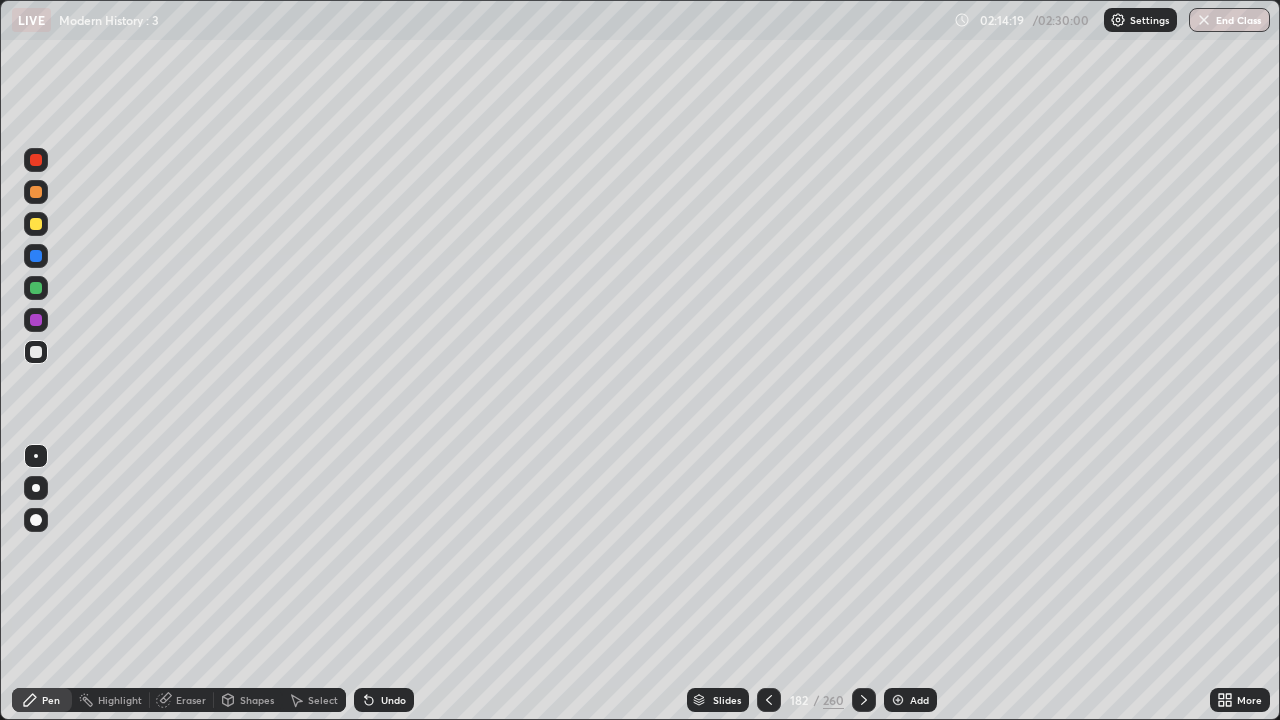 click 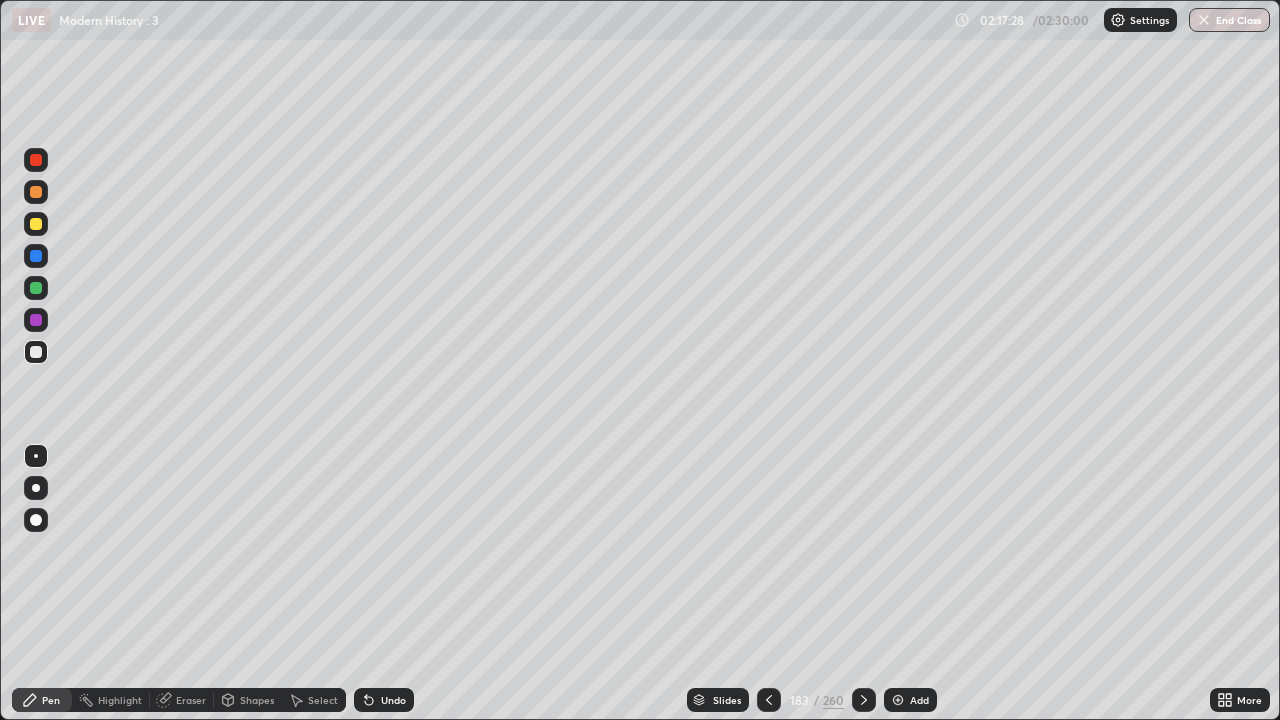 click 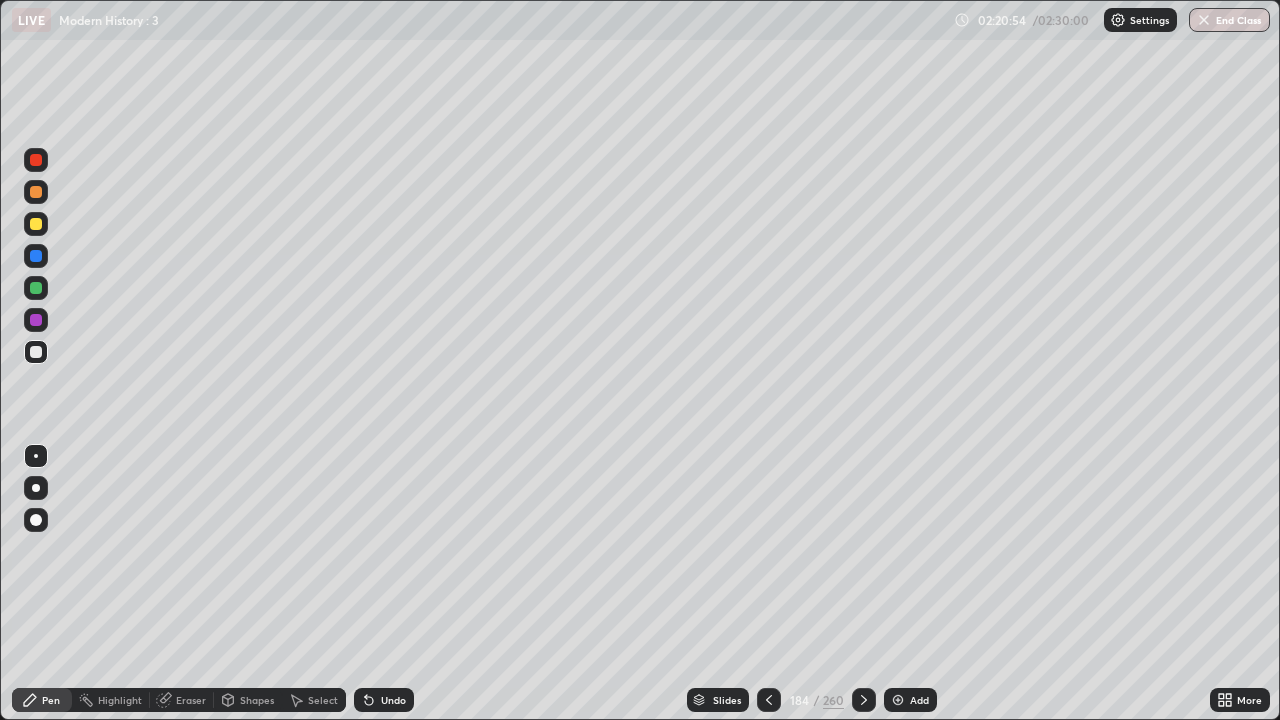 click at bounding box center [864, 700] 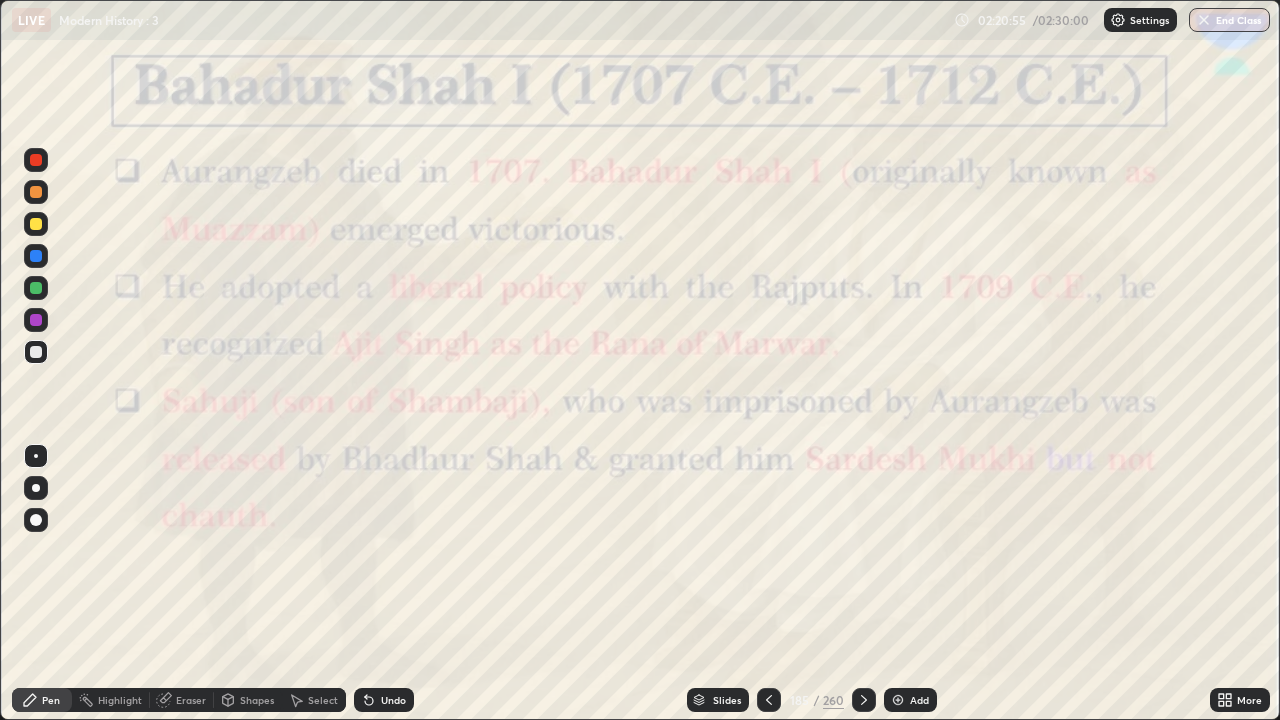 click at bounding box center (769, 700) 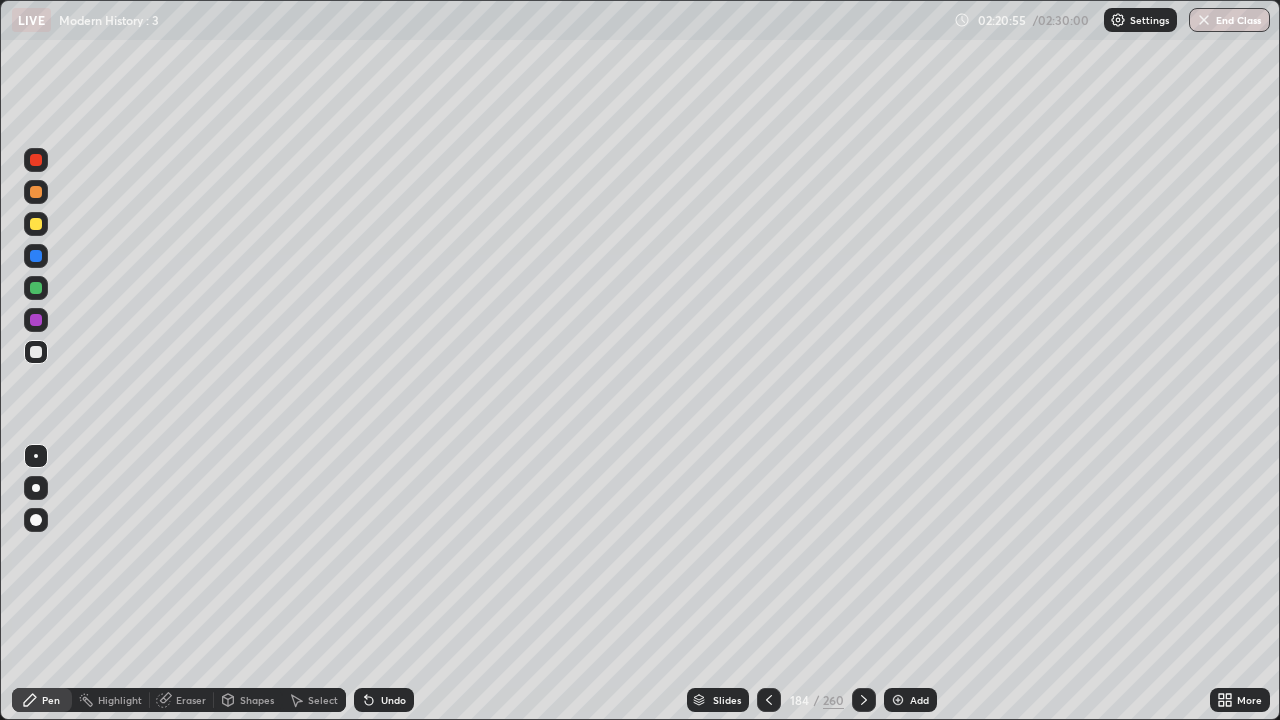 click on "Add" at bounding box center [910, 700] 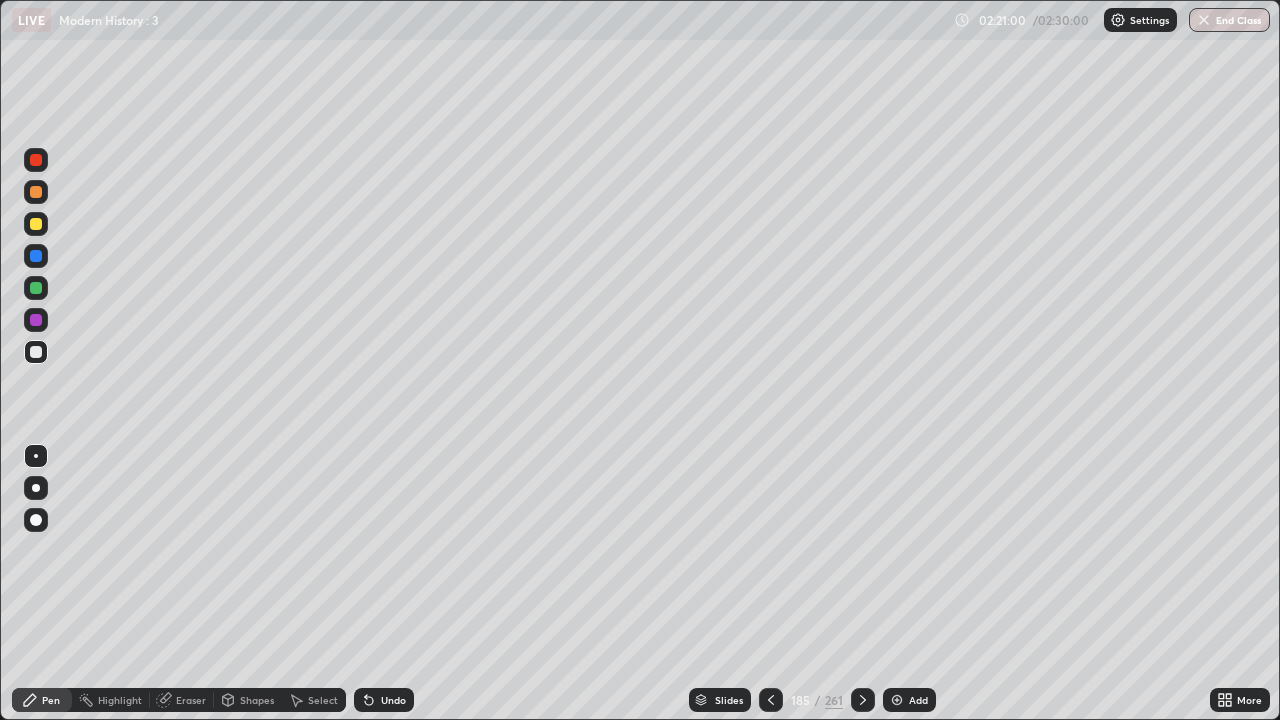 click on "Undo" at bounding box center [393, 700] 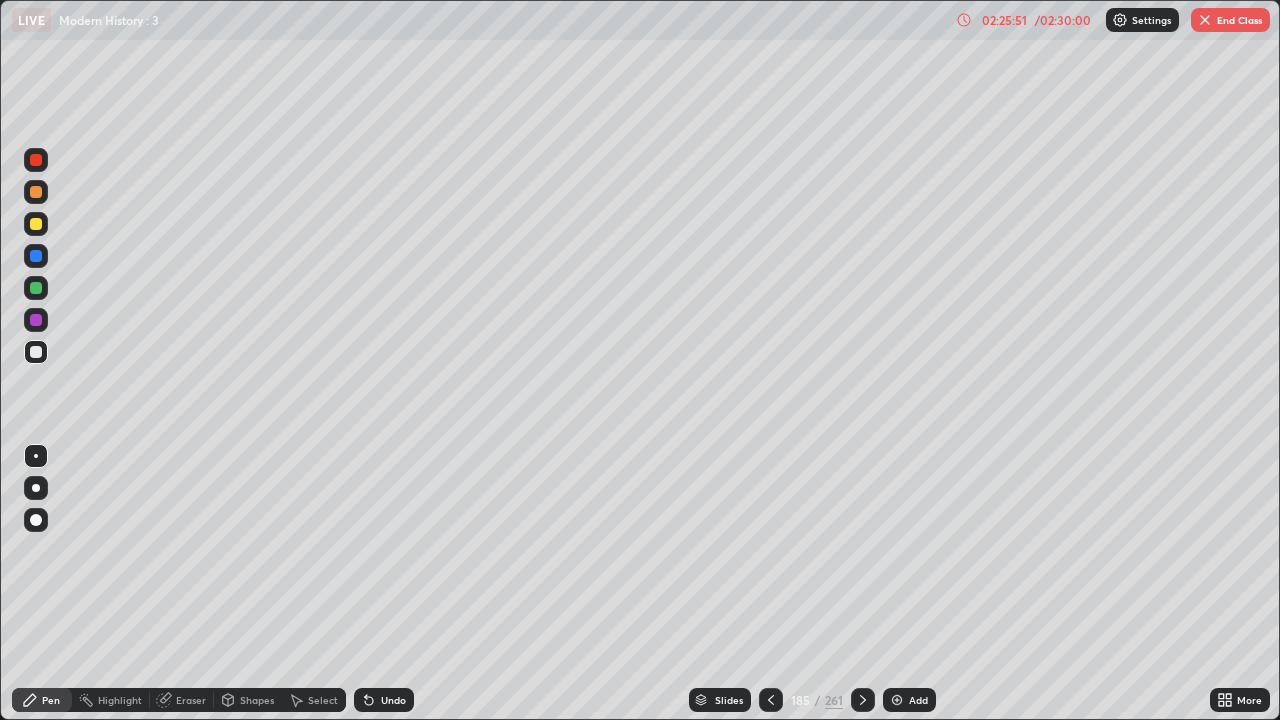 click 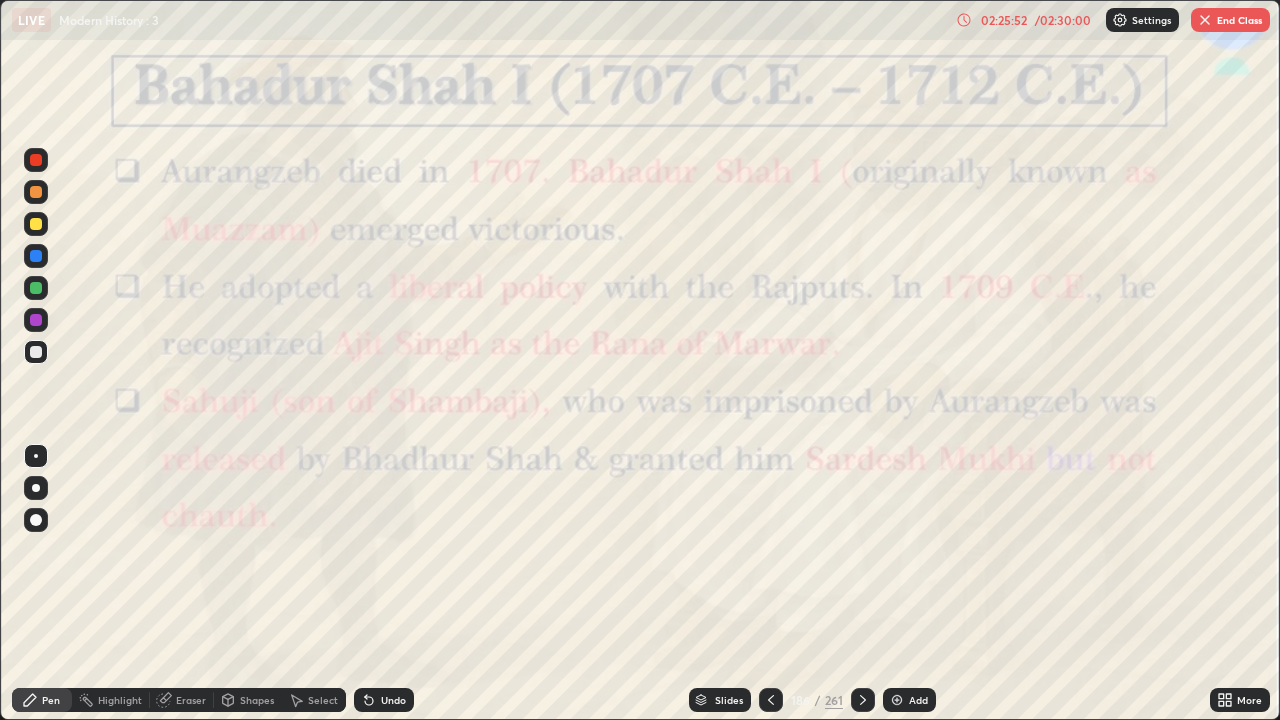 click 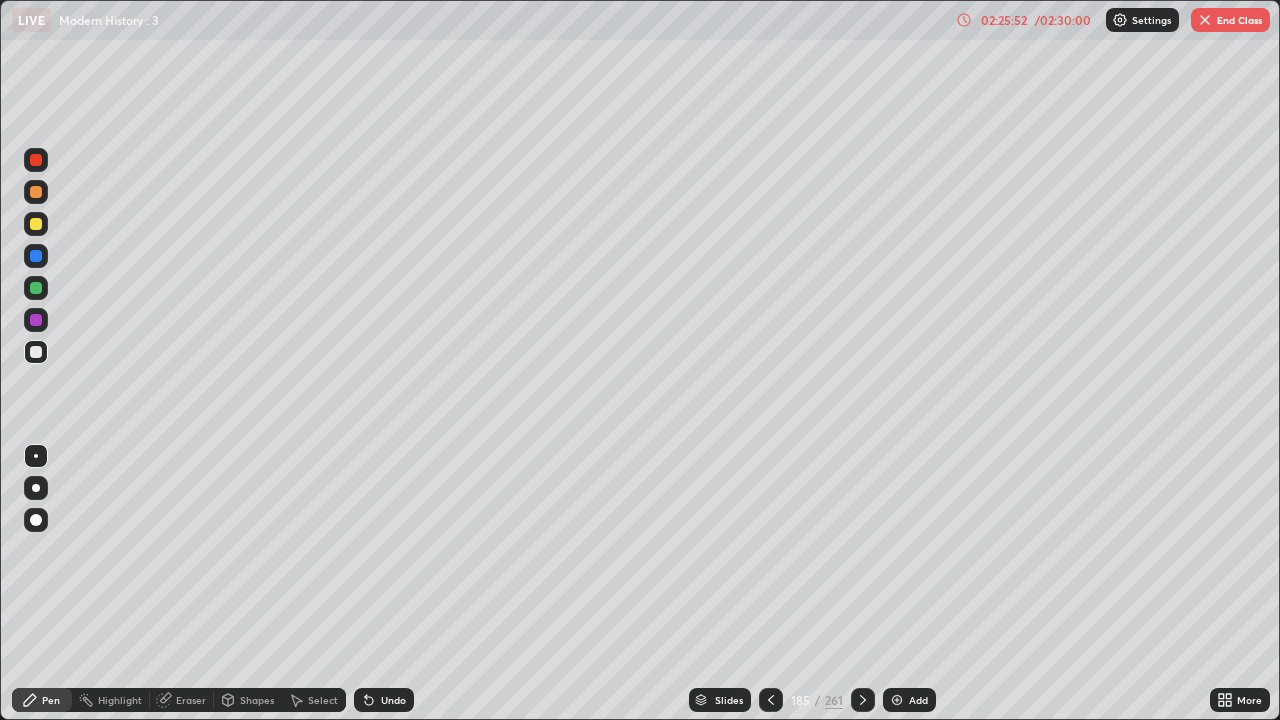 click at bounding box center [897, 700] 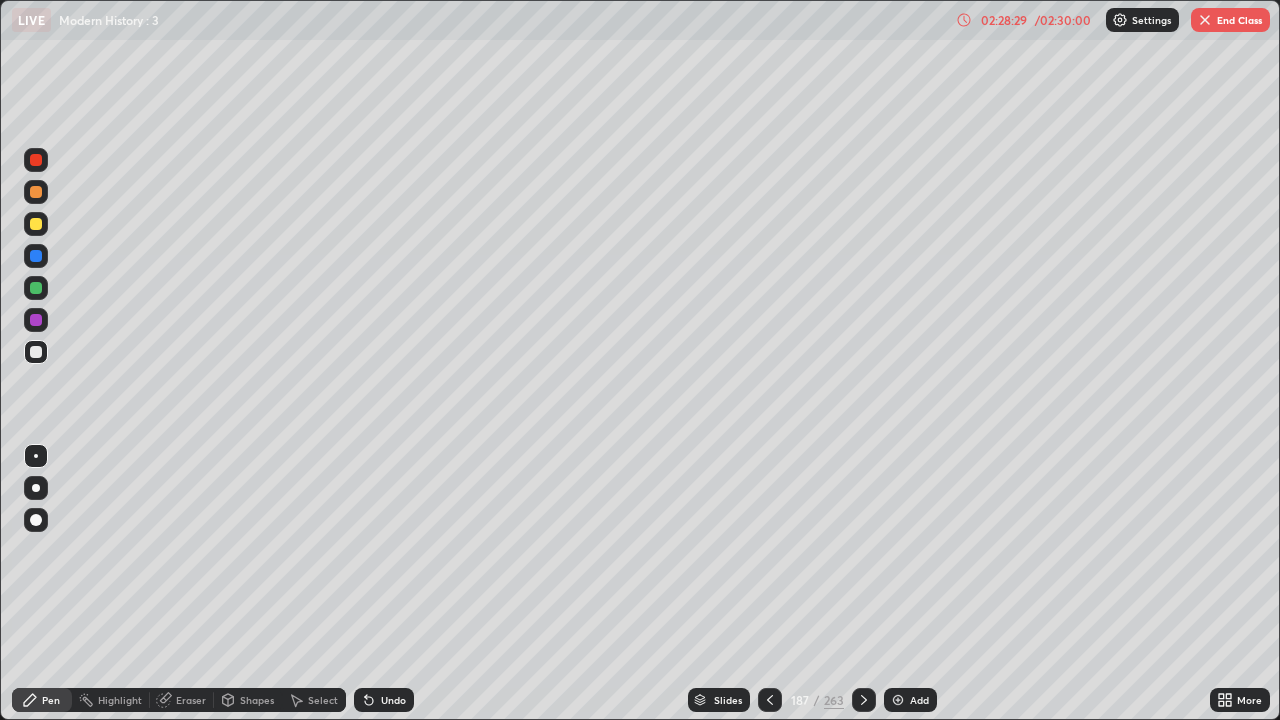 click 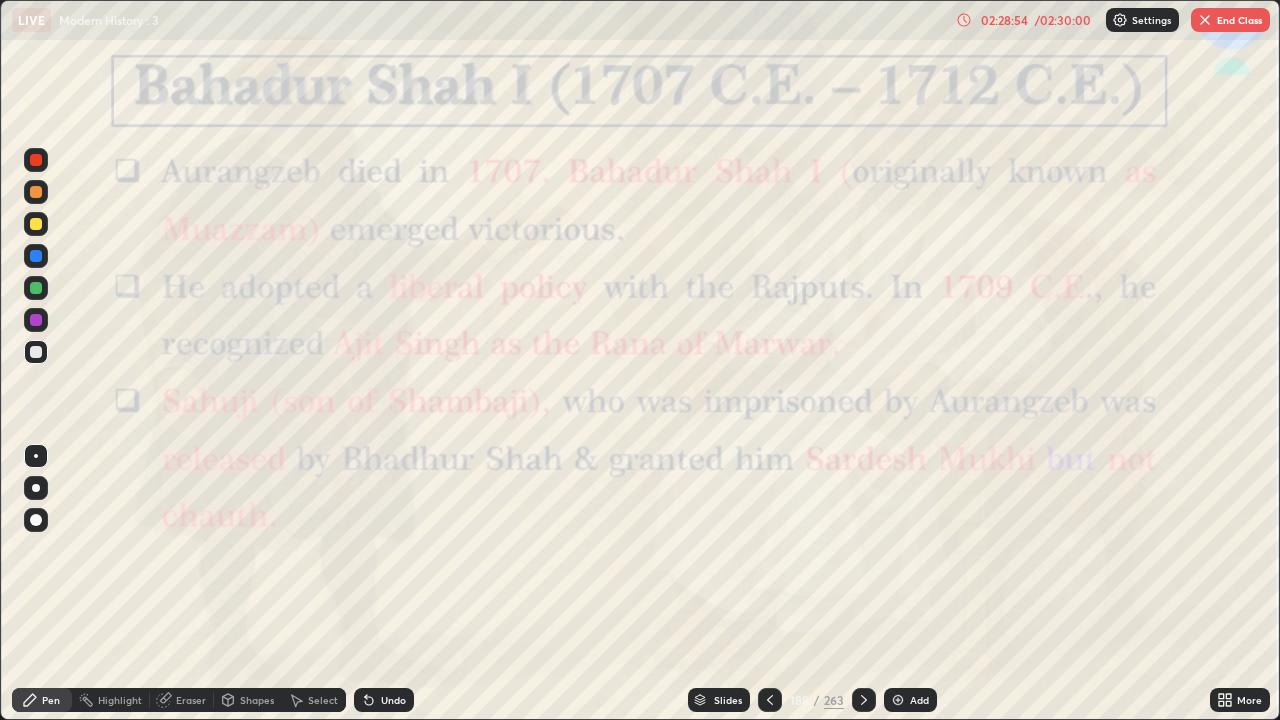 click at bounding box center (864, 700) 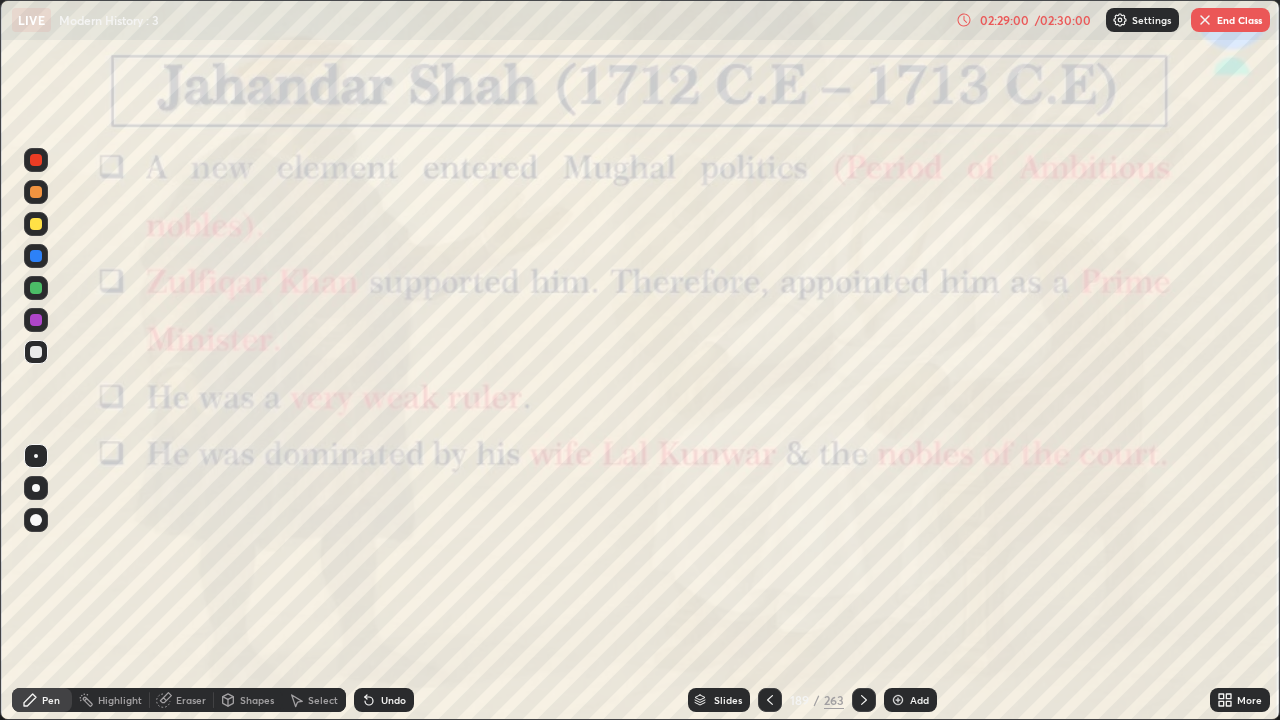 click 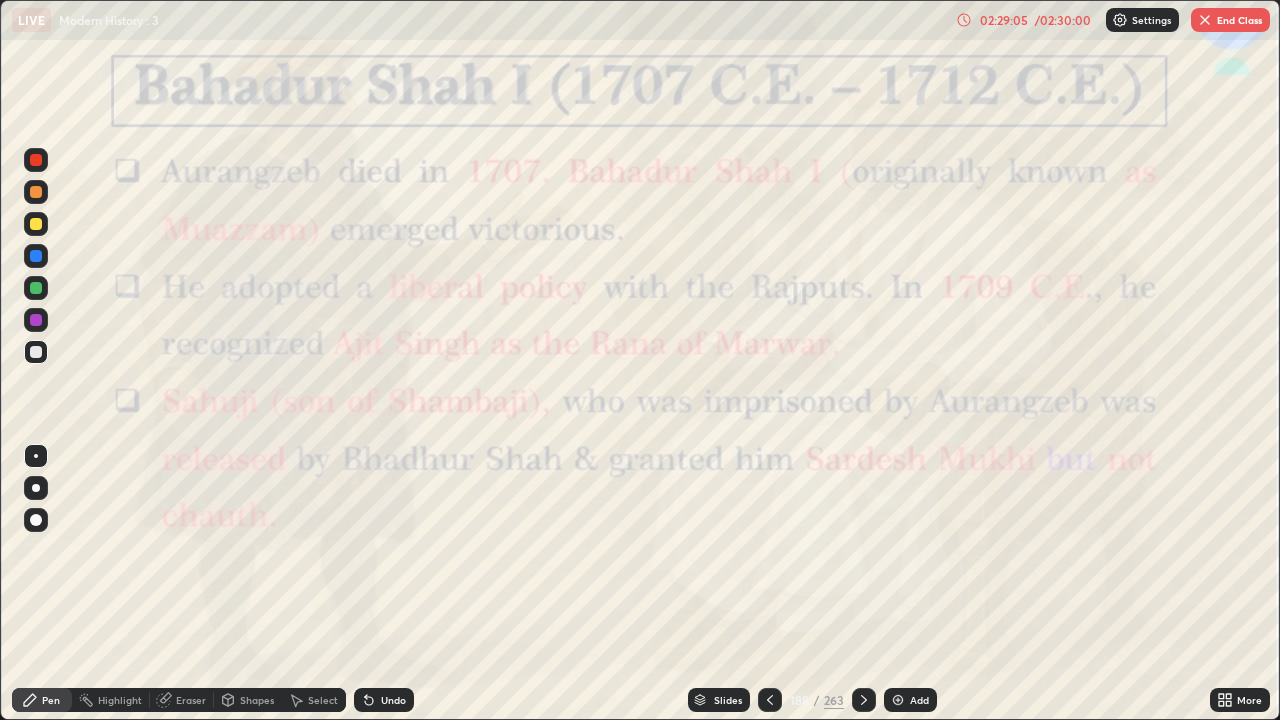 click 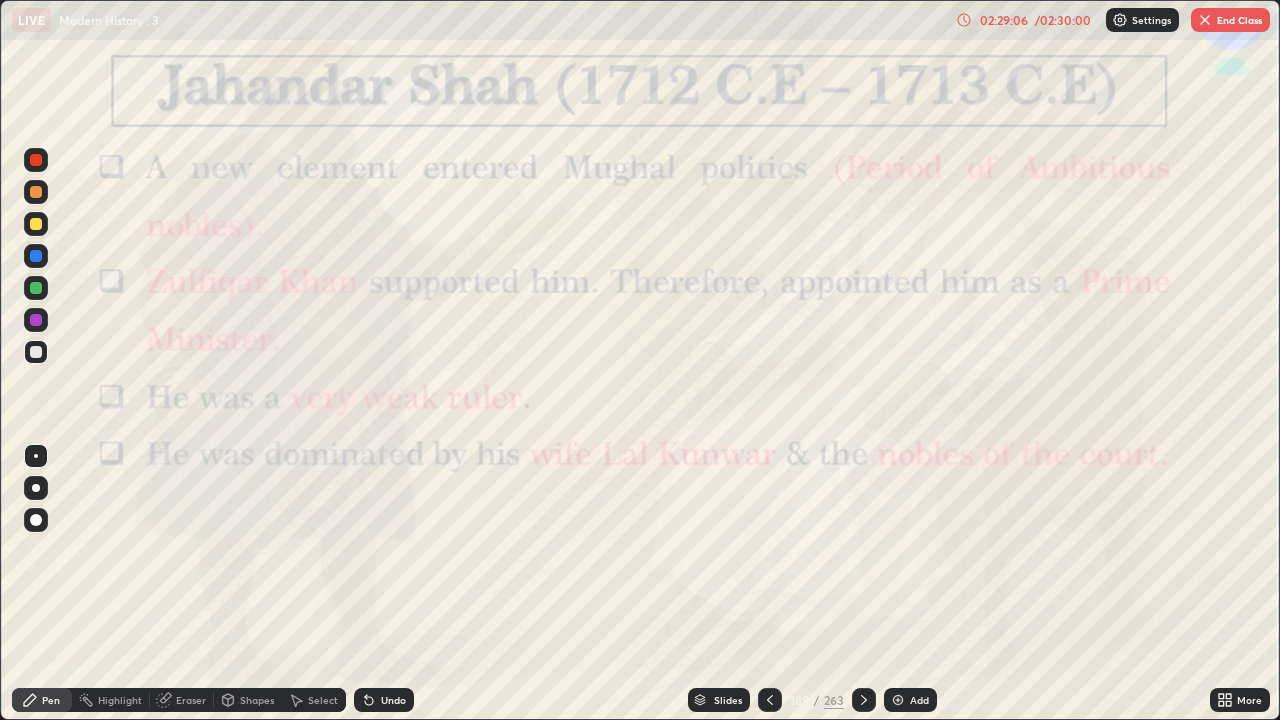 click 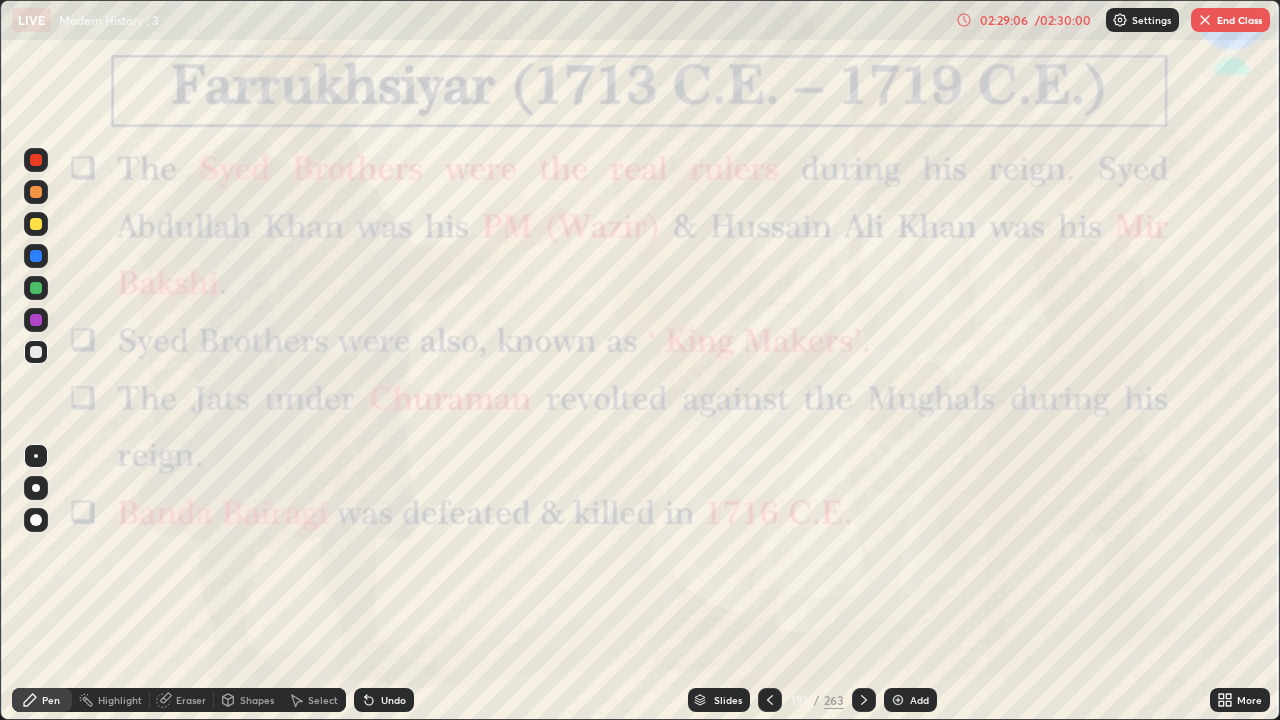 click 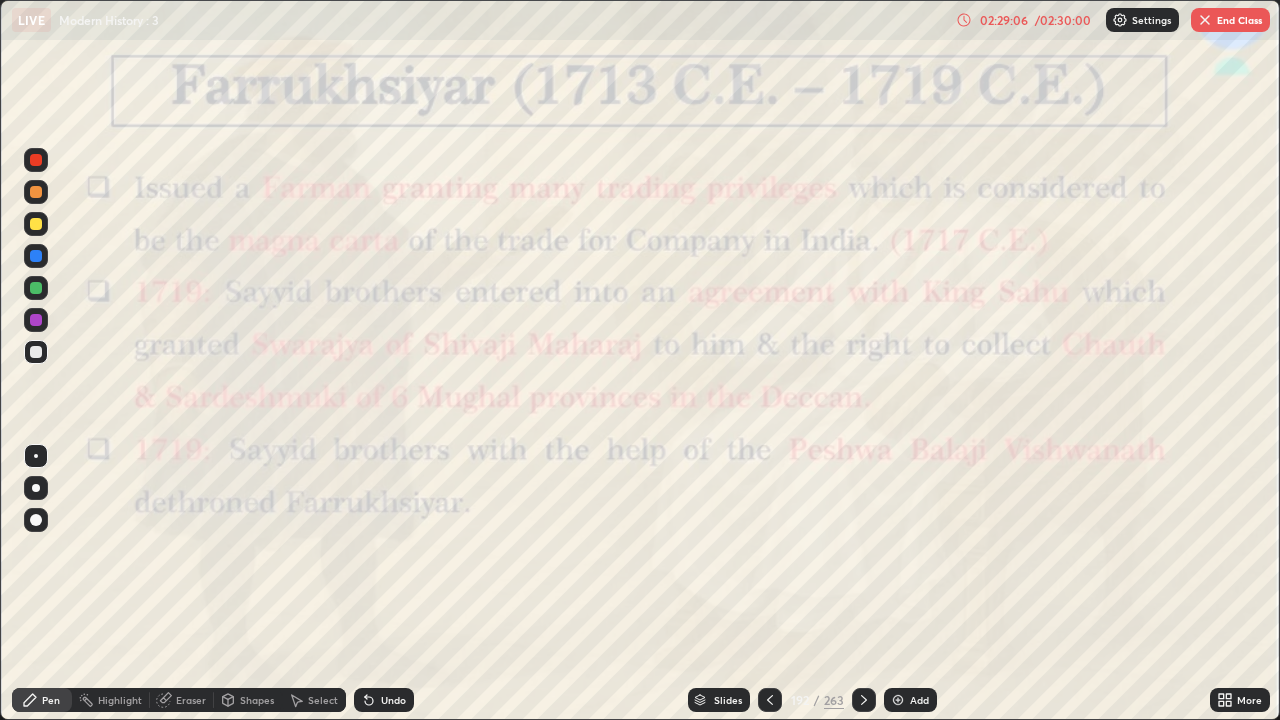 click 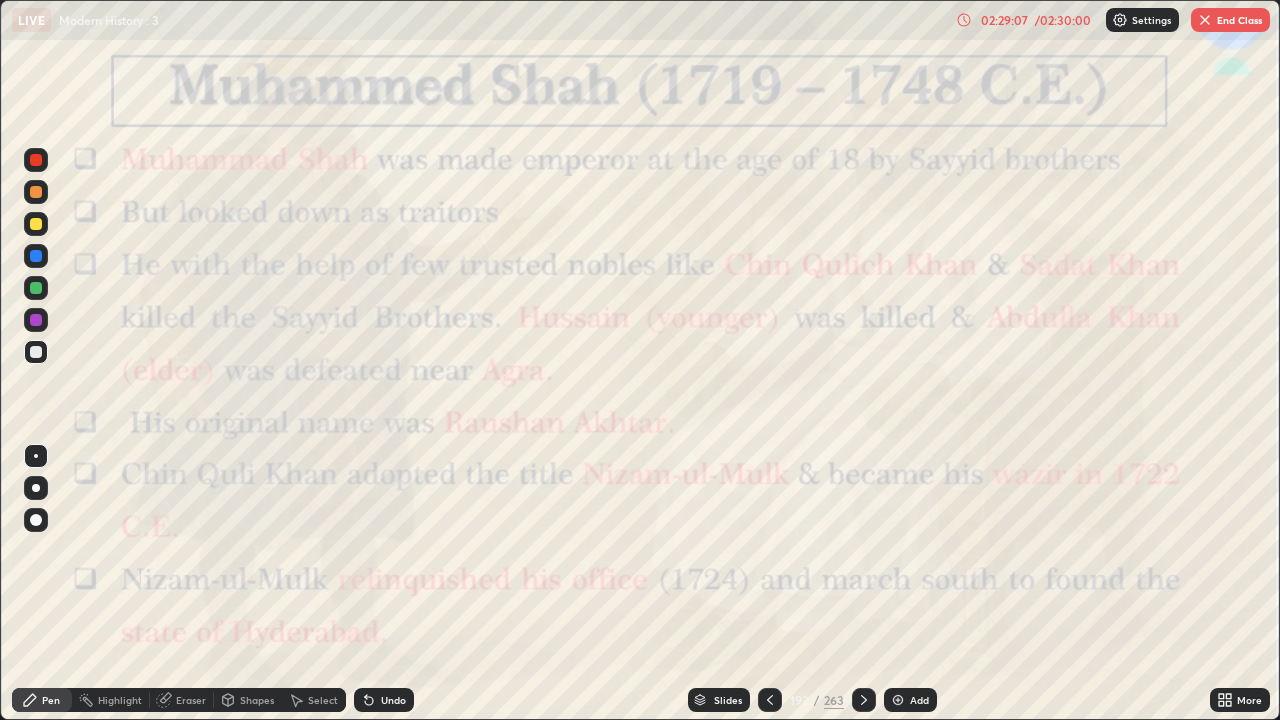 click 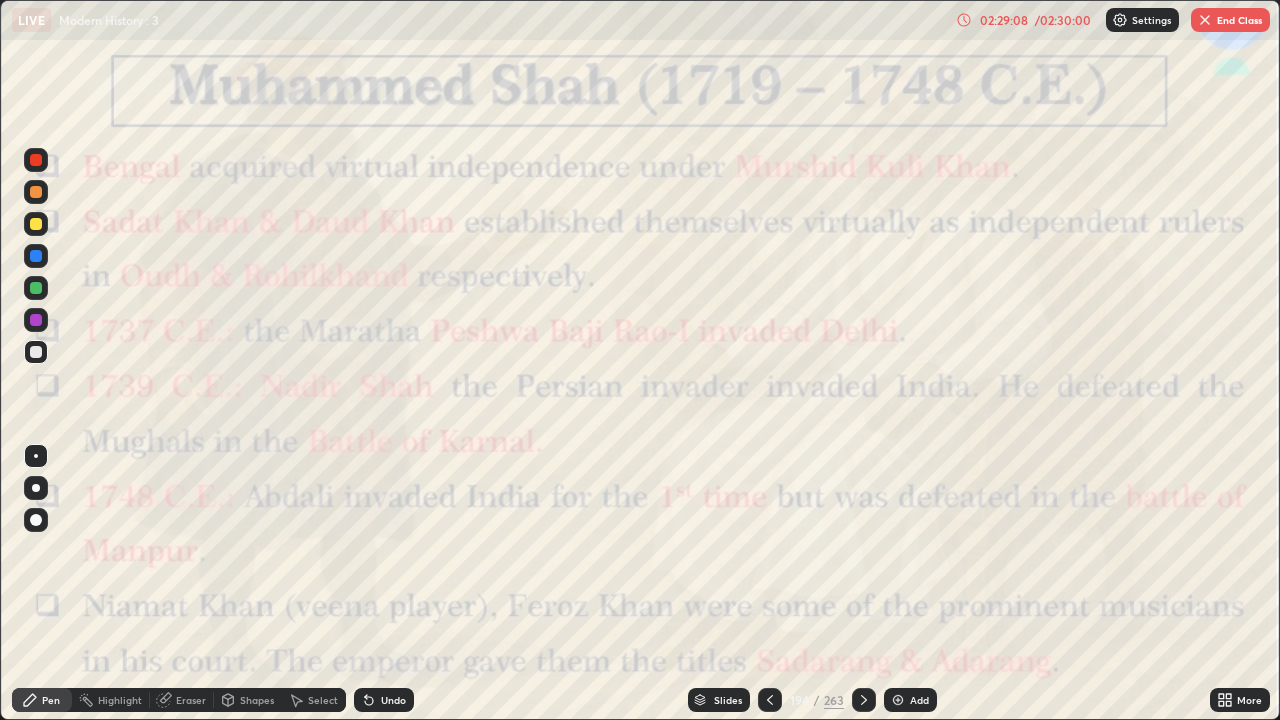 click 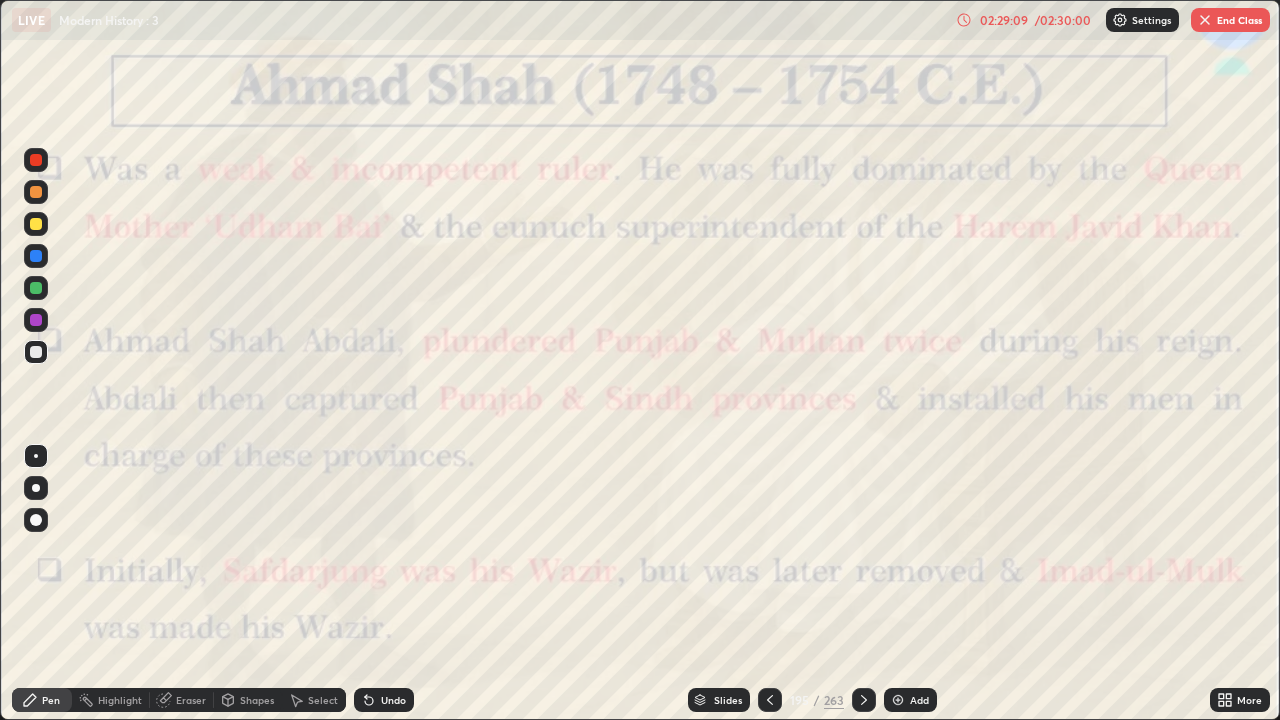 click 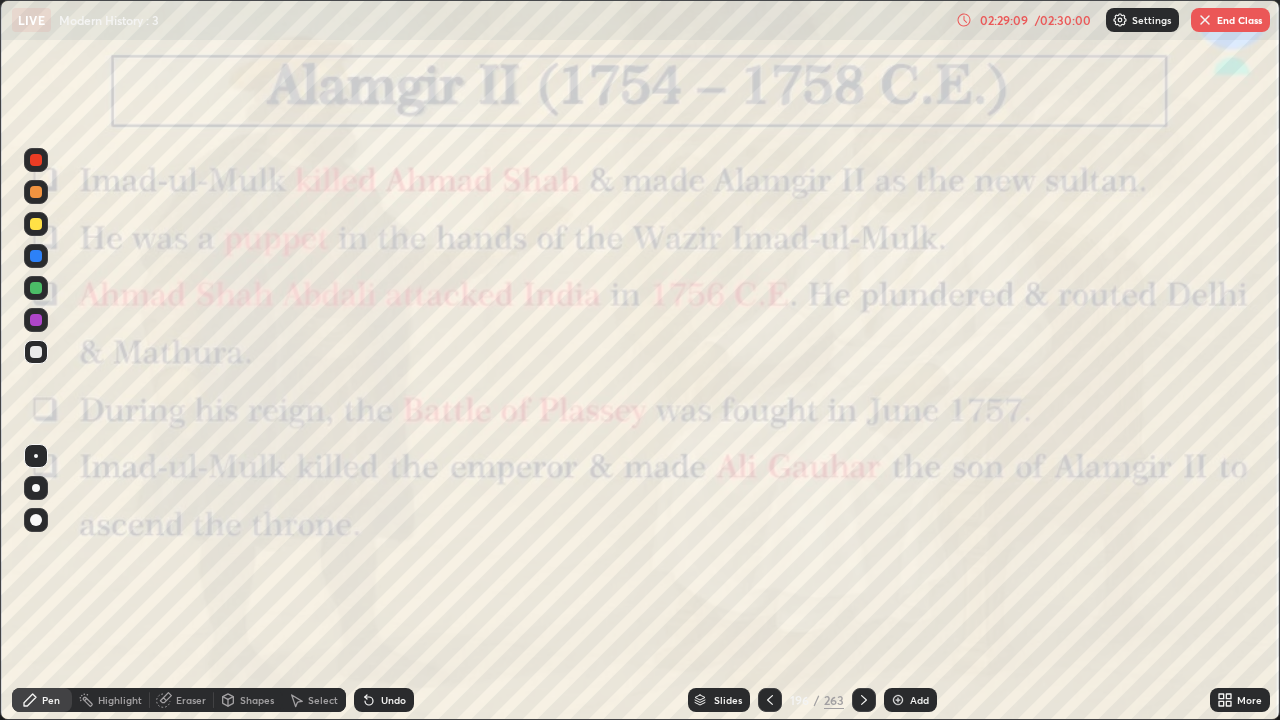 click 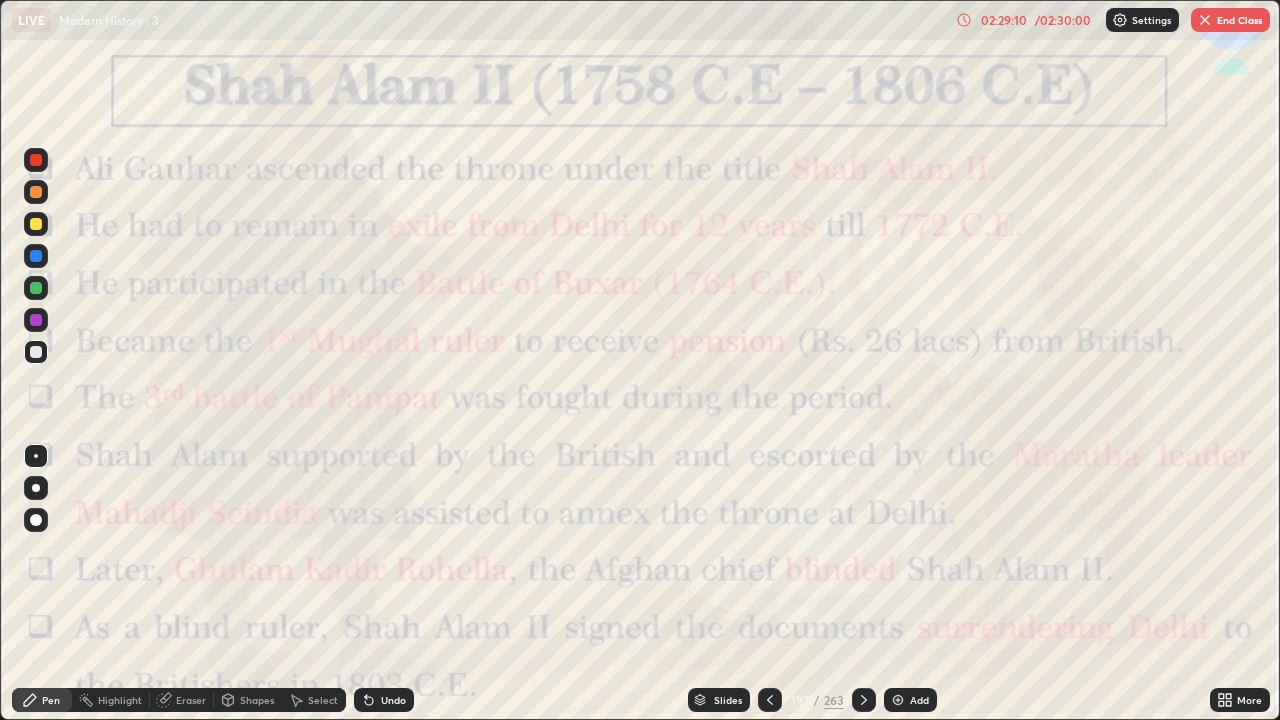 click 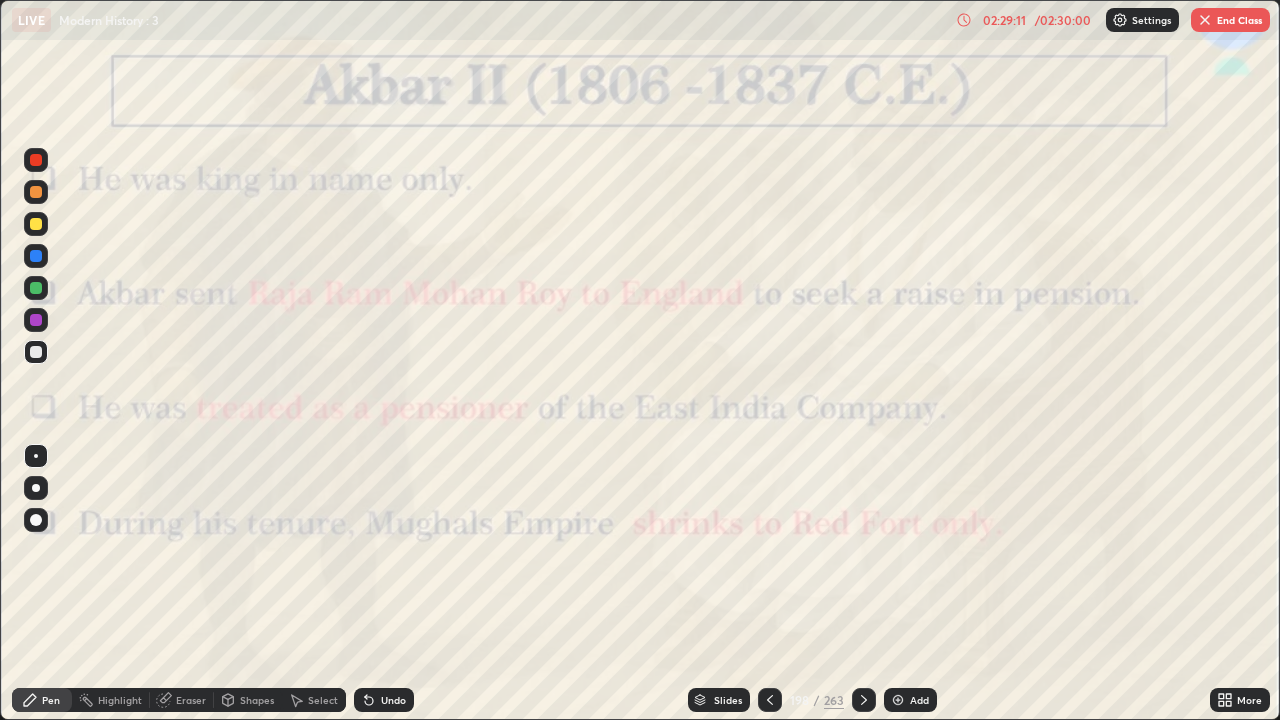 click 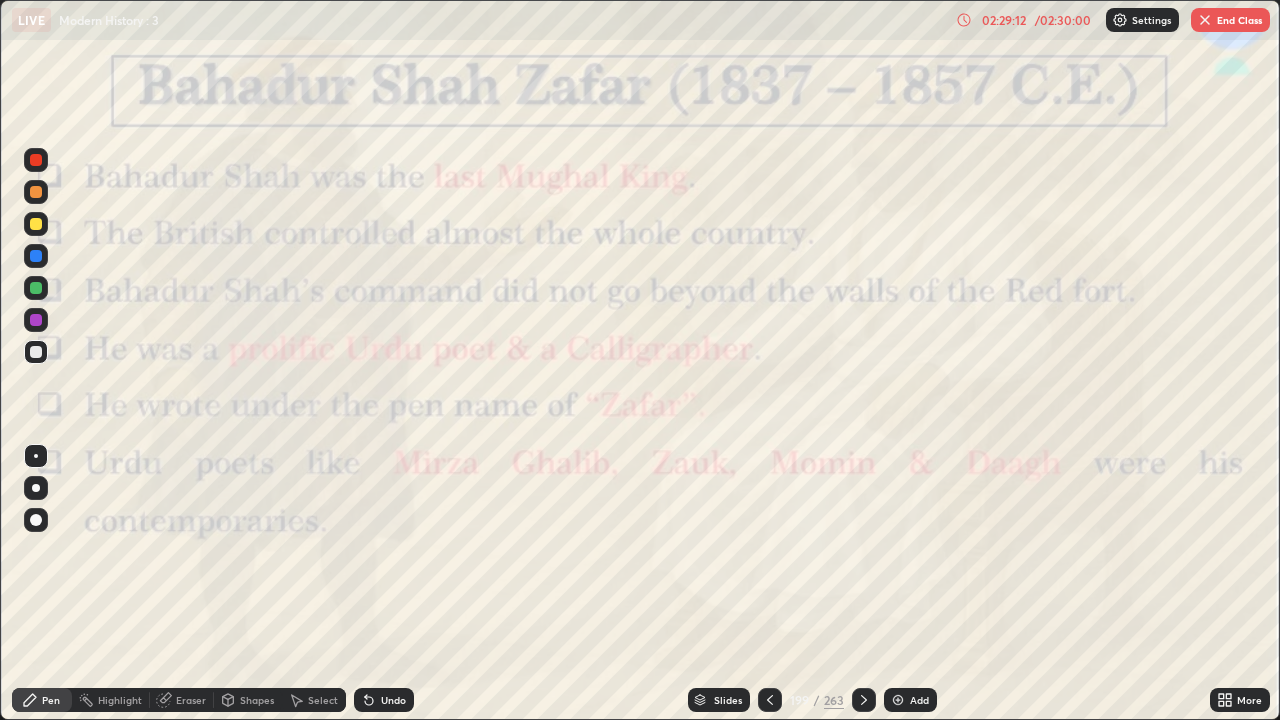 click 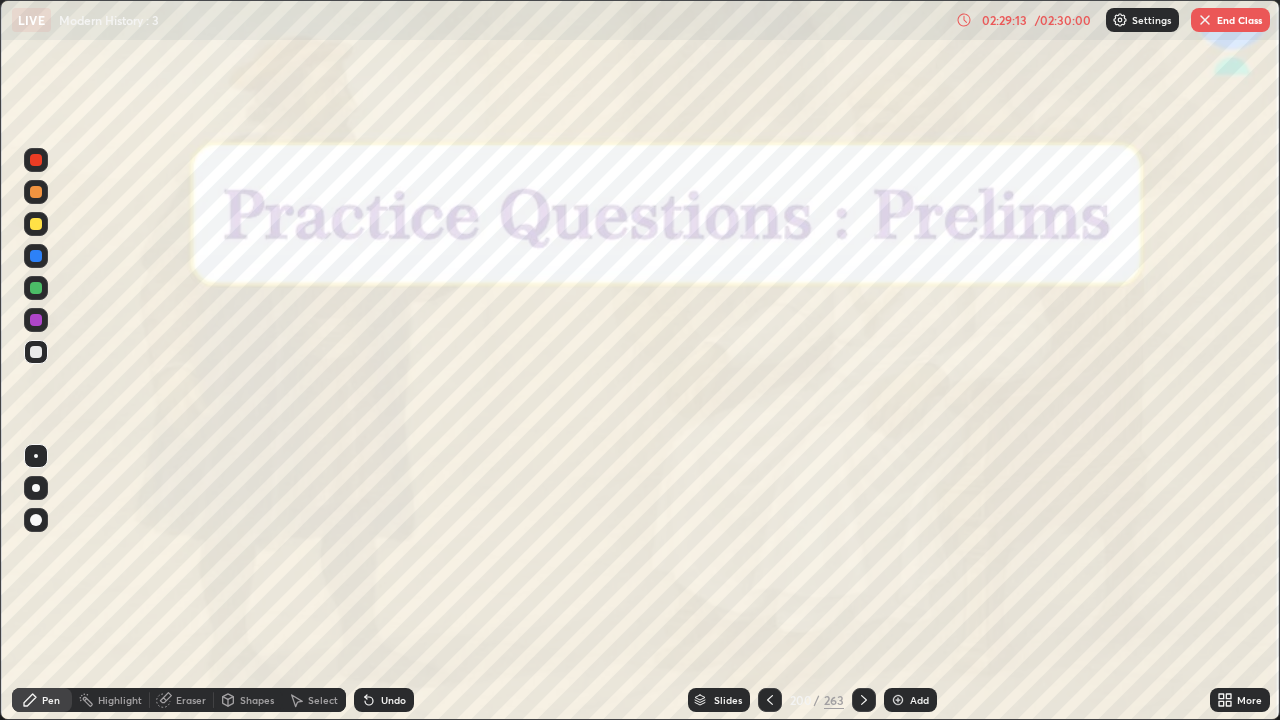 click 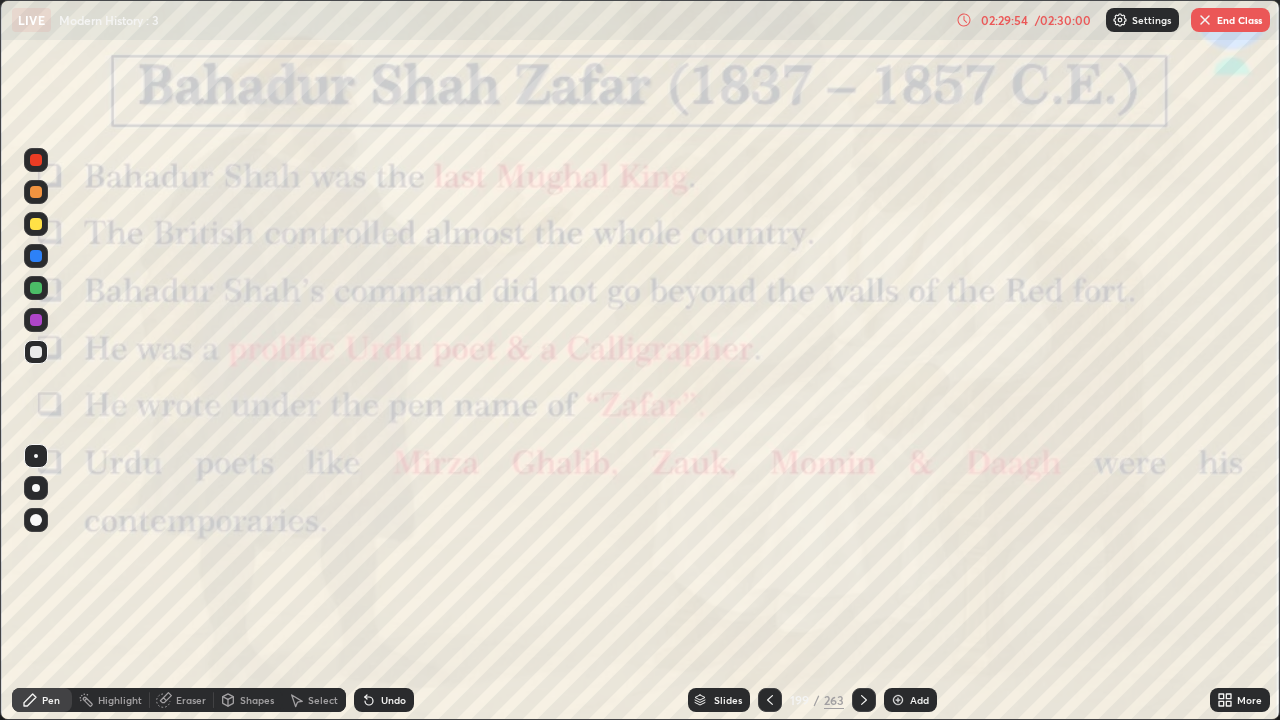 click on "End Class" at bounding box center (1230, 20) 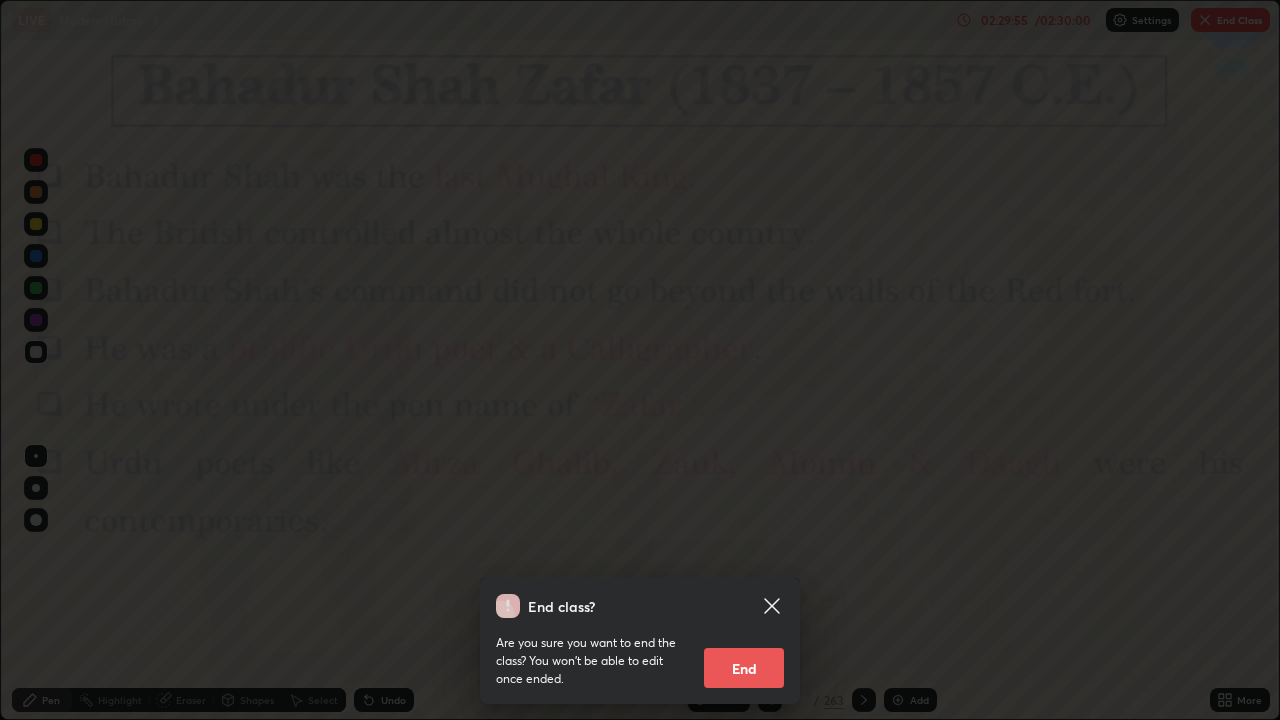 click on "End" at bounding box center (744, 668) 